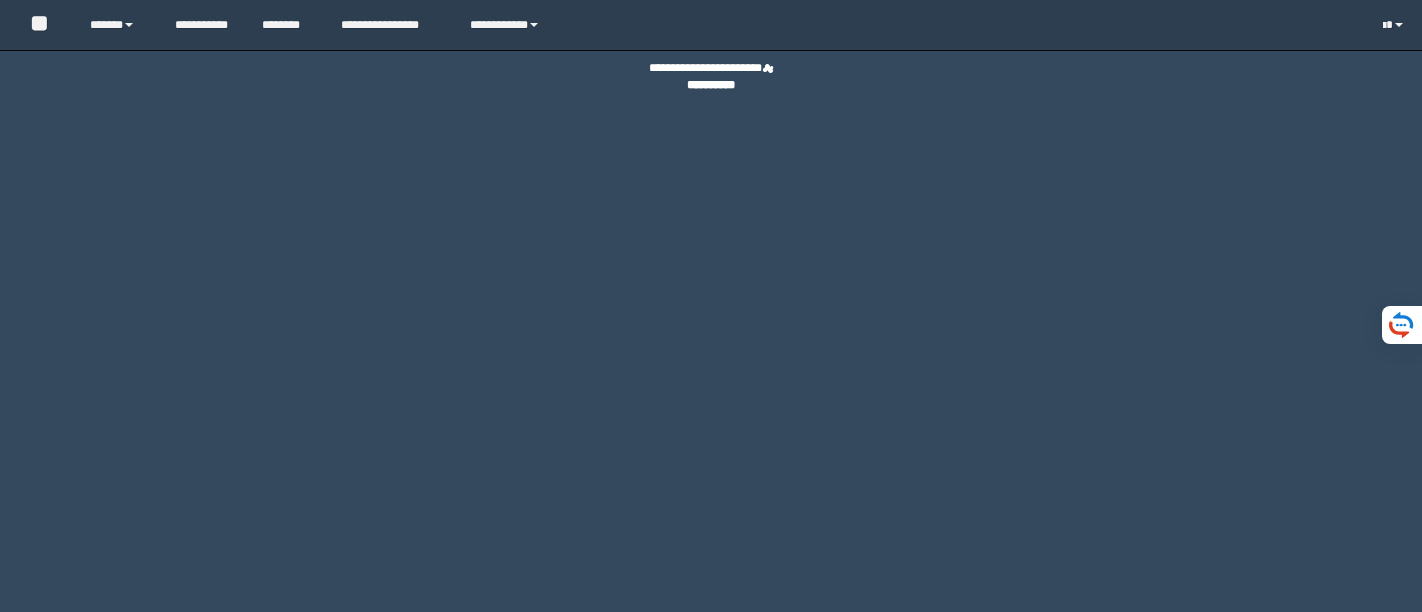 scroll, scrollTop: 0, scrollLeft: 0, axis: both 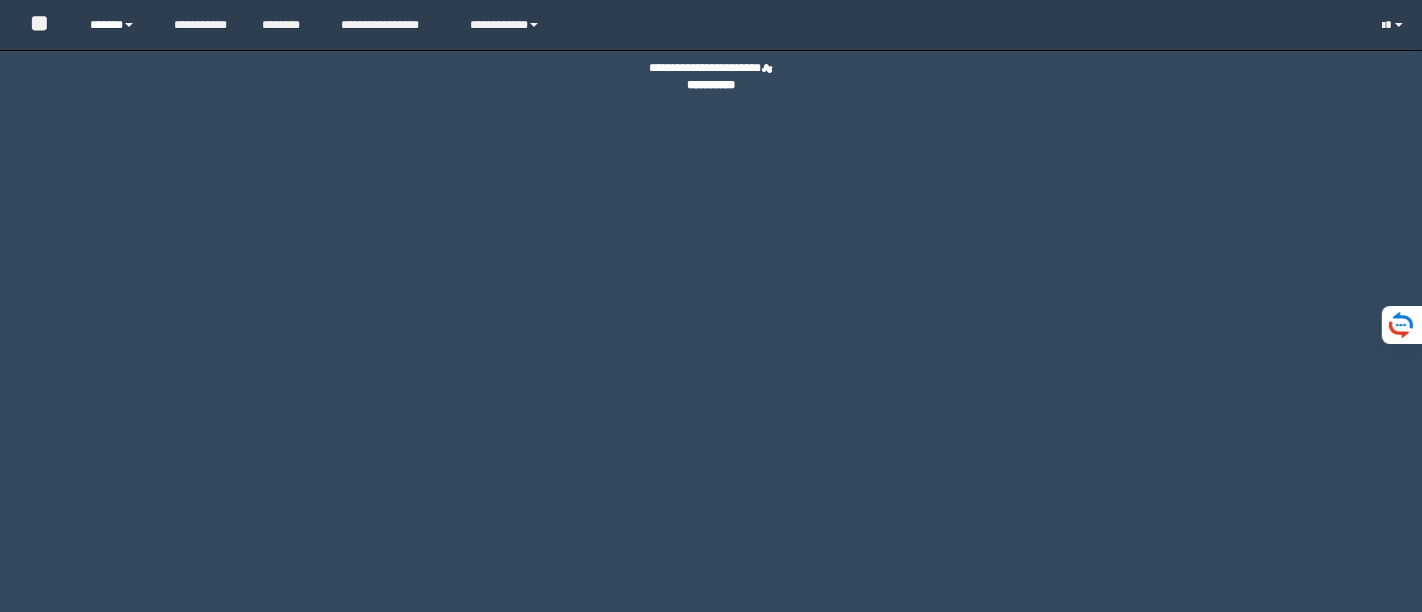 click on "******" at bounding box center [117, 25] 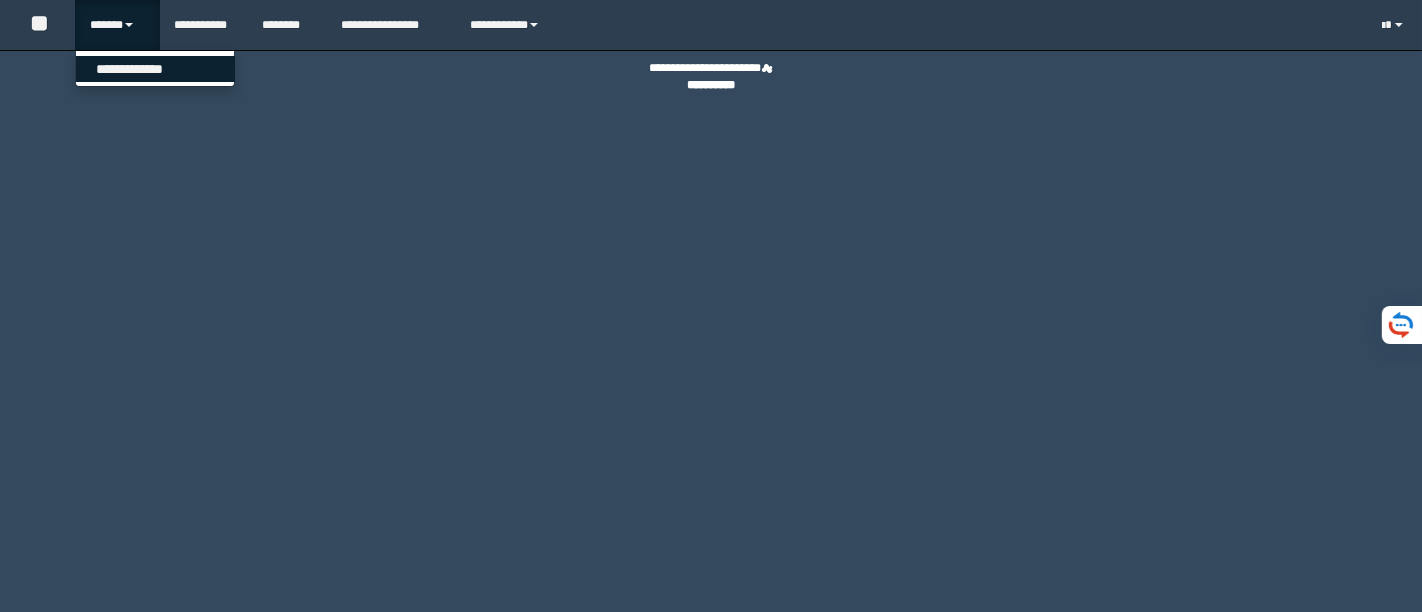 scroll, scrollTop: 0, scrollLeft: 0, axis: both 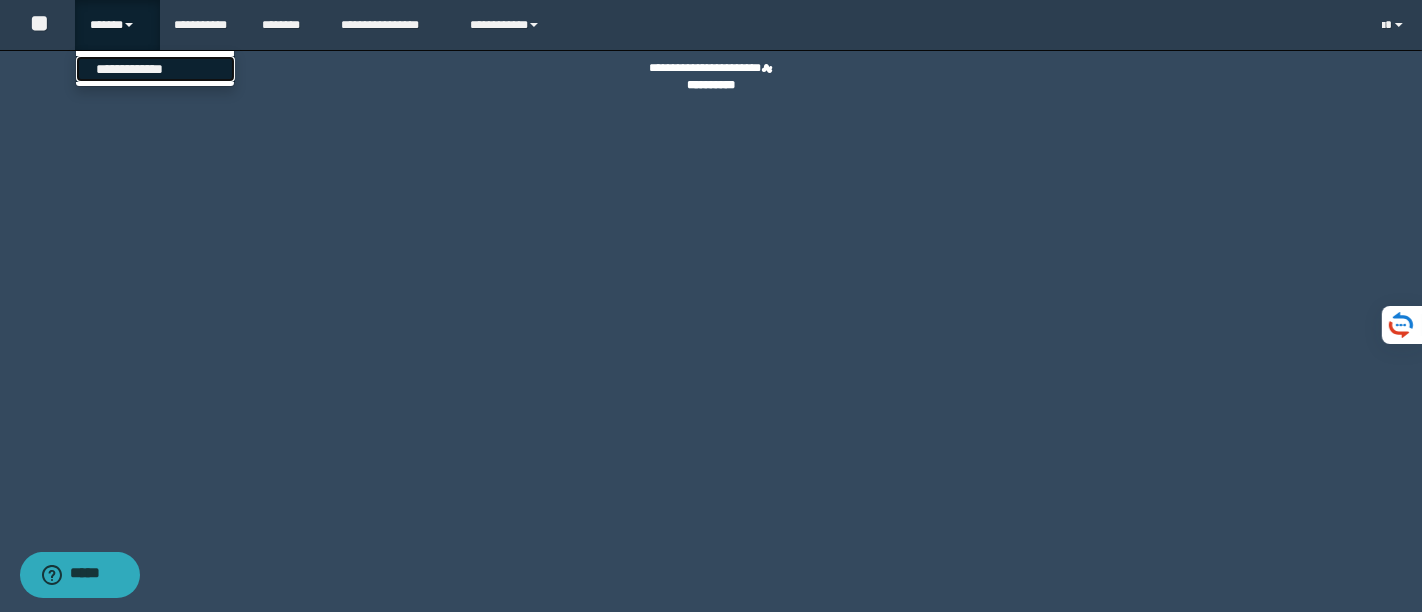 click on "**********" at bounding box center (155, 69) 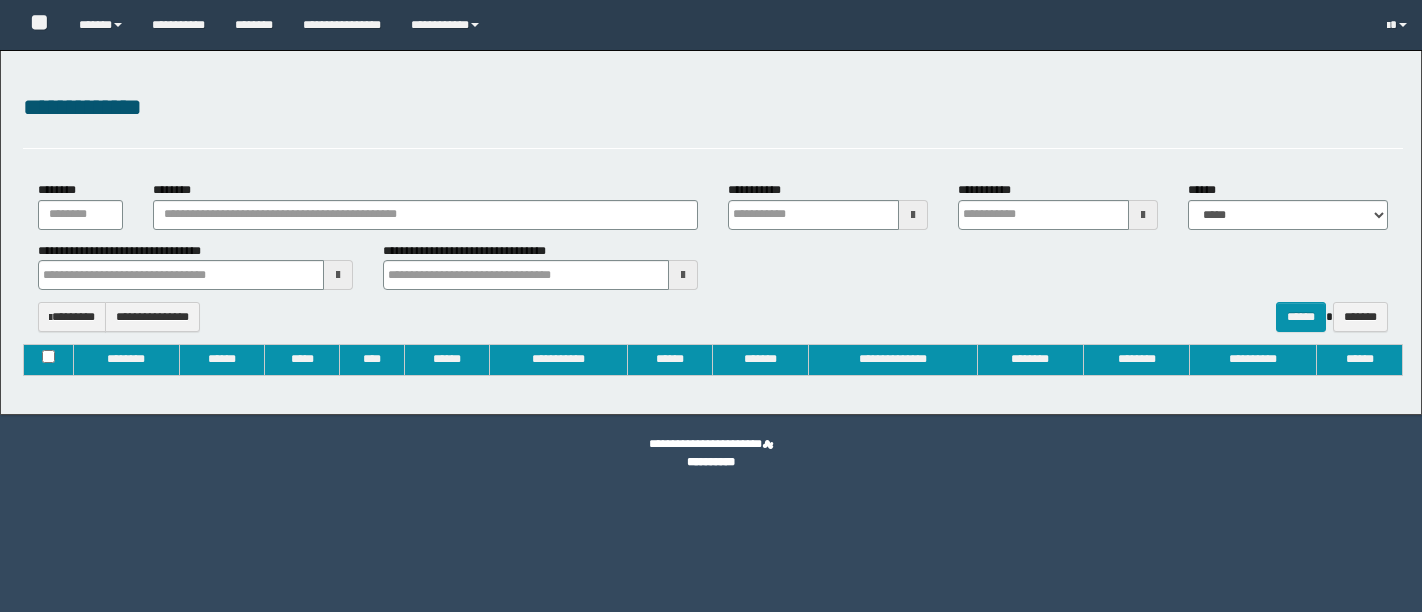 type on "**********" 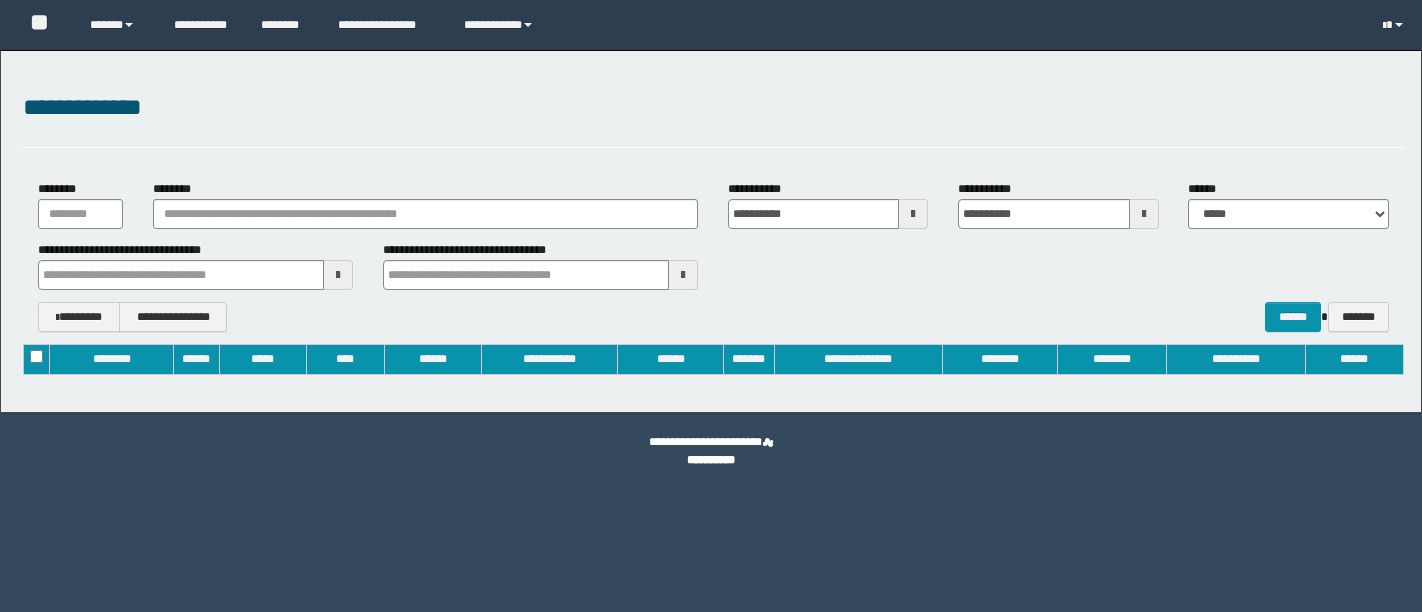 scroll, scrollTop: 0, scrollLeft: 0, axis: both 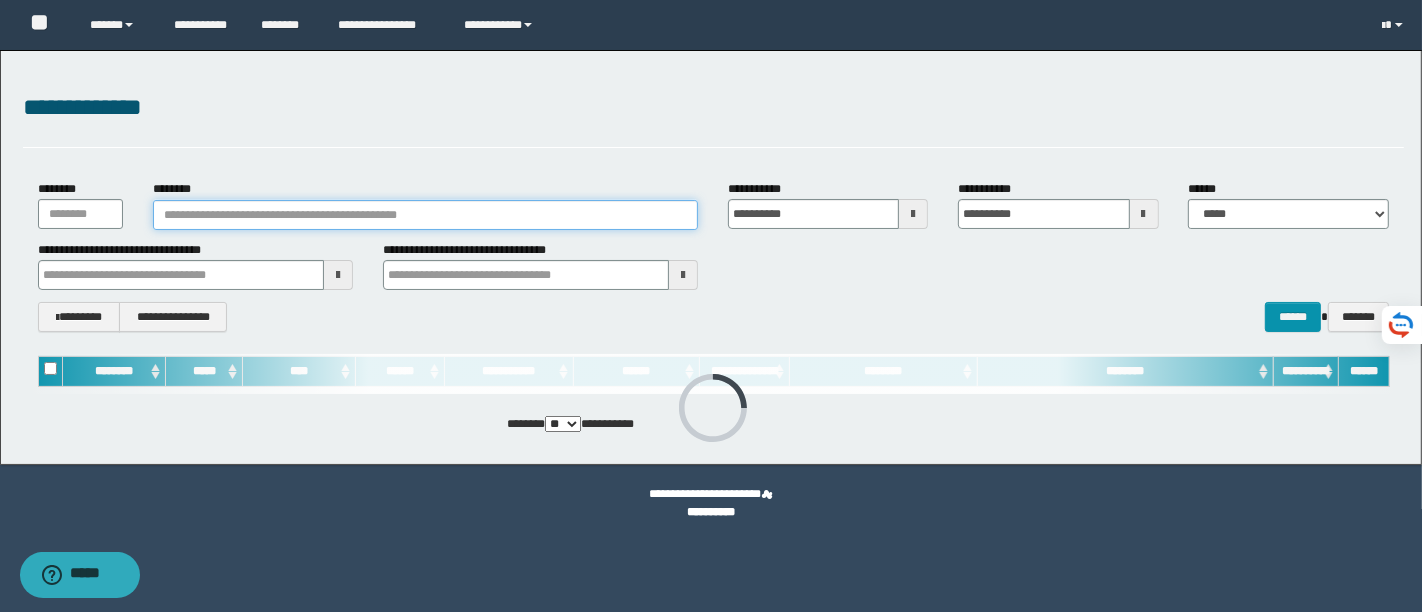 click on "********" at bounding box center (425, 215) 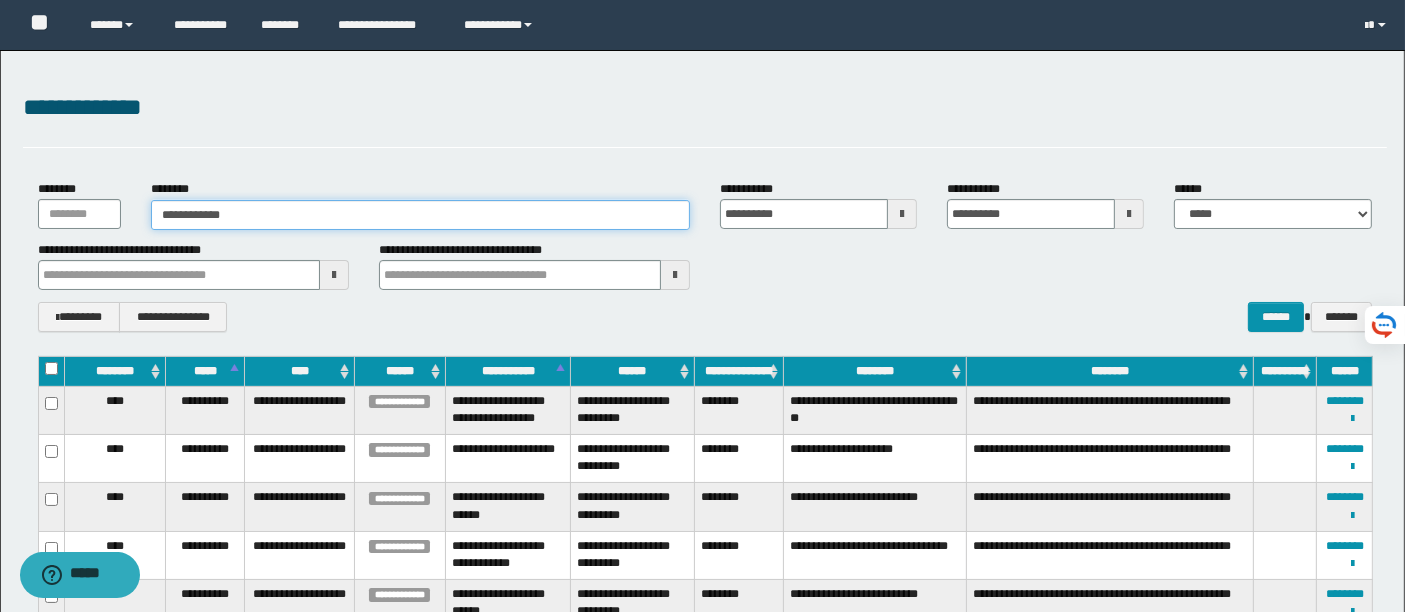 type on "**********" 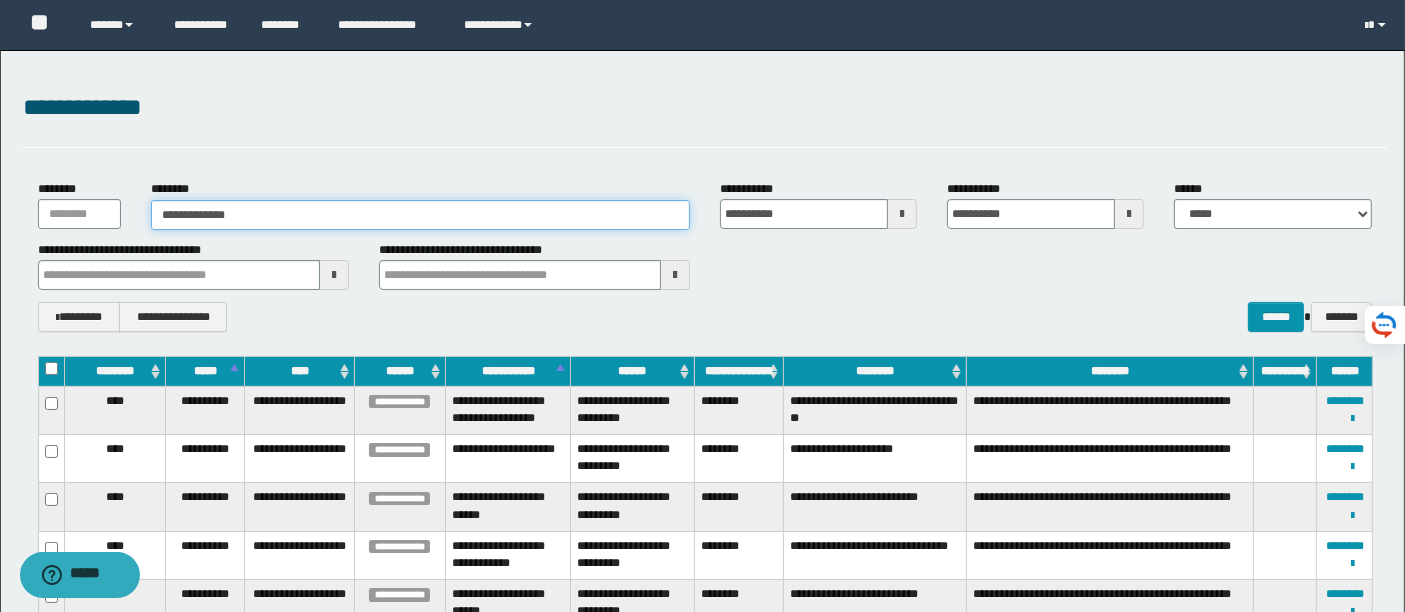 type on "**********" 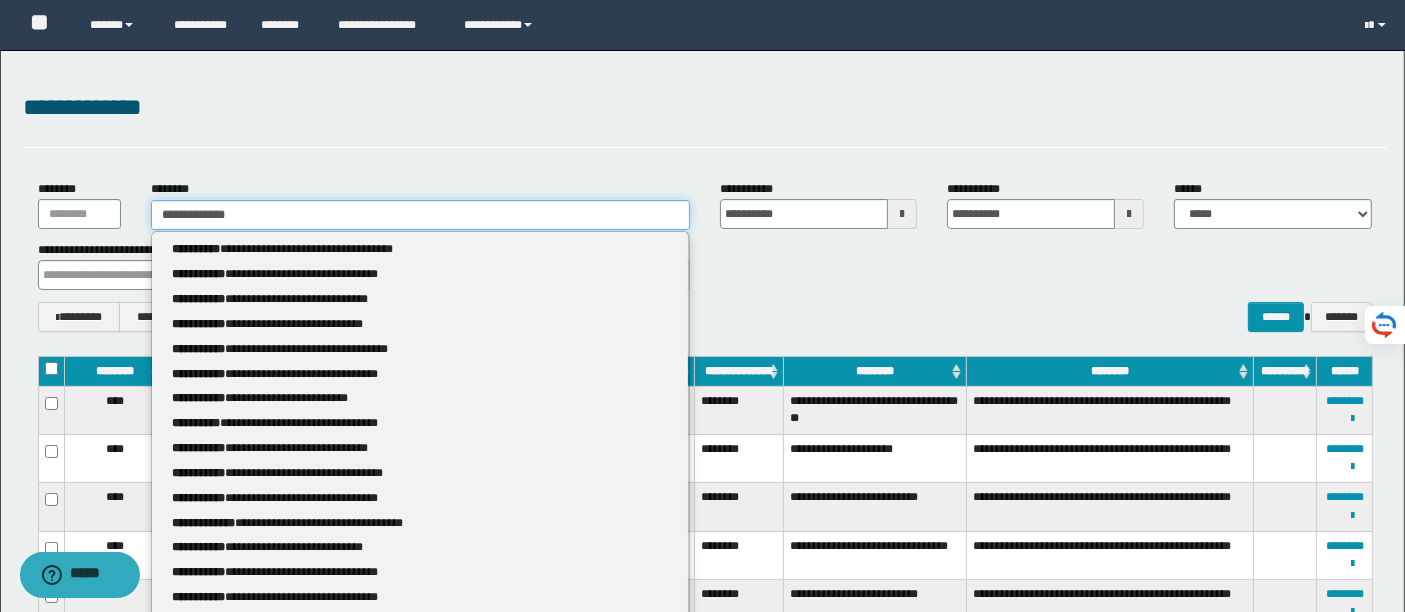 type 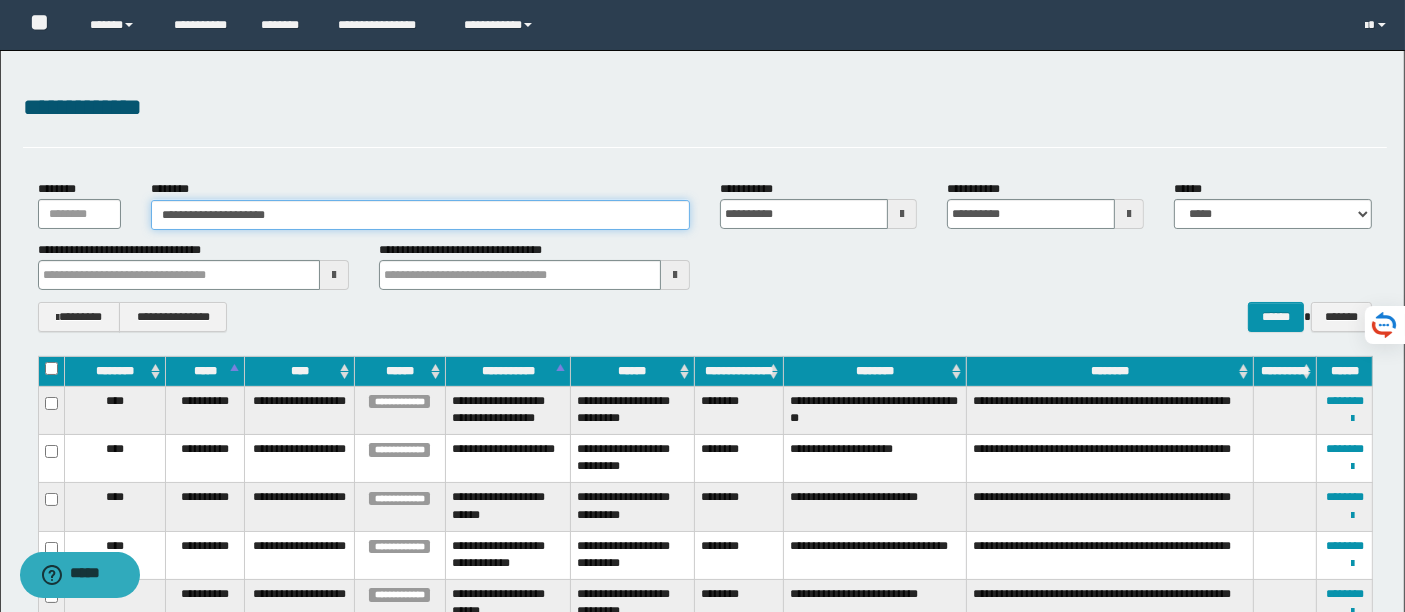 type on "**********" 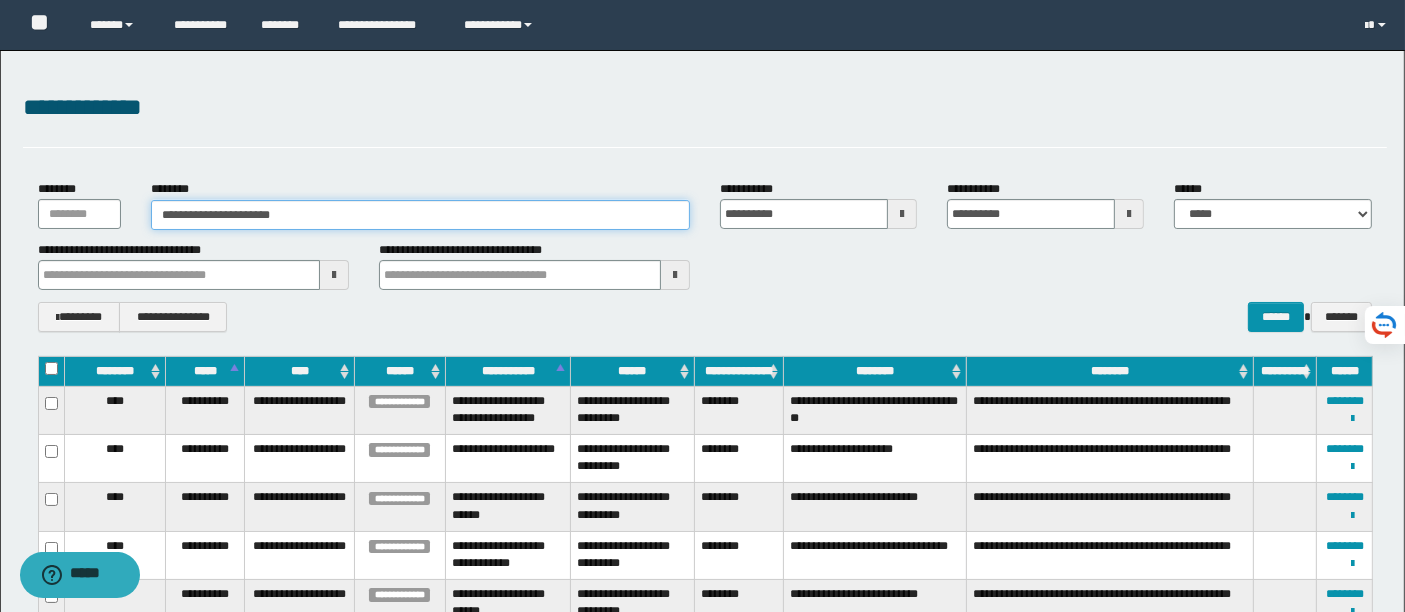 type on "**********" 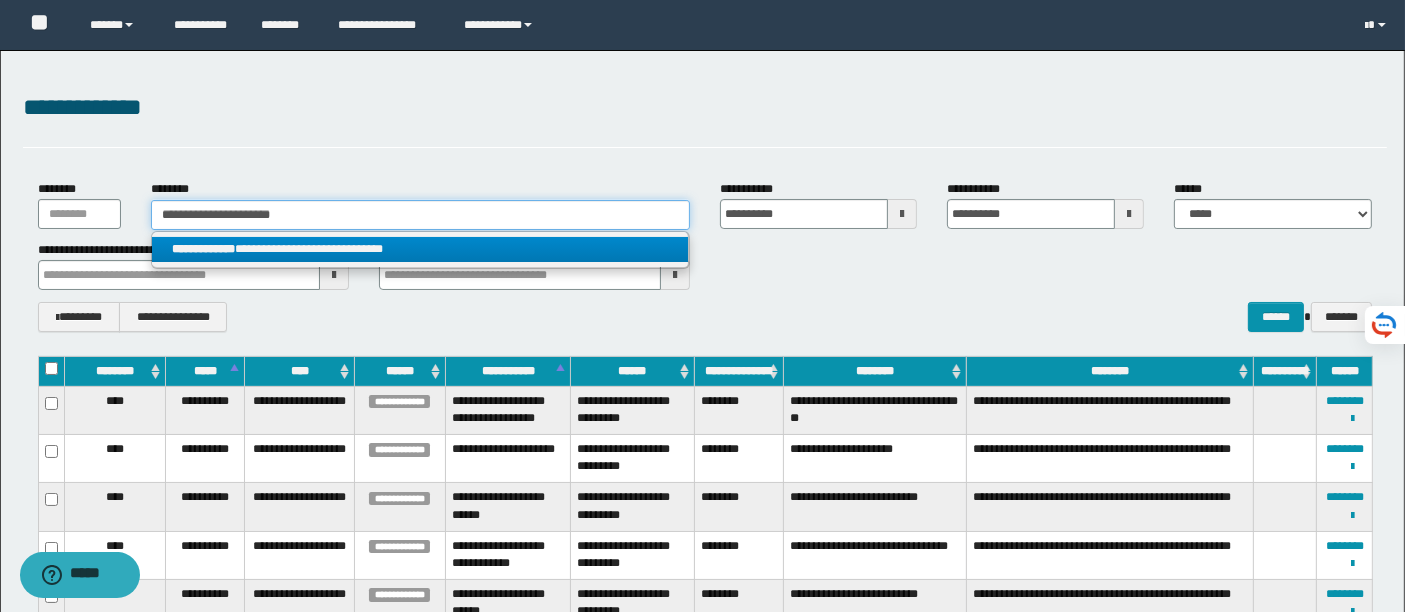 type 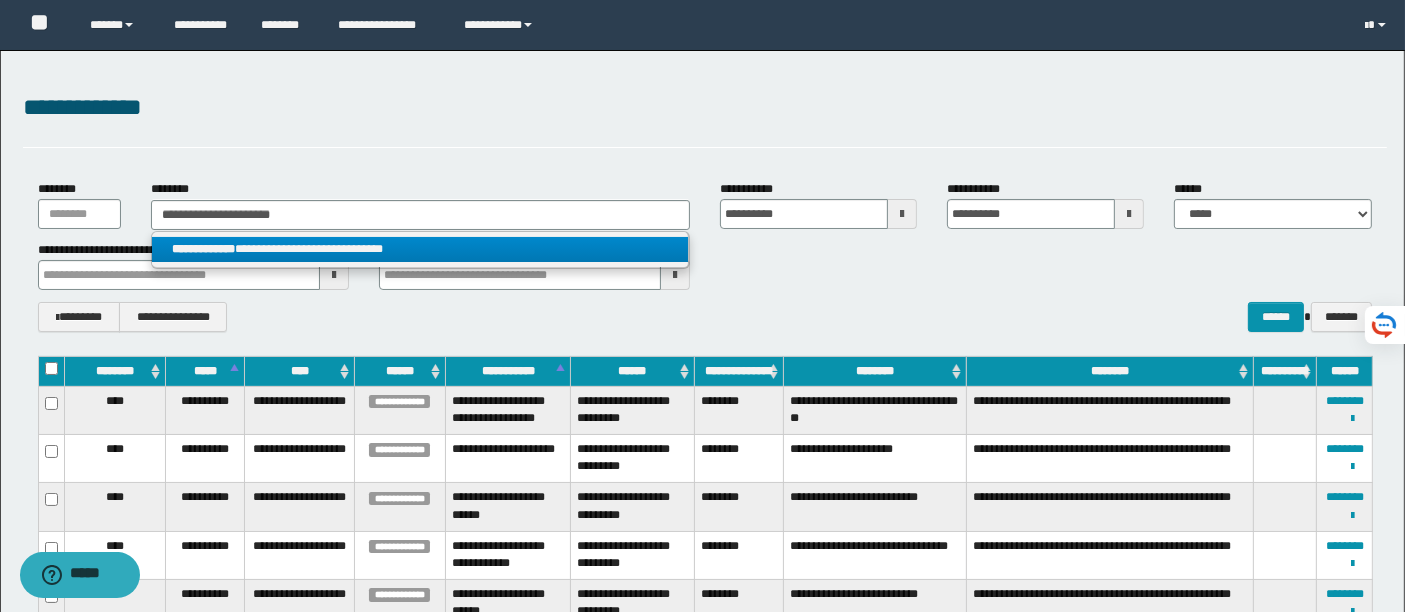 click on "**********" at bounding box center [420, 249] 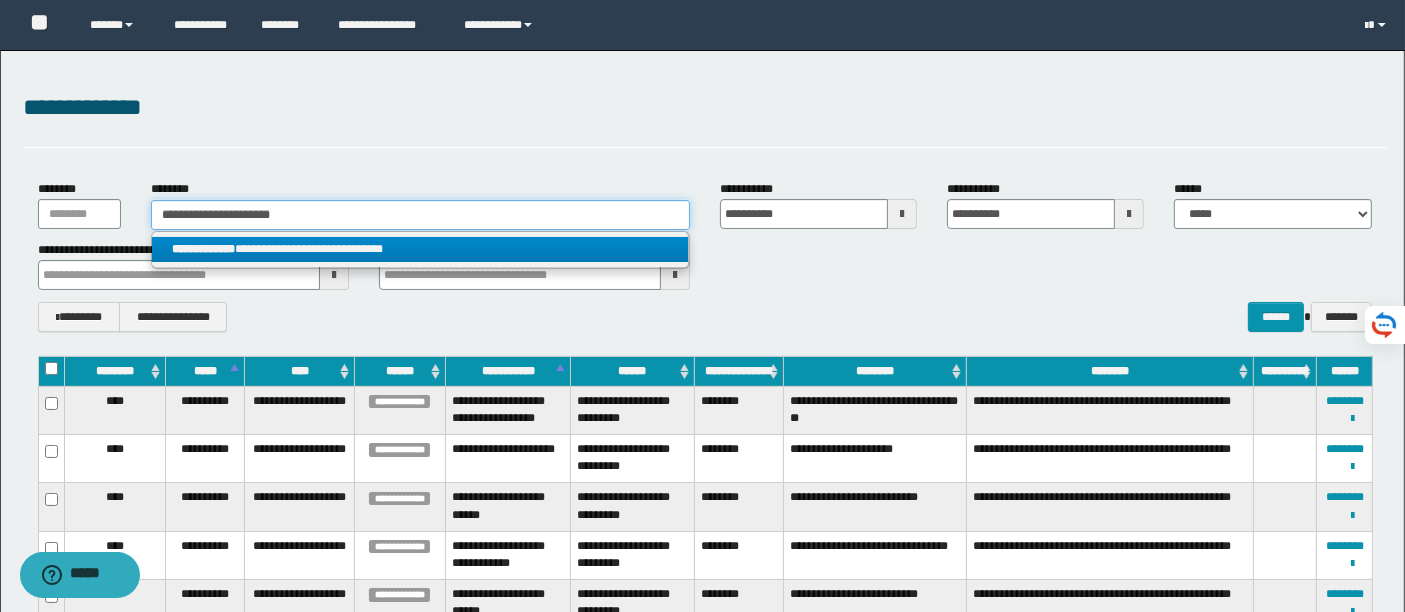 type 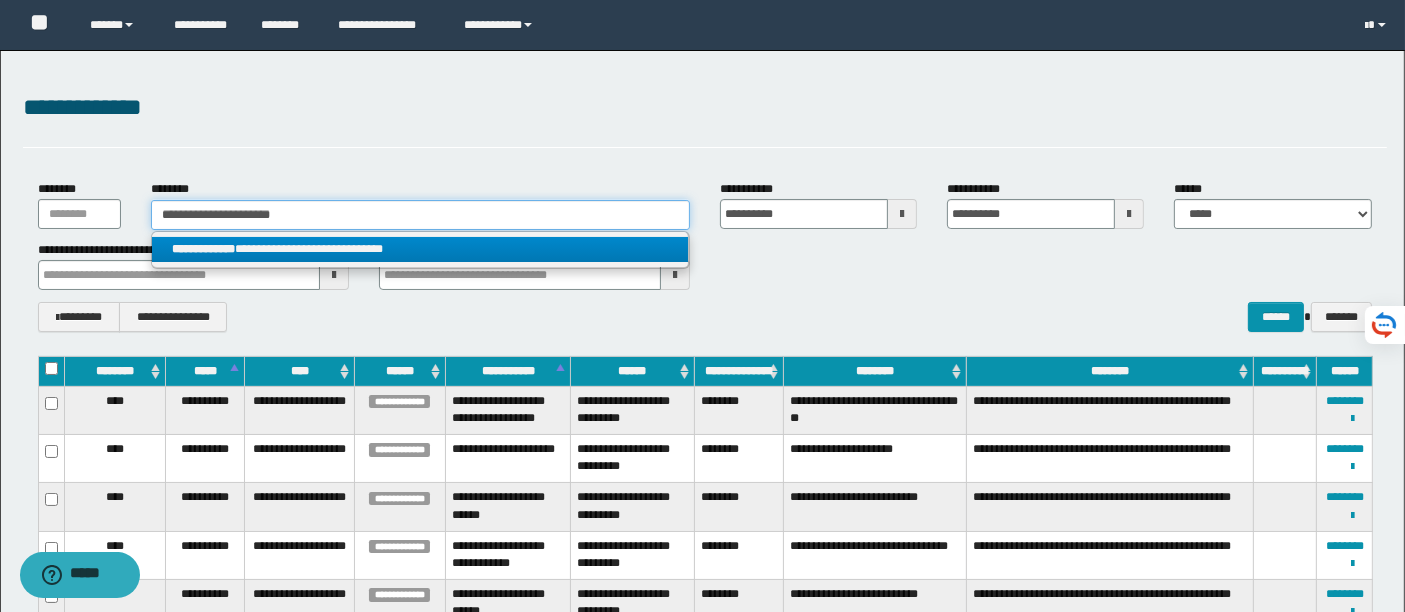type 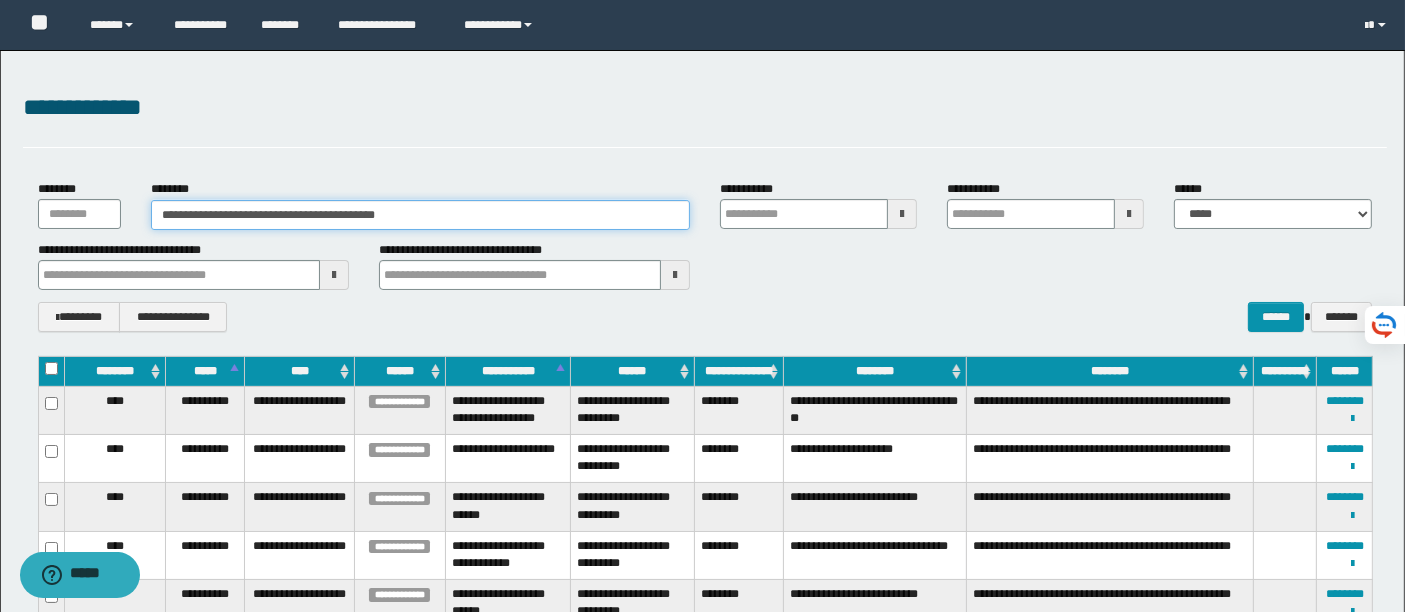 type 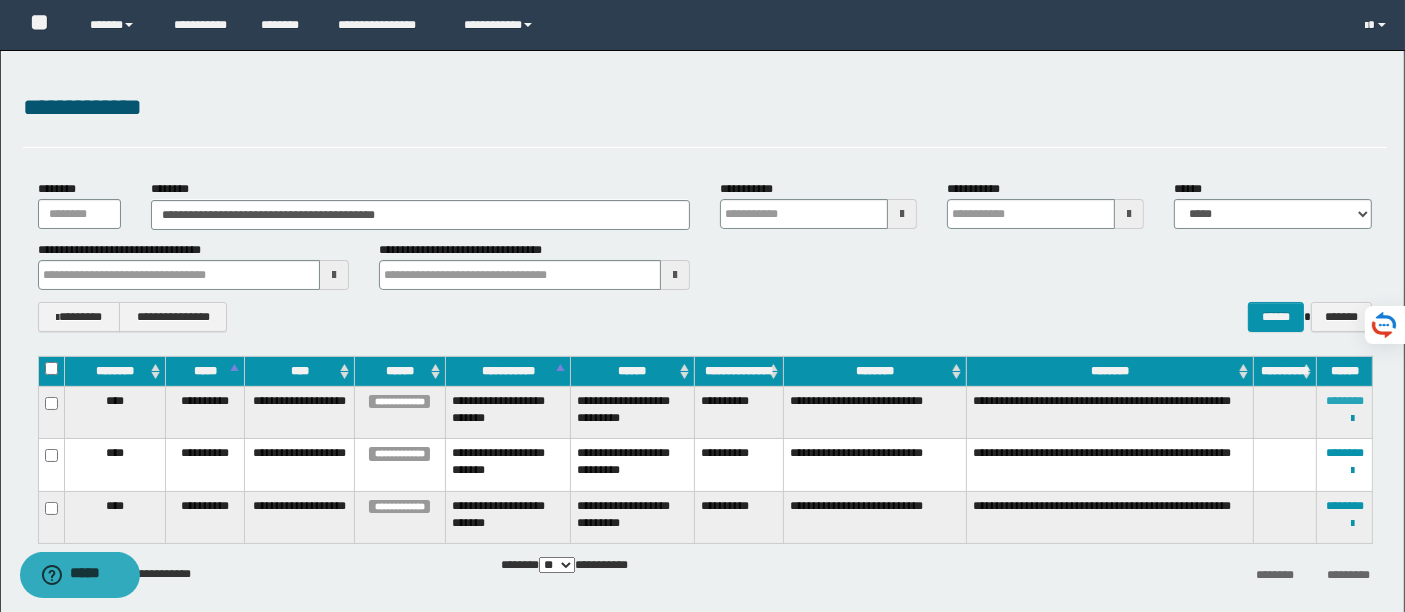 click on "********" at bounding box center [1345, 401] 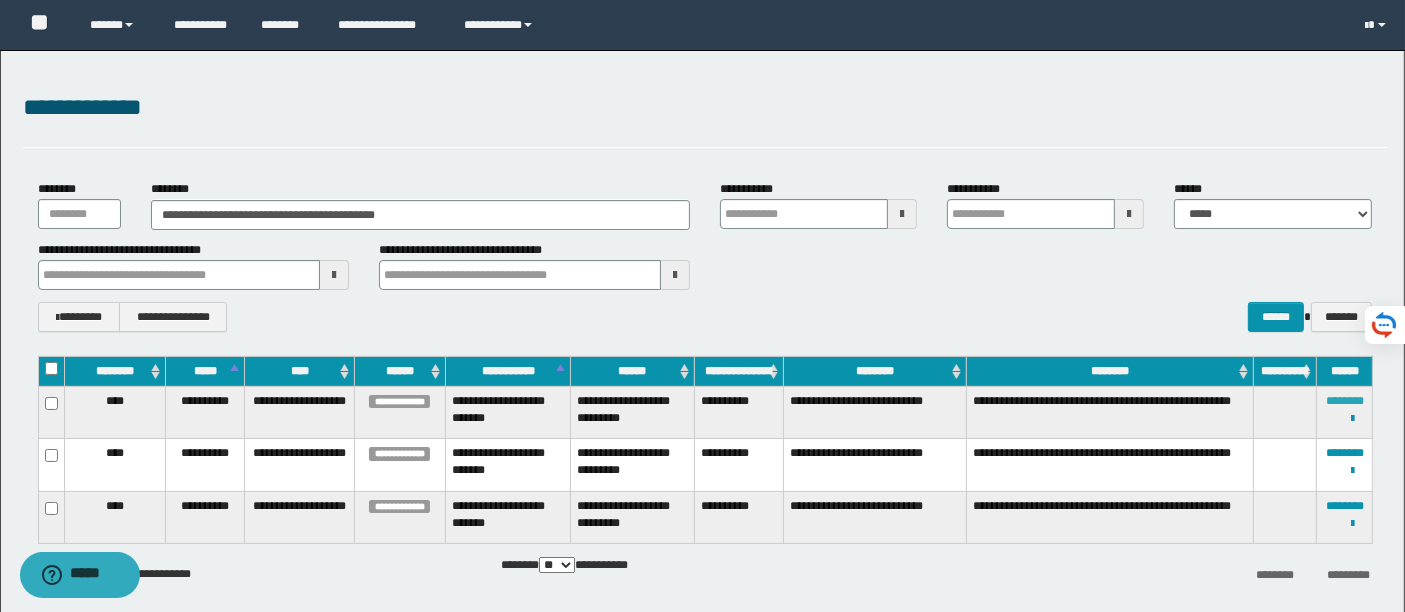 type 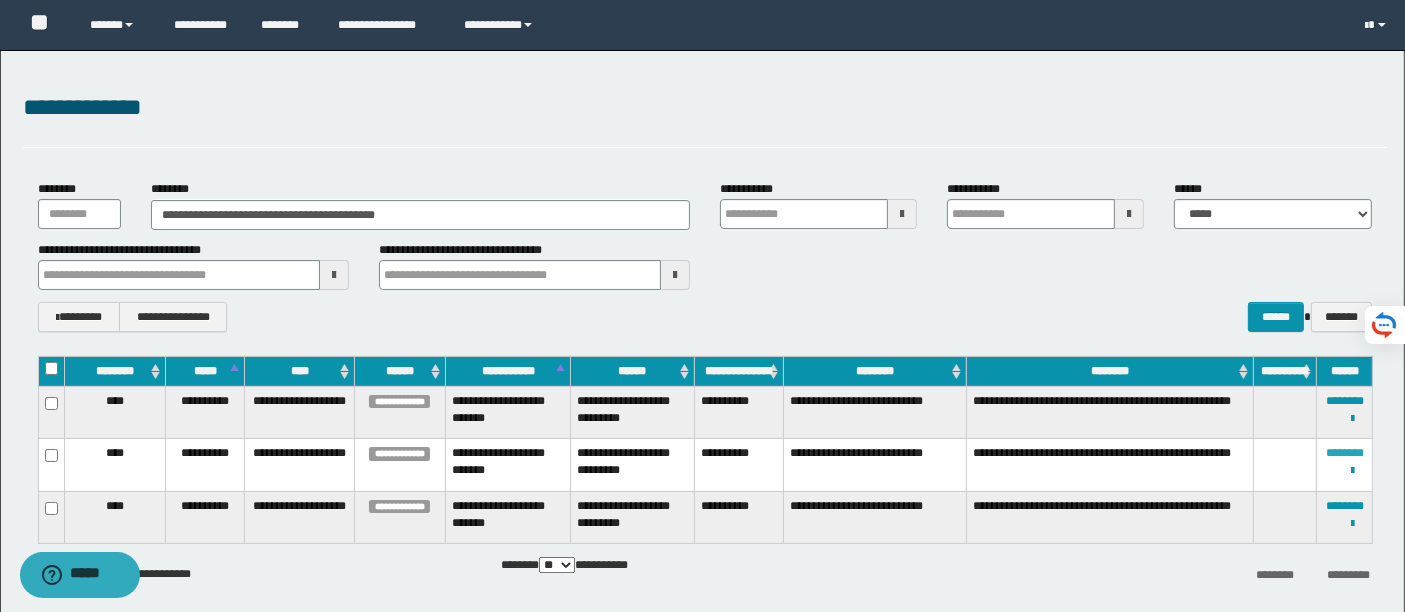 click on "********" at bounding box center [1345, 453] 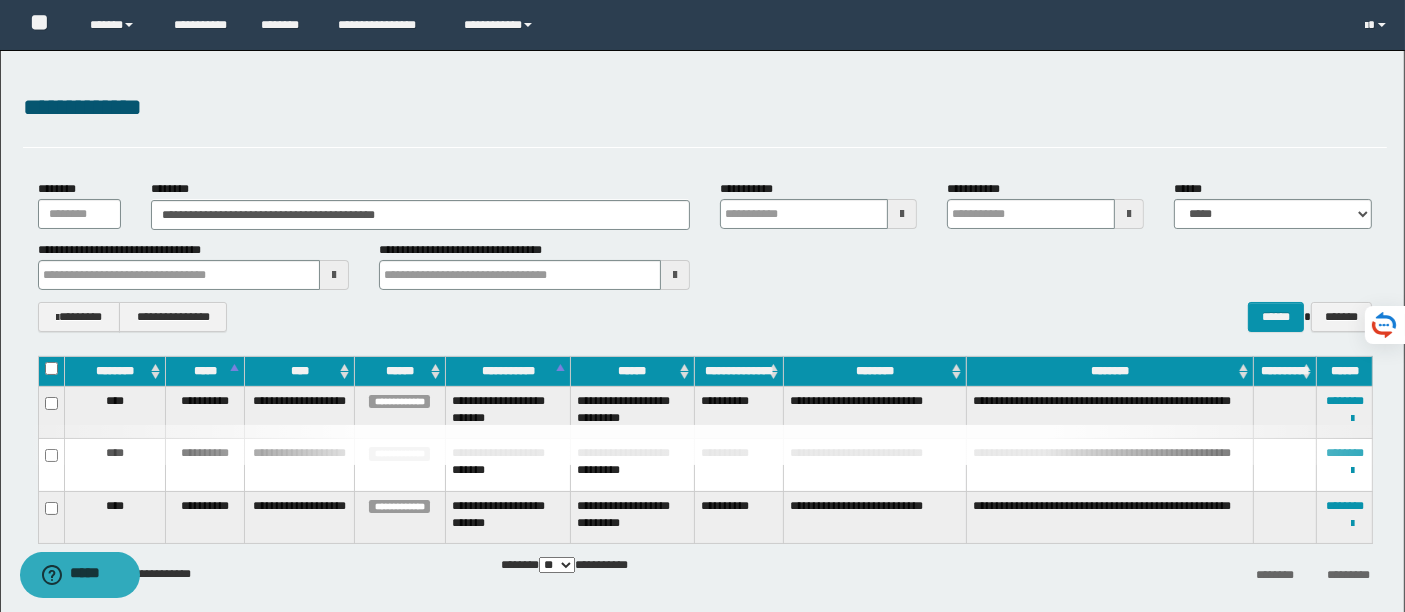 type 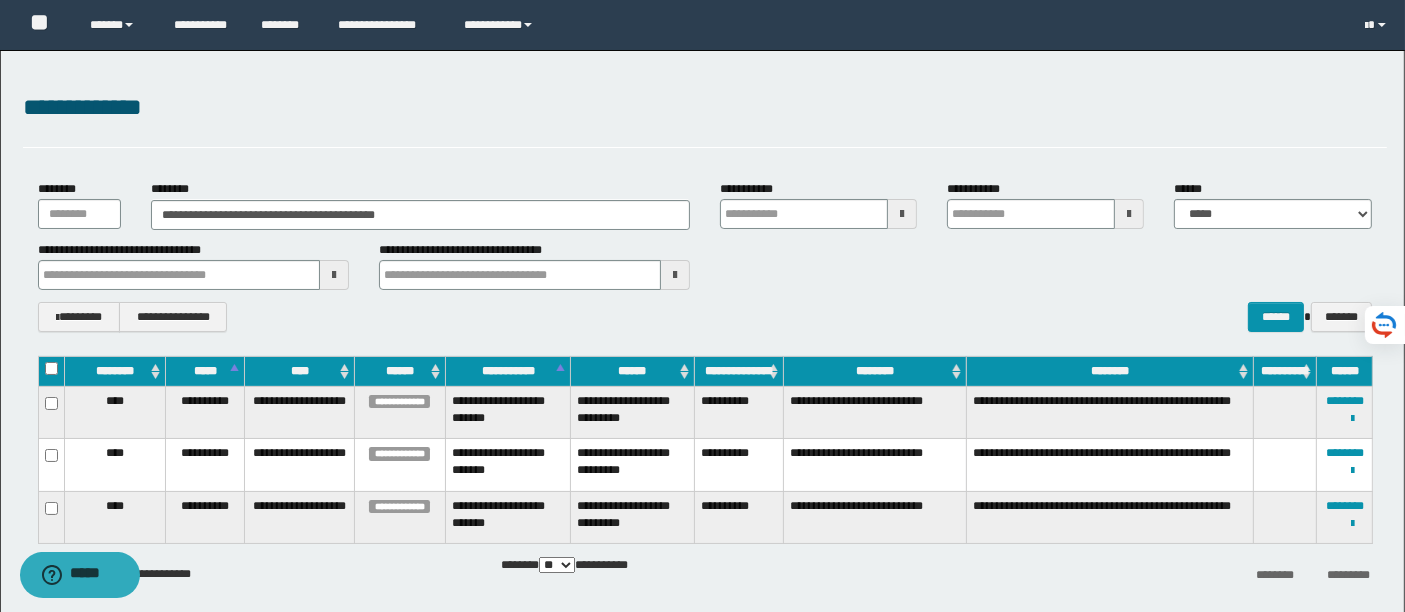 click on "**********" at bounding box center (1345, 517) 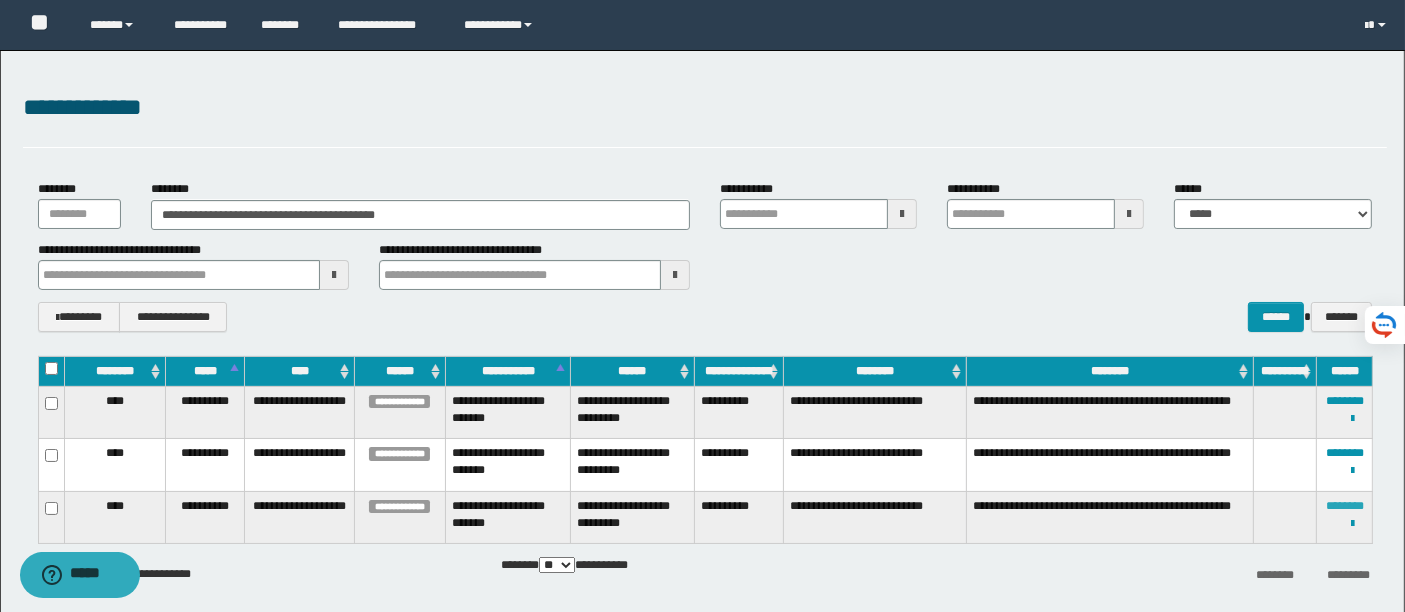 click on "********" at bounding box center (1345, 506) 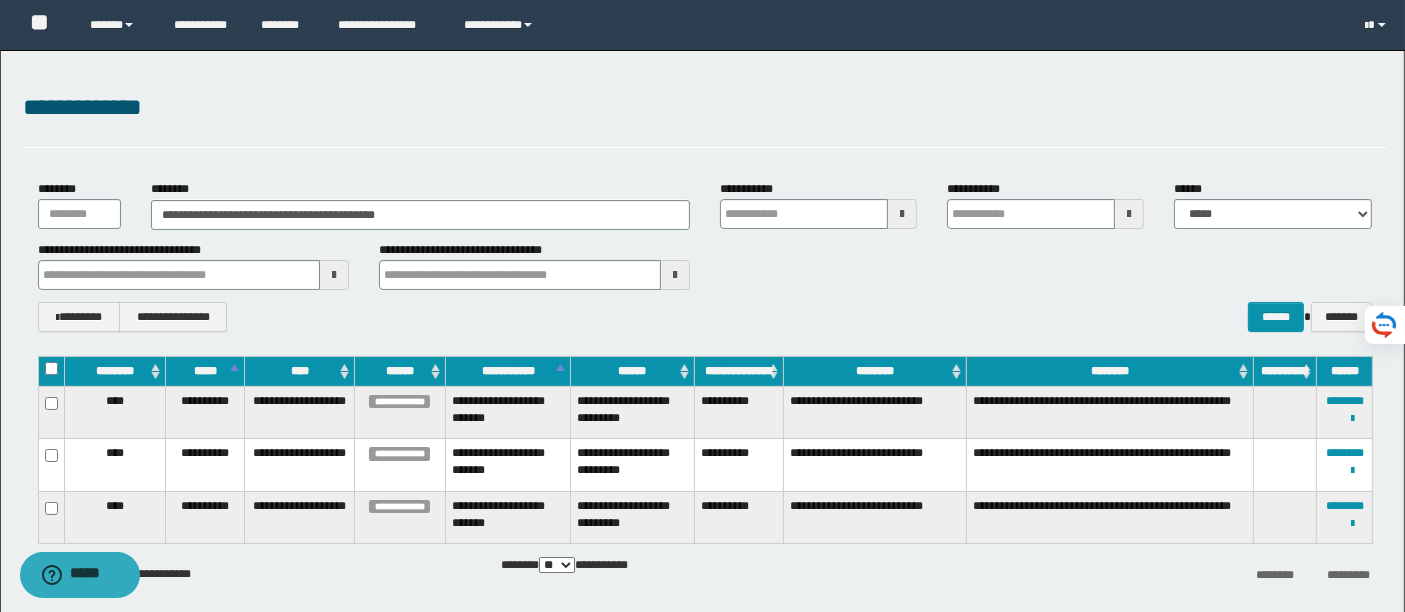 type 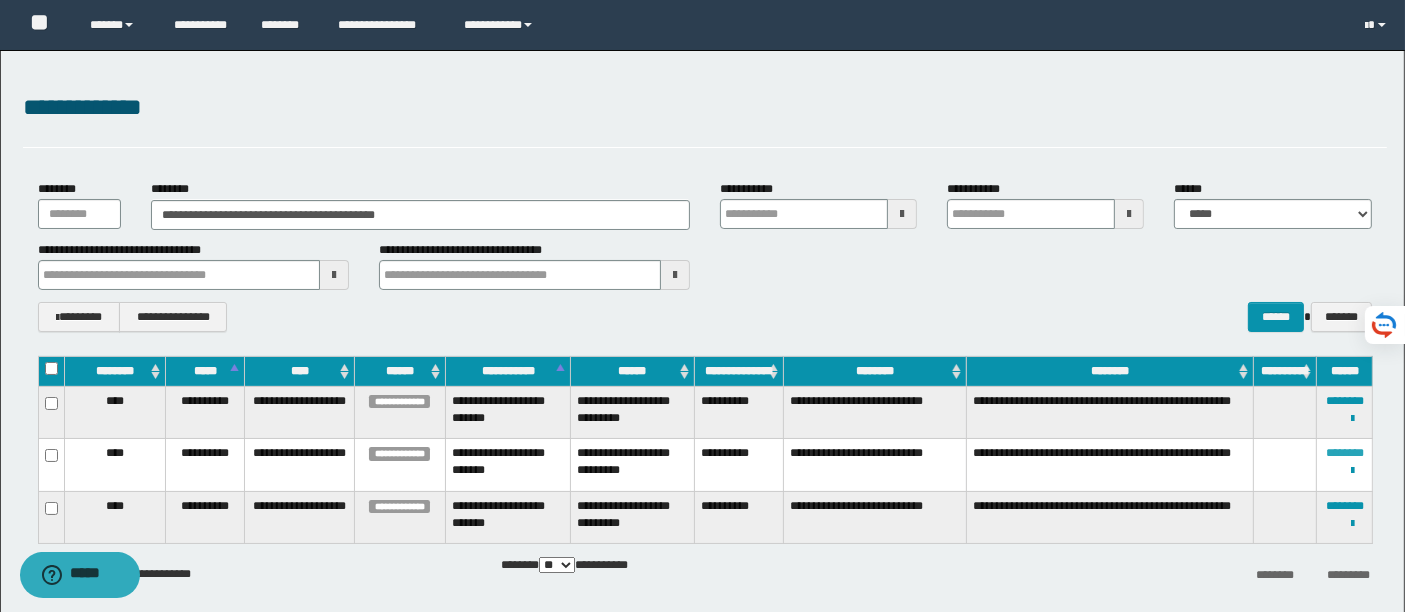 click on "********" at bounding box center (1345, 453) 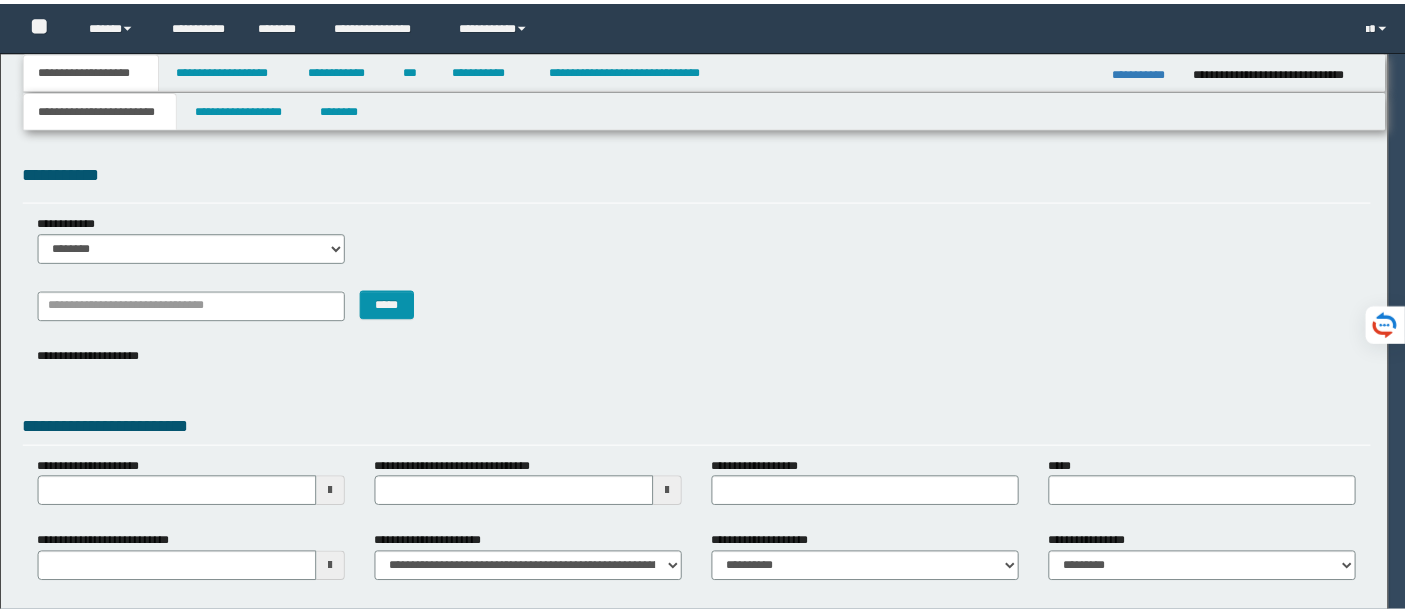 scroll, scrollTop: 0, scrollLeft: 0, axis: both 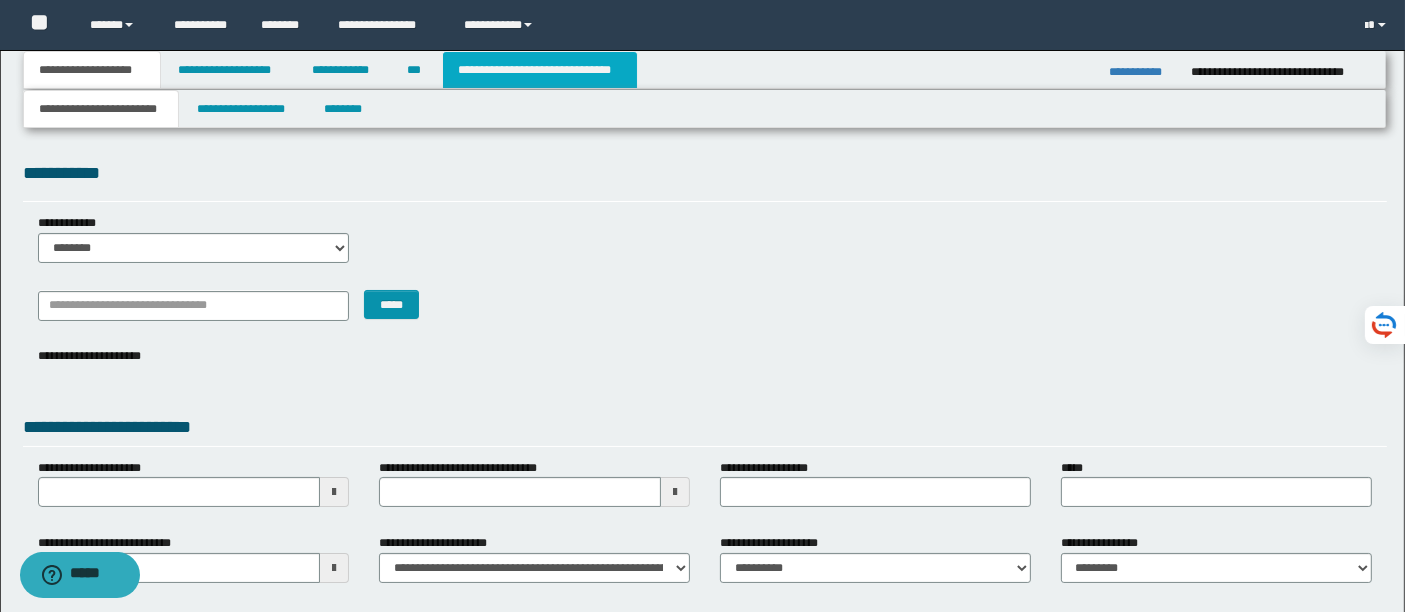 click on "**********" at bounding box center (540, 70) 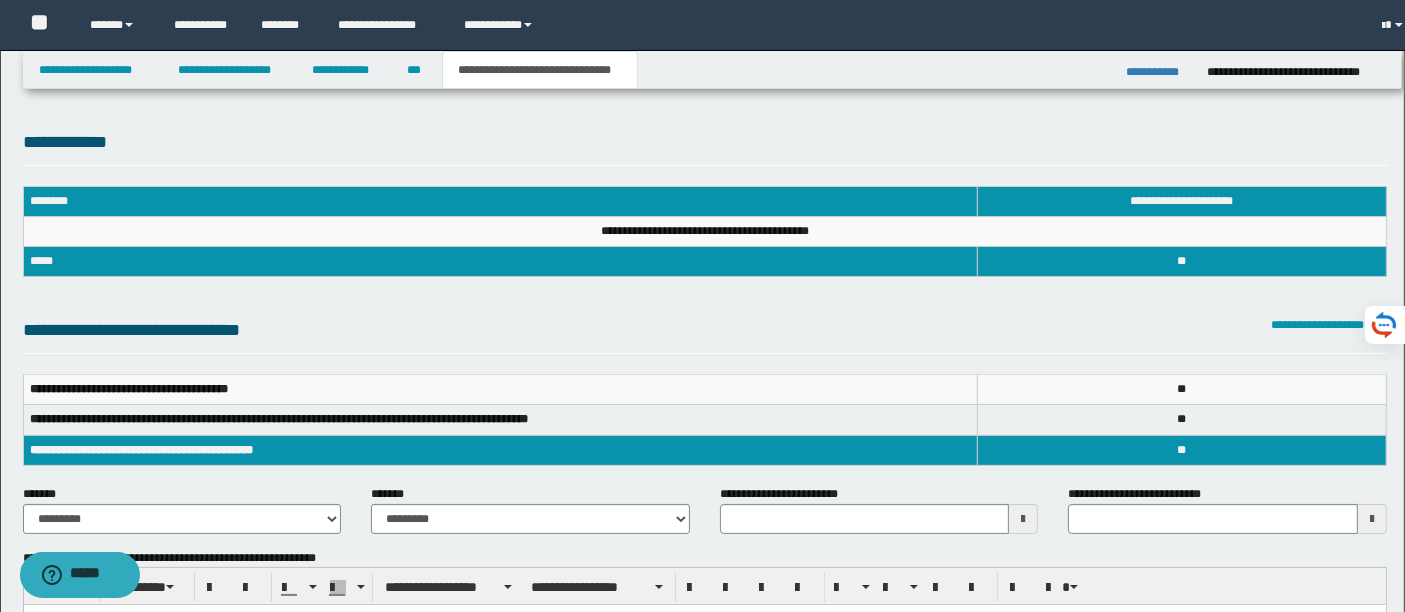 scroll, scrollTop: 0, scrollLeft: 0, axis: both 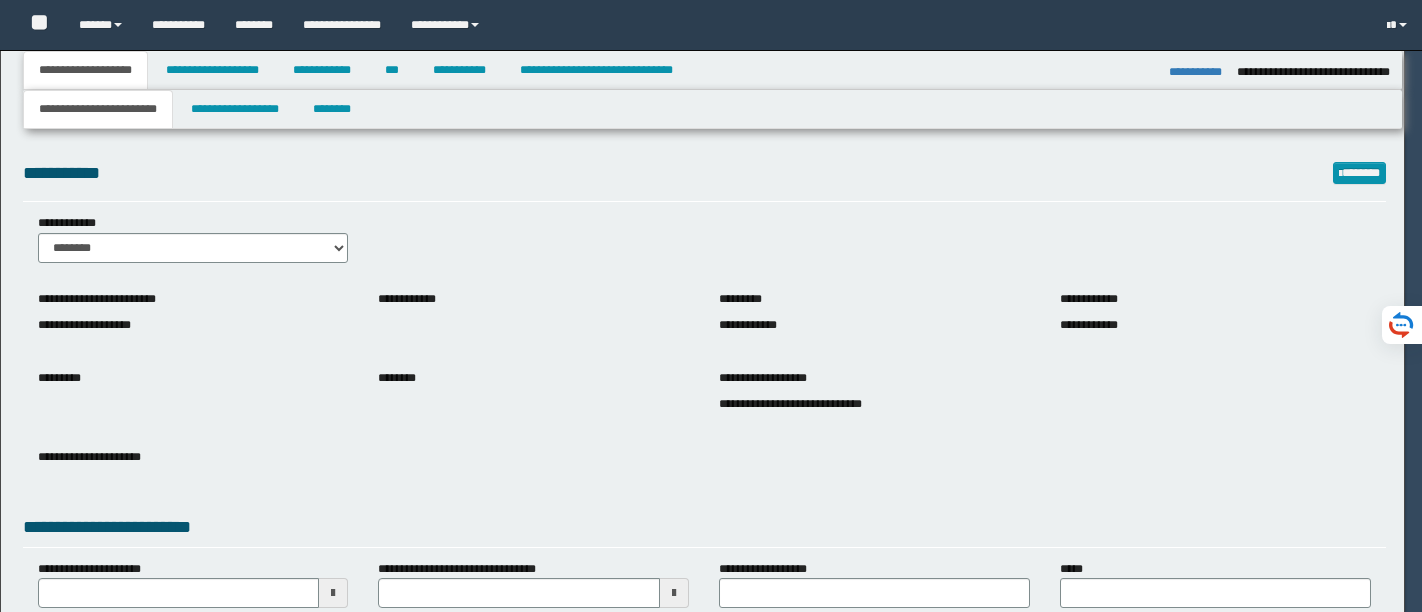 select on "*" 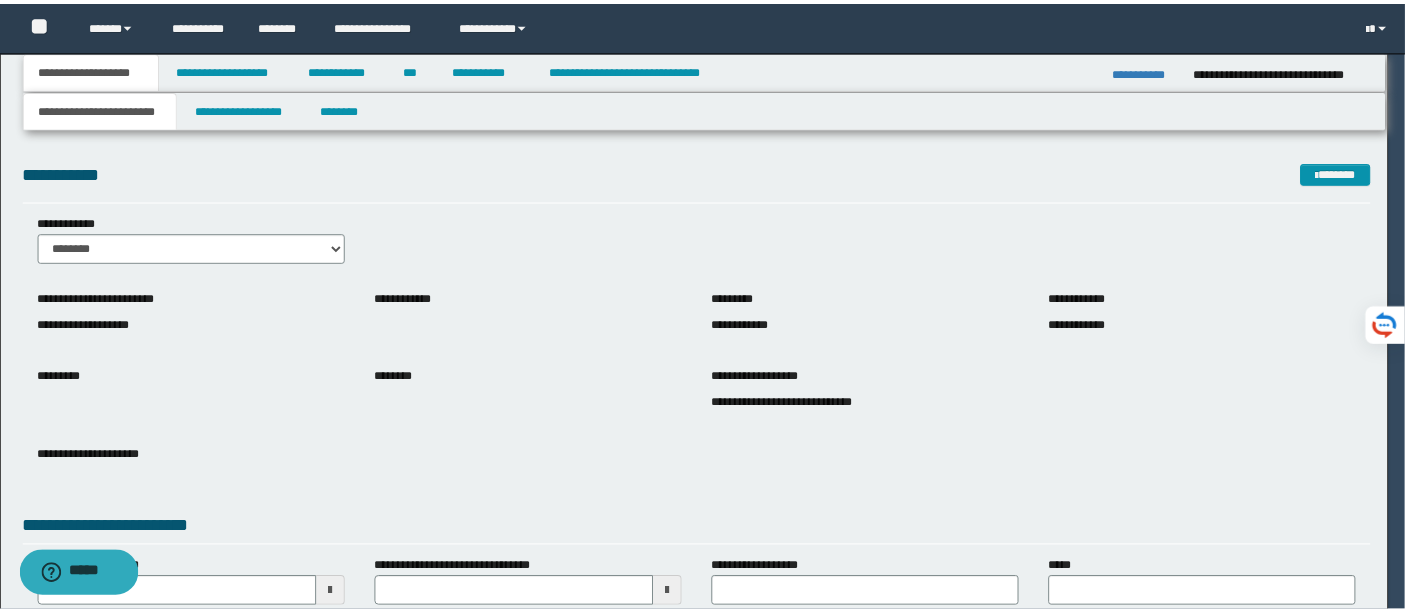 scroll, scrollTop: 0, scrollLeft: 0, axis: both 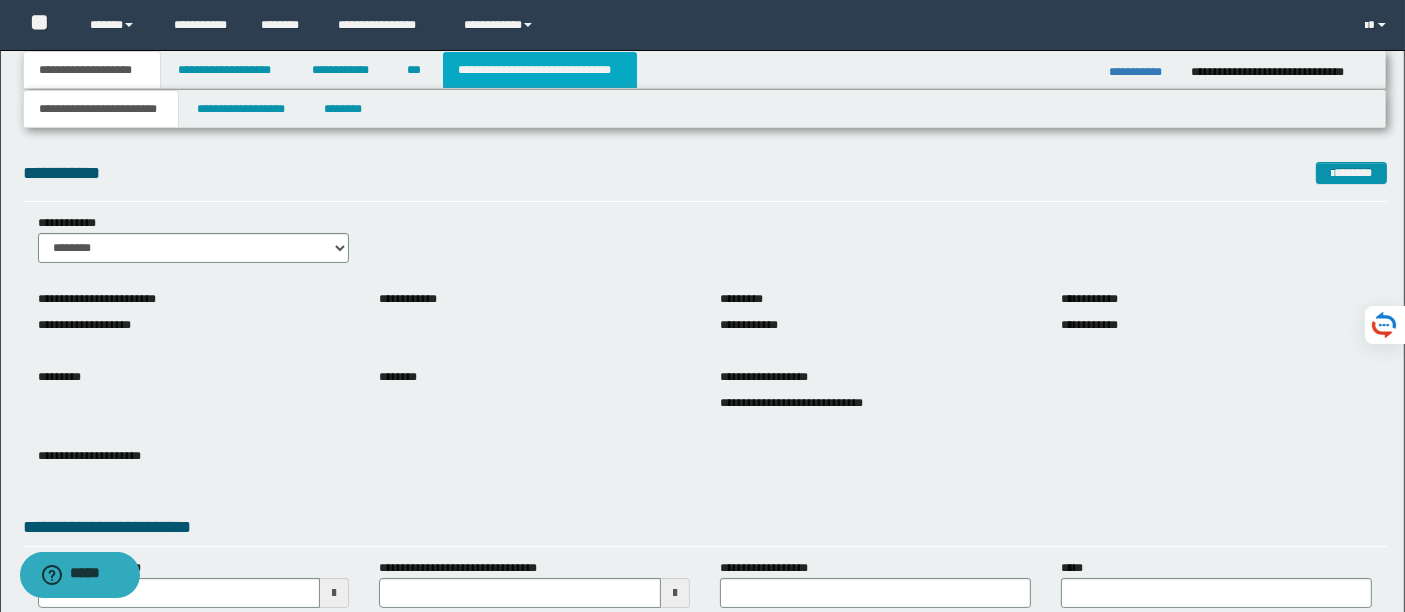 click on "**********" at bounding box center [540, 70] 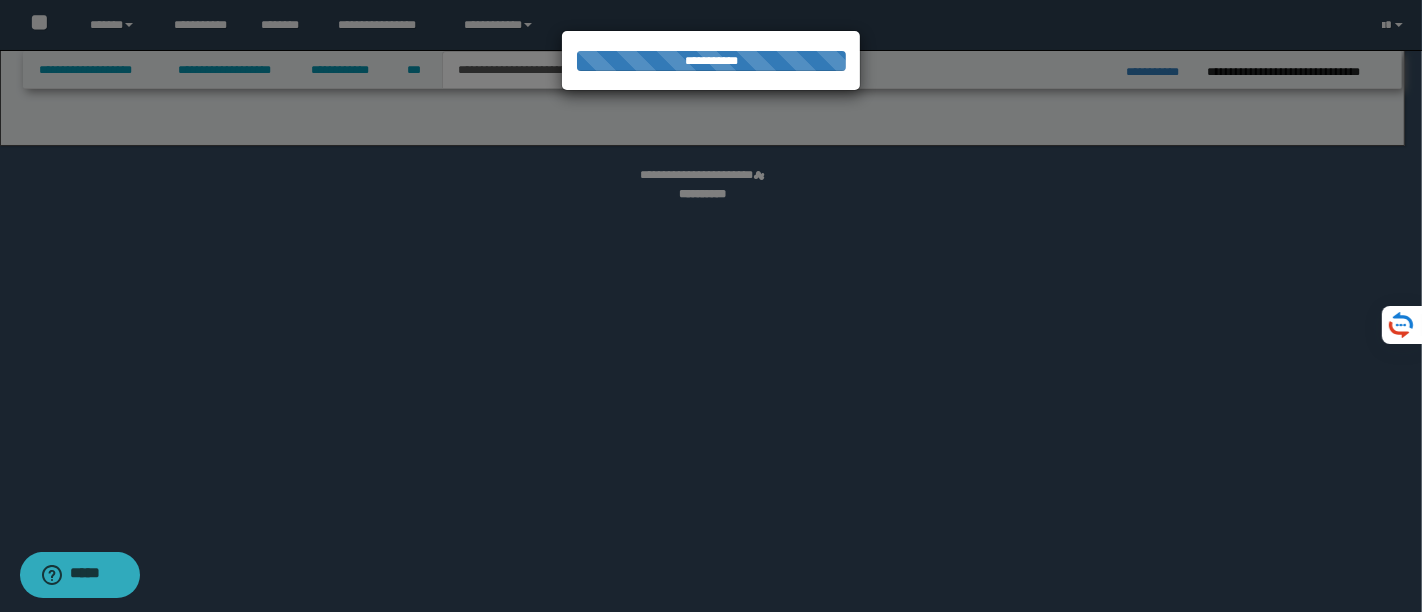 select on "*" 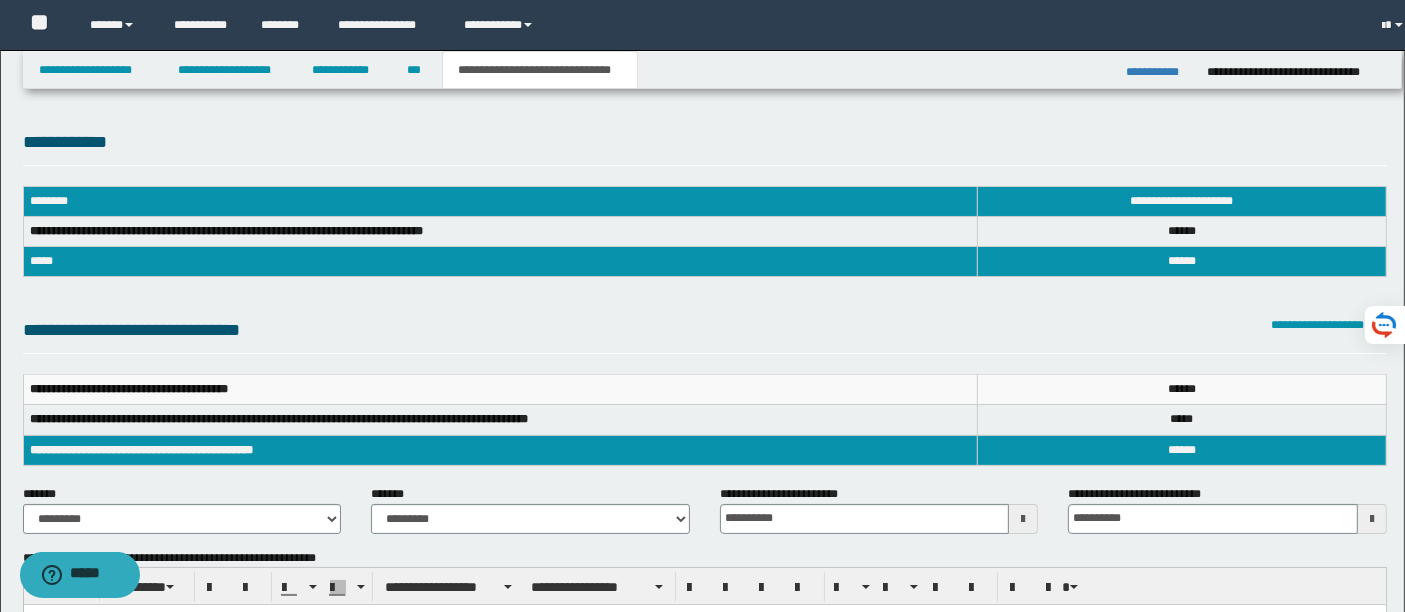 scroll, scrollTop: 0, scrollLeft: 0, axis: both 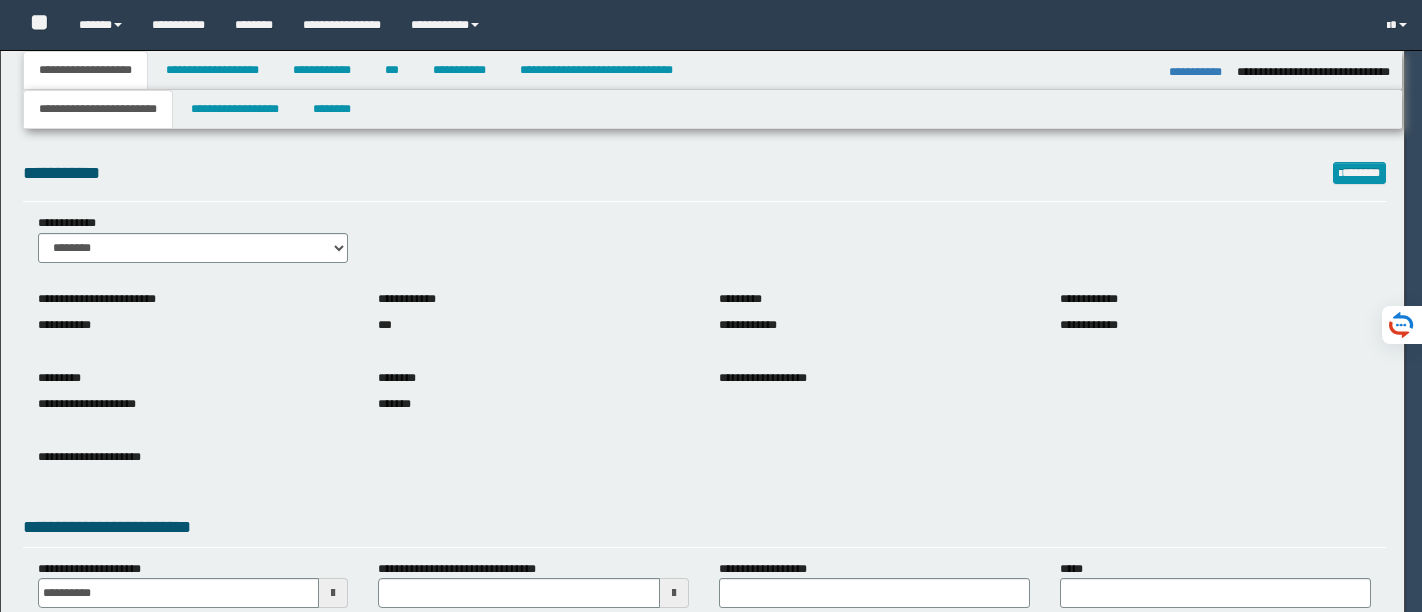 select on "*" 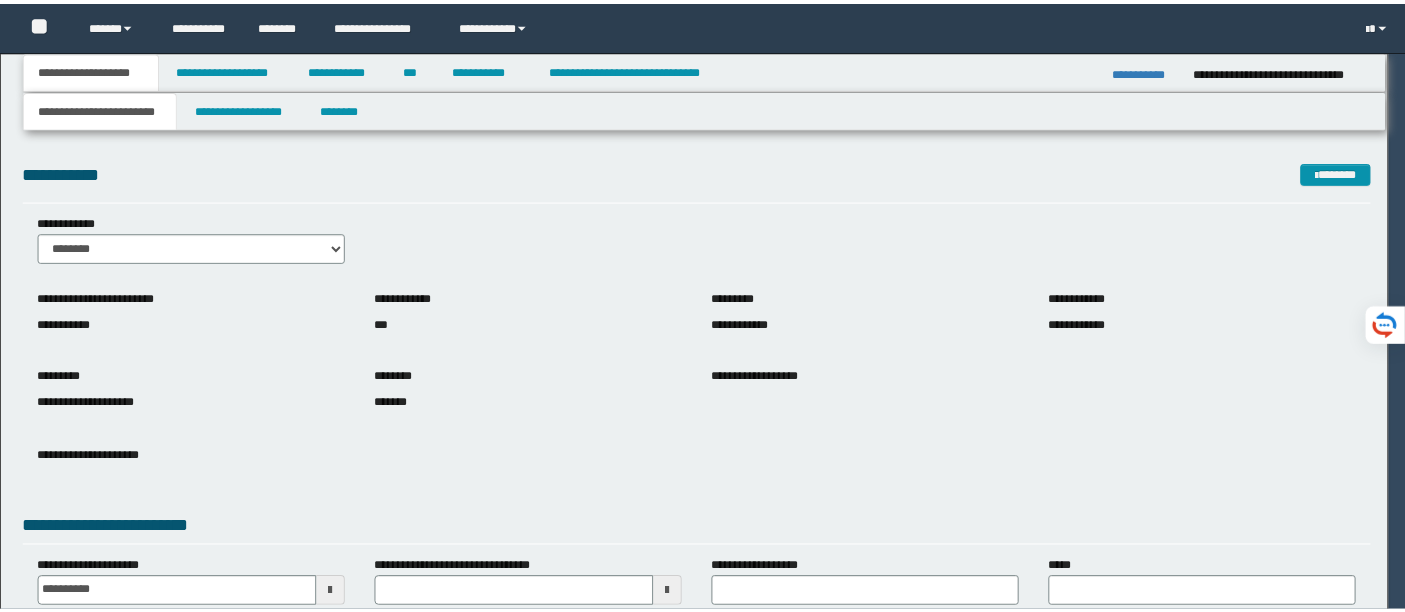 scroll, scrollTop: 0, scrollLeft: 0, axis: both 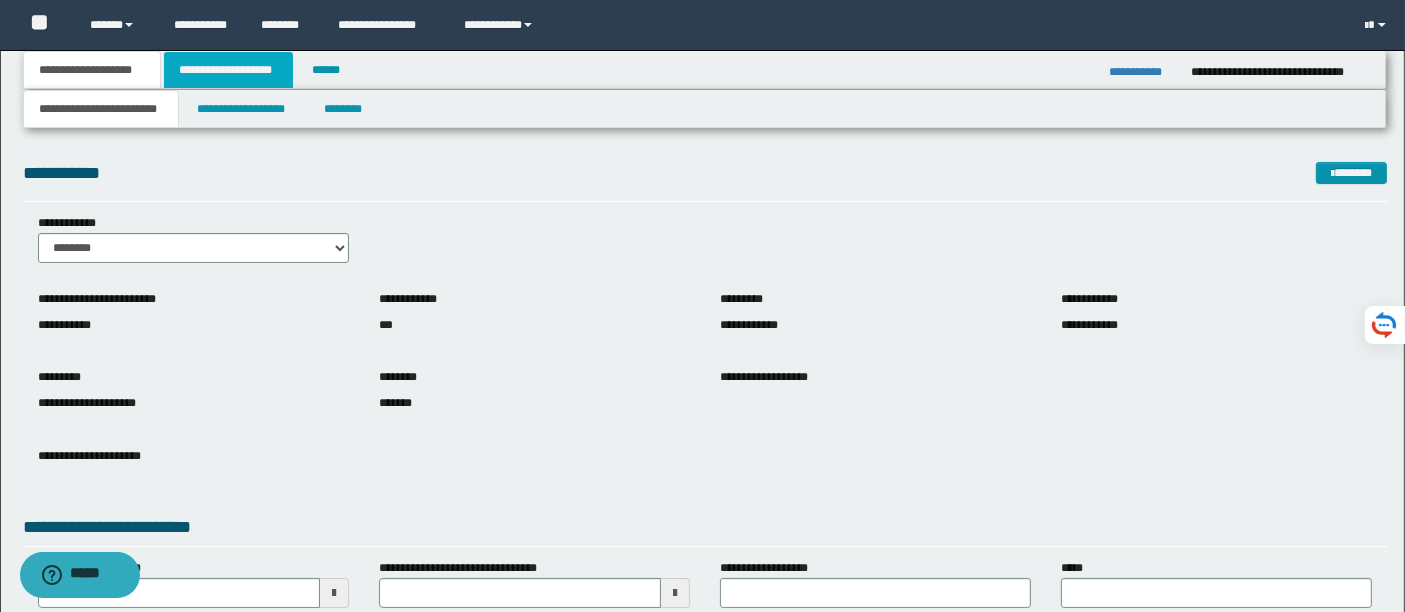 click on "**********" at bounding box center (228, 70) 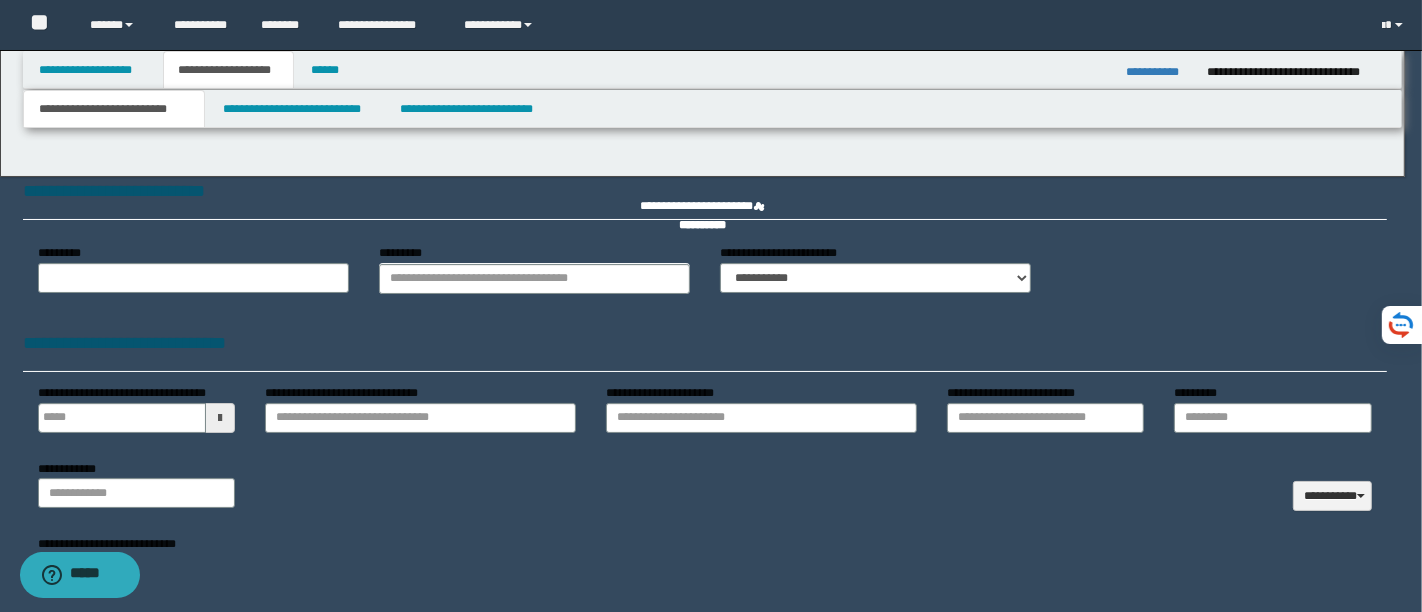 type 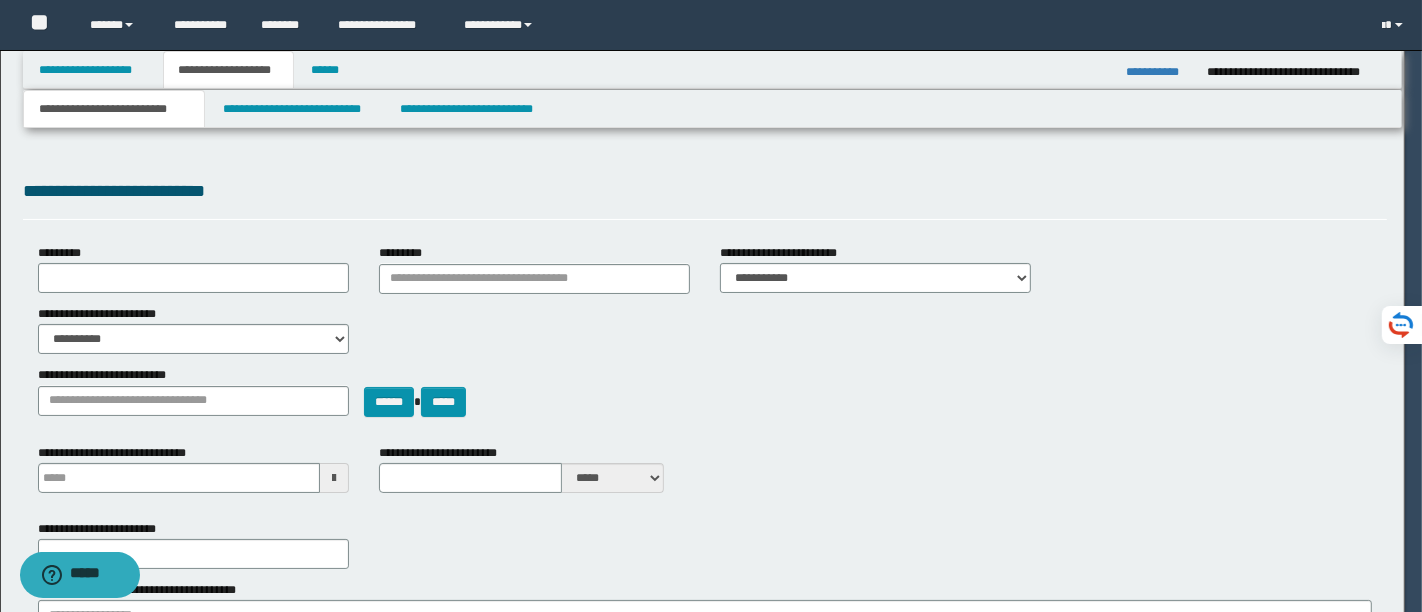select on "*" 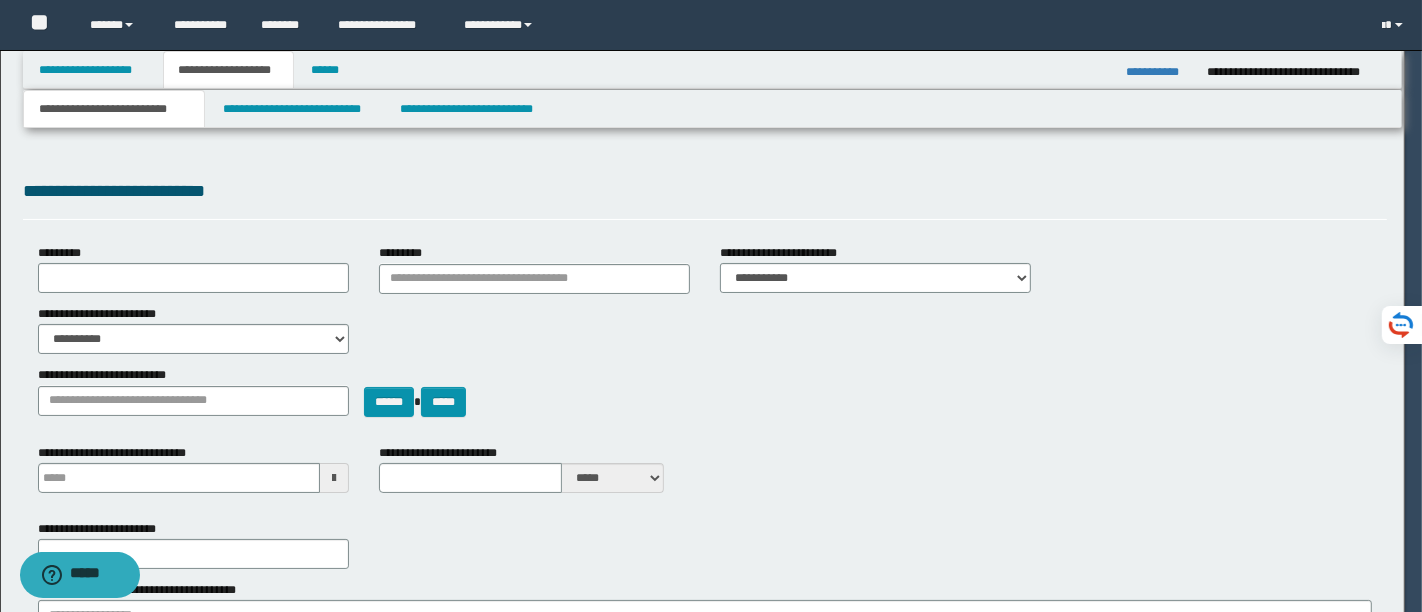 type 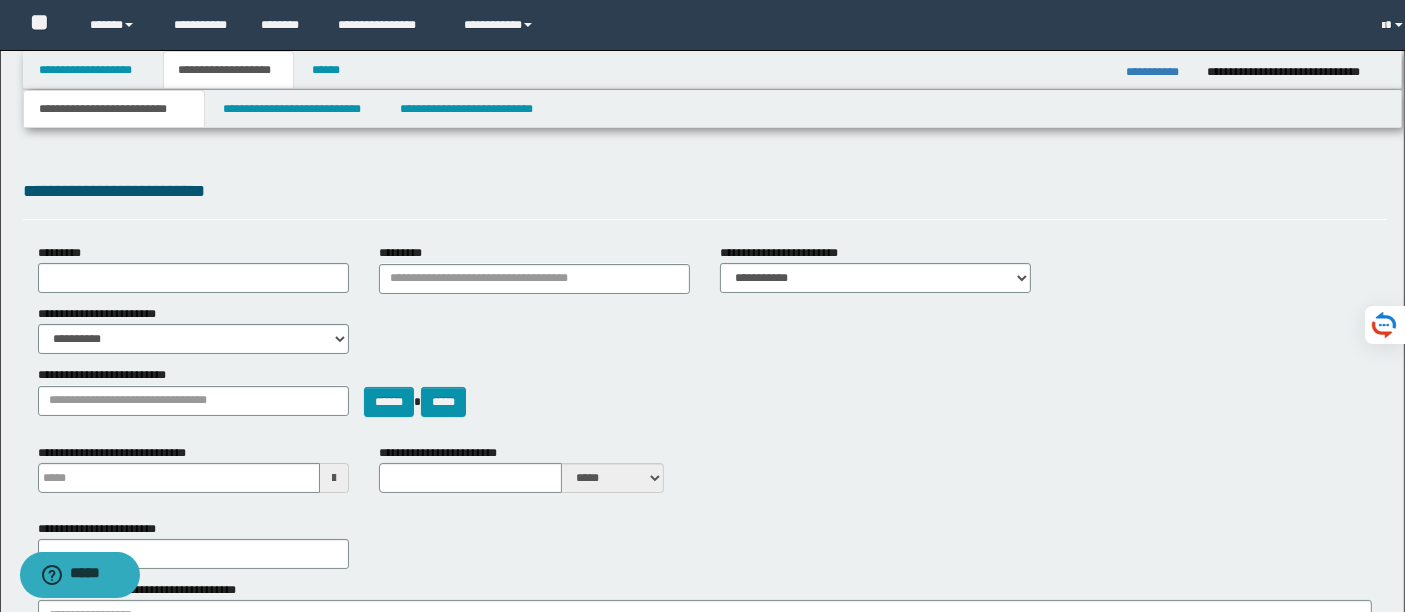 scroll, scrollTop: 0, scrollLeft: 0, axis: both 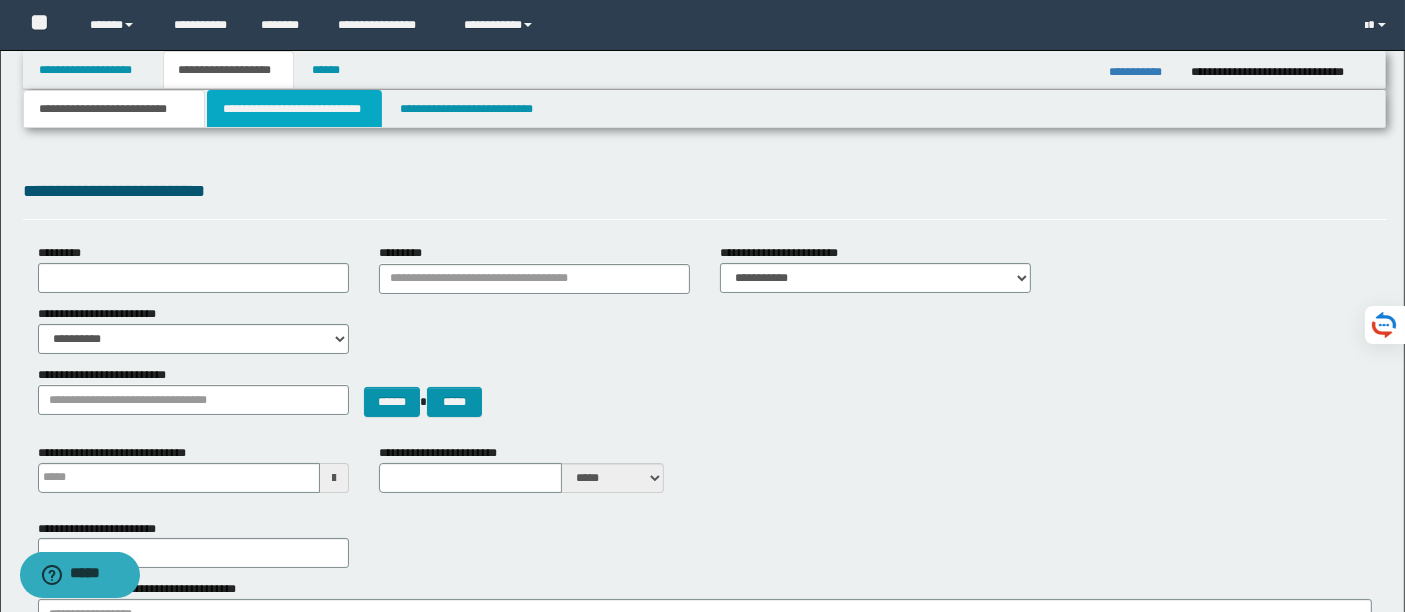 click on "**********" at bounding box center (294, 109) 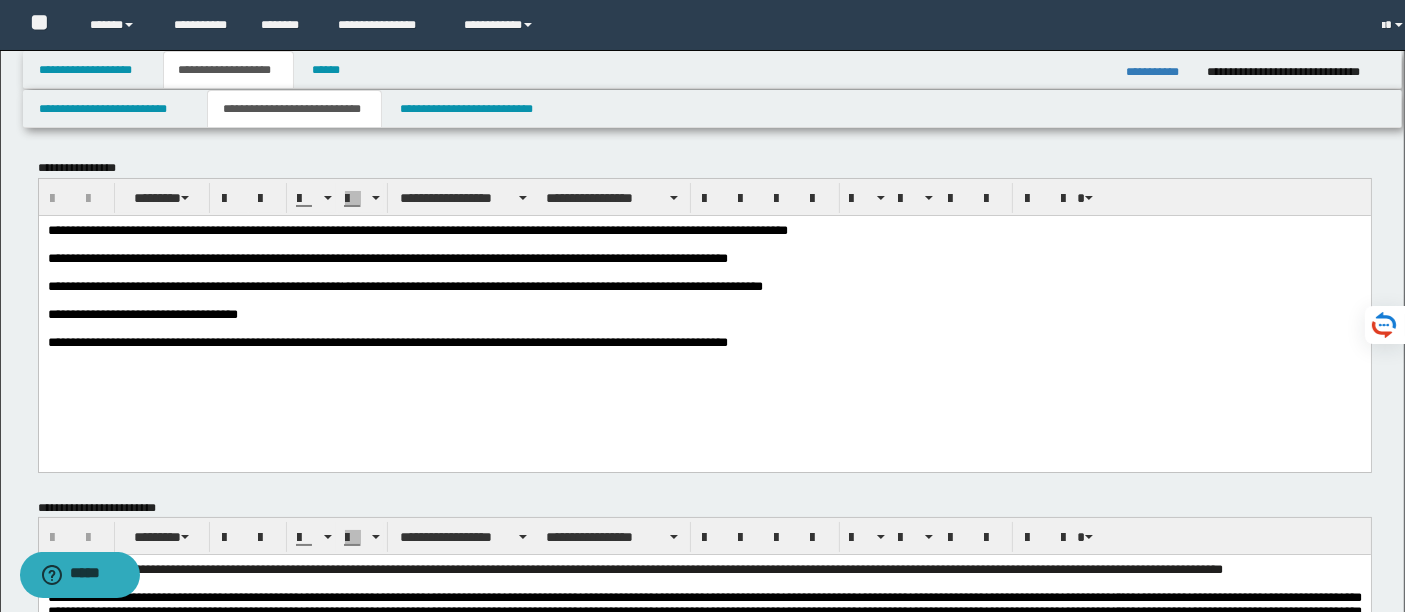 scroll, scrollTop: 0, scrollLeft: 0, axis: both 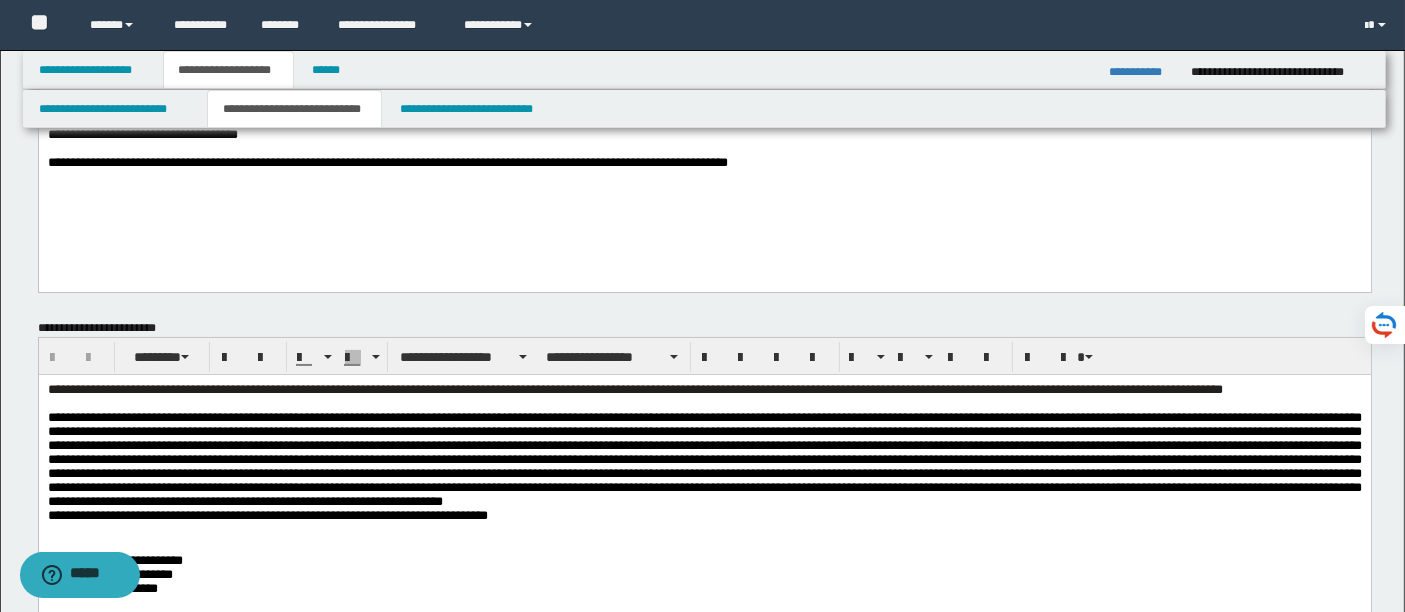 click at bounding box center [704, 459] 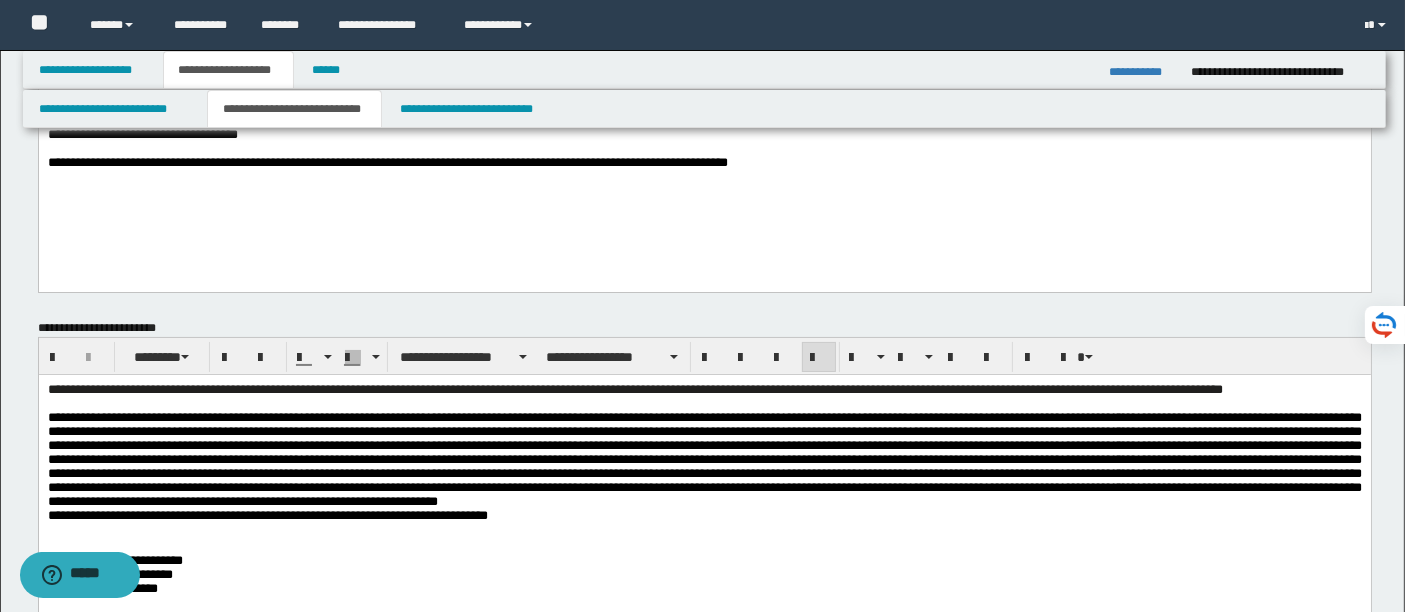 type 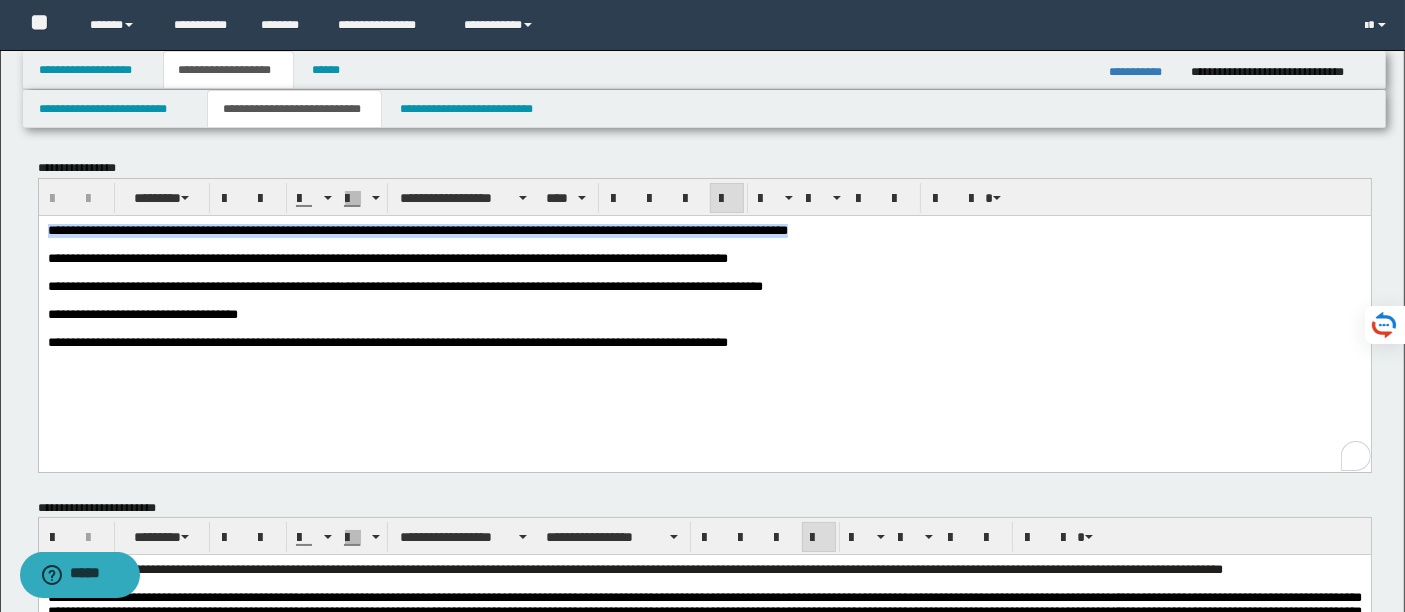 drag, startPoint x: 48, startPoint y: 232, endPoint x: 1009, endPoint y: 406, distance: 976.6253 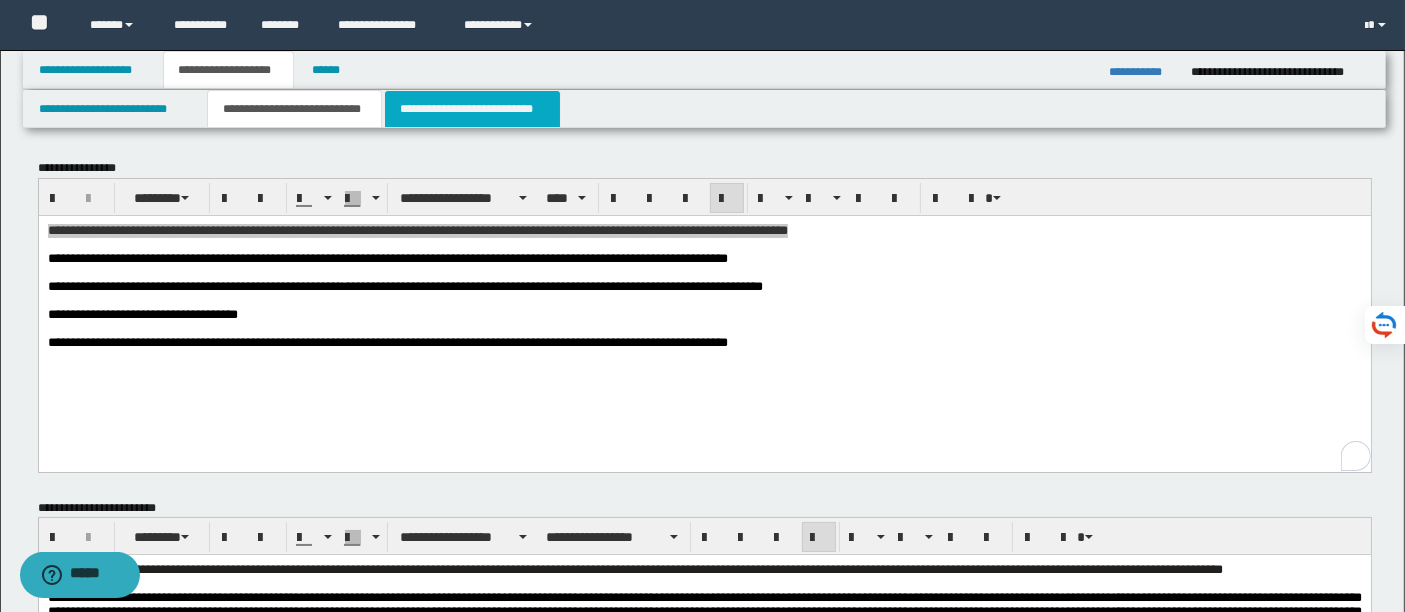 click on "**********" at bounding box center [472, 109] 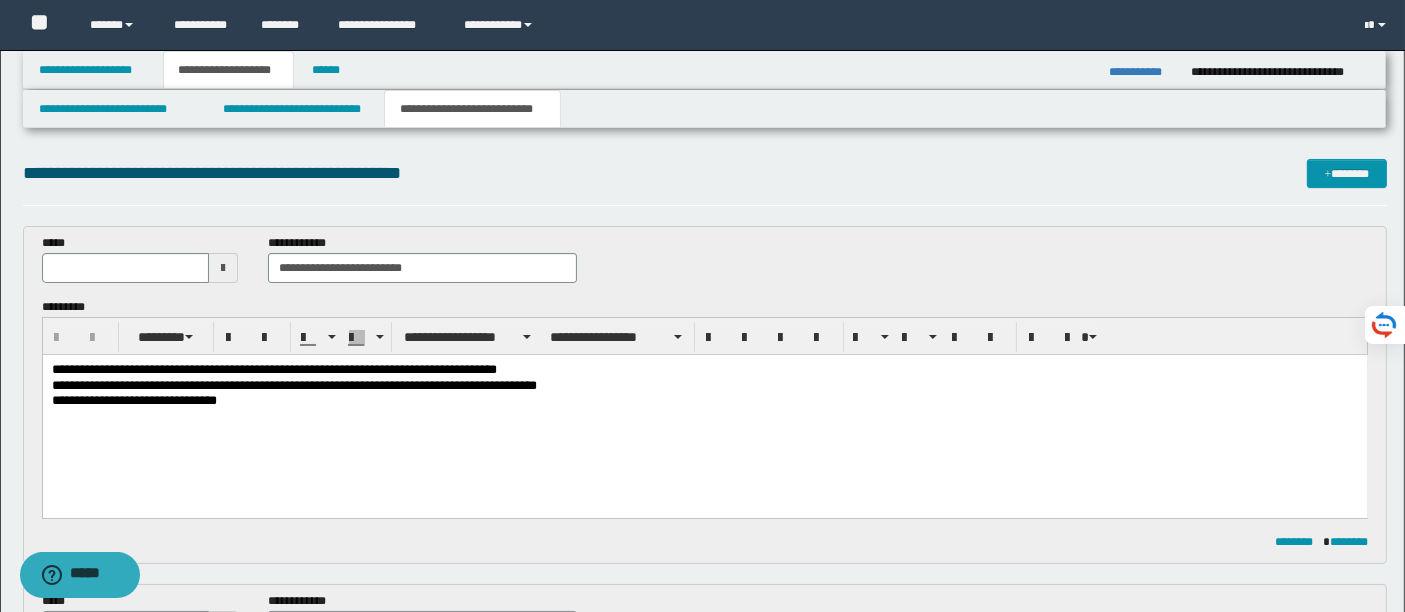 scroll, scrollTop: 0, scrollLeft: 0, axis: both 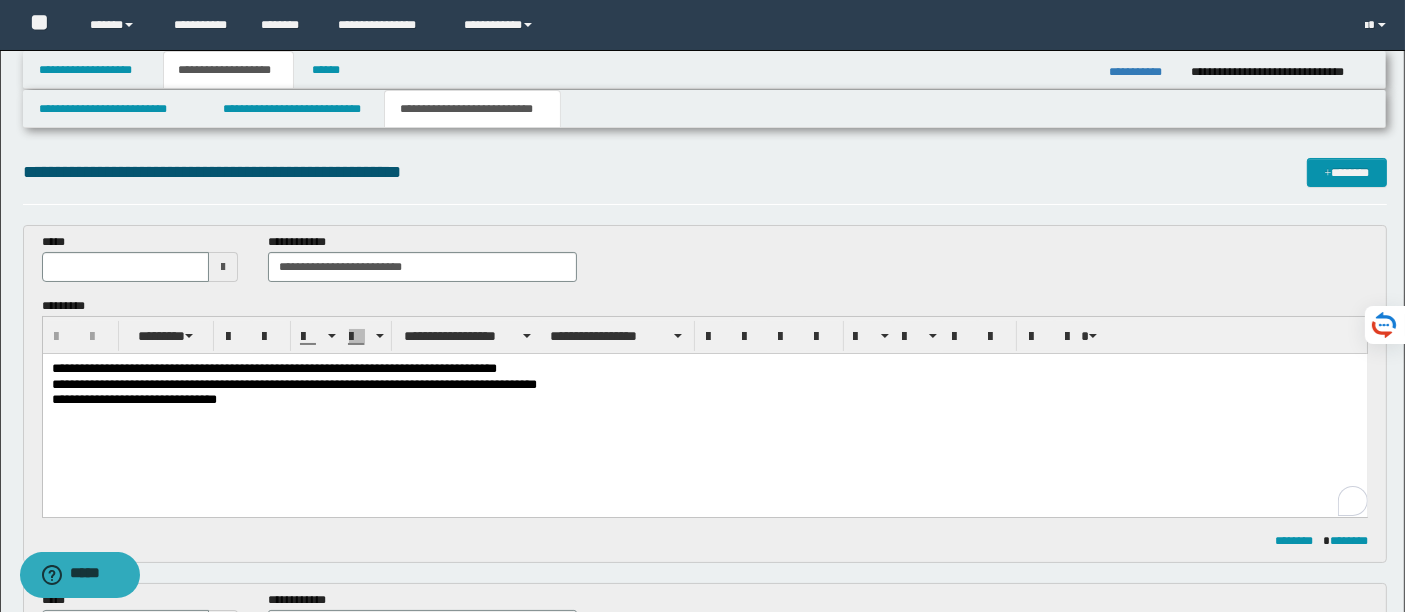 click on "**********" at bounding box center (704, 409) 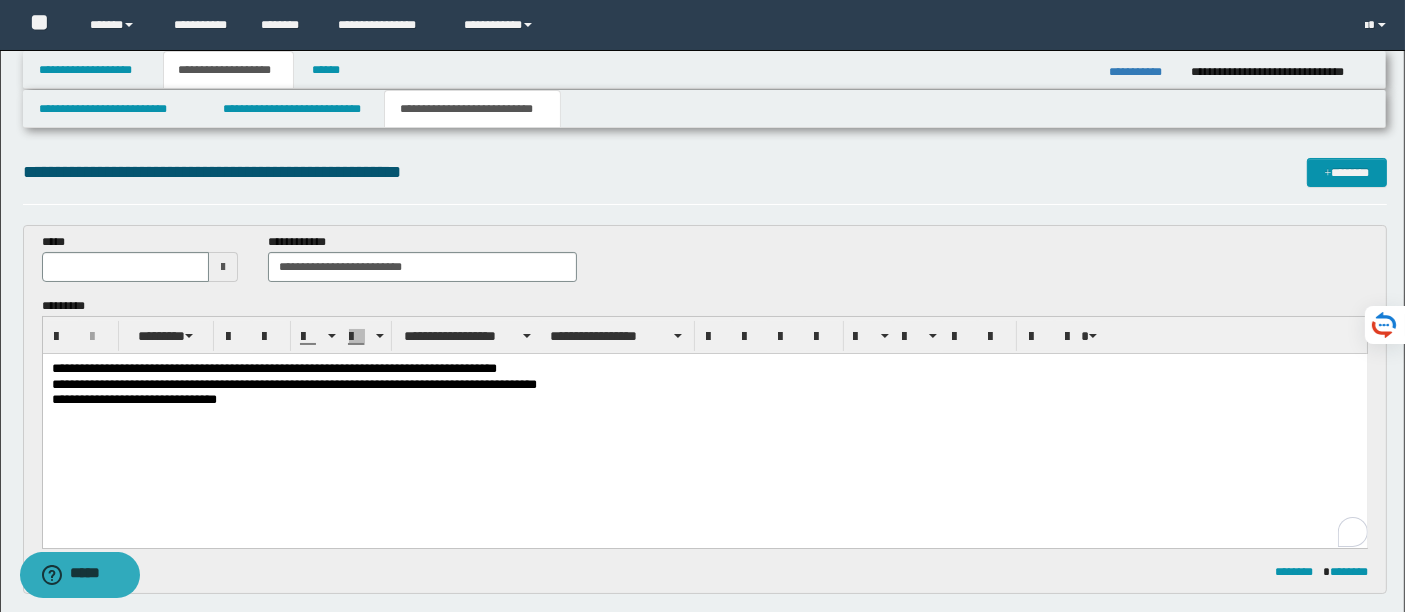 click at bounding box center [704, 429] 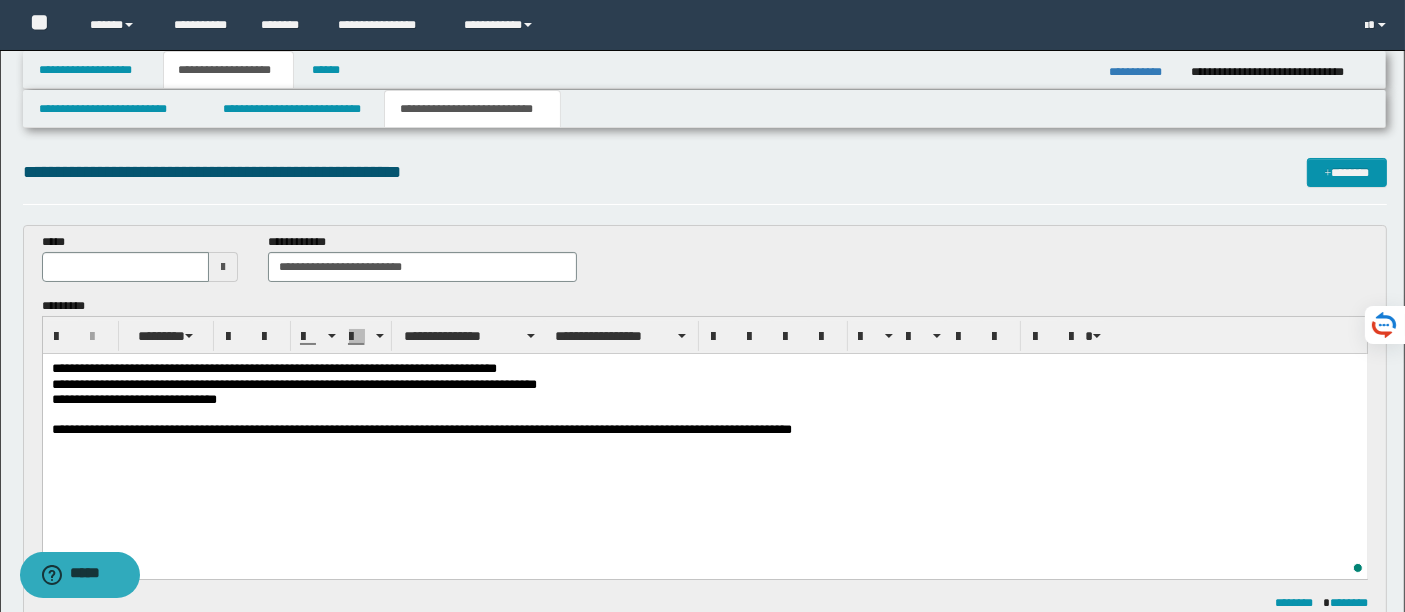type 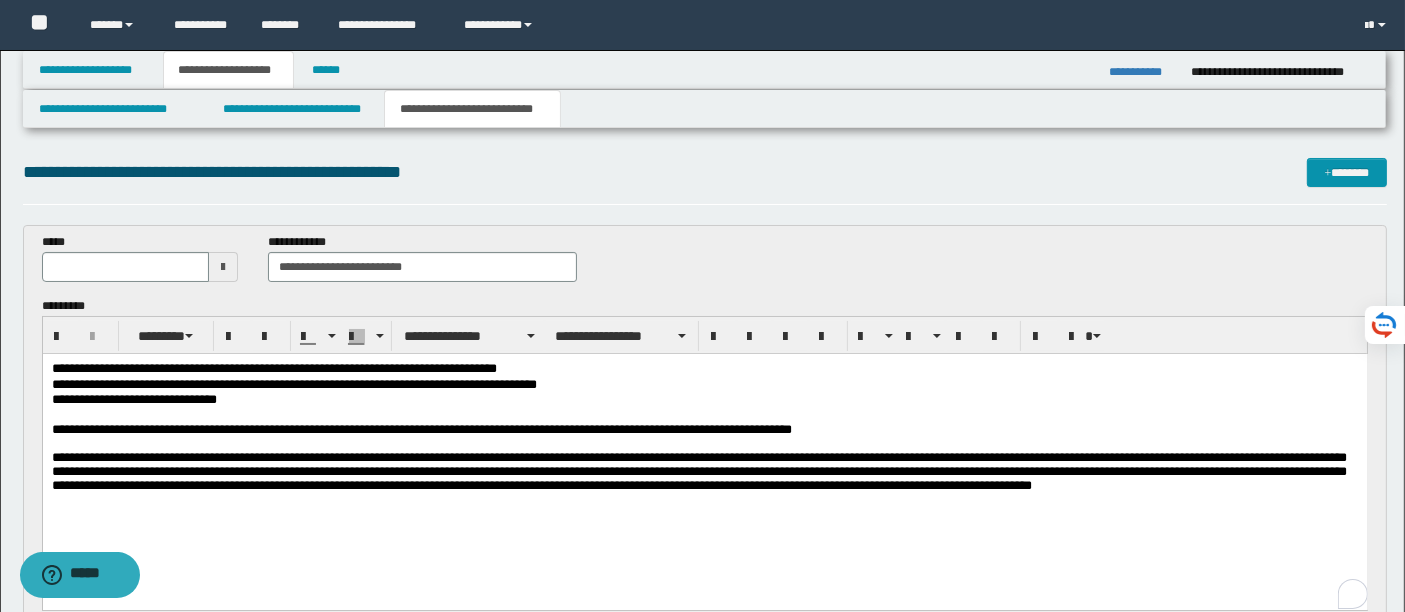 click on "**********" at bounding box center [698, 470] 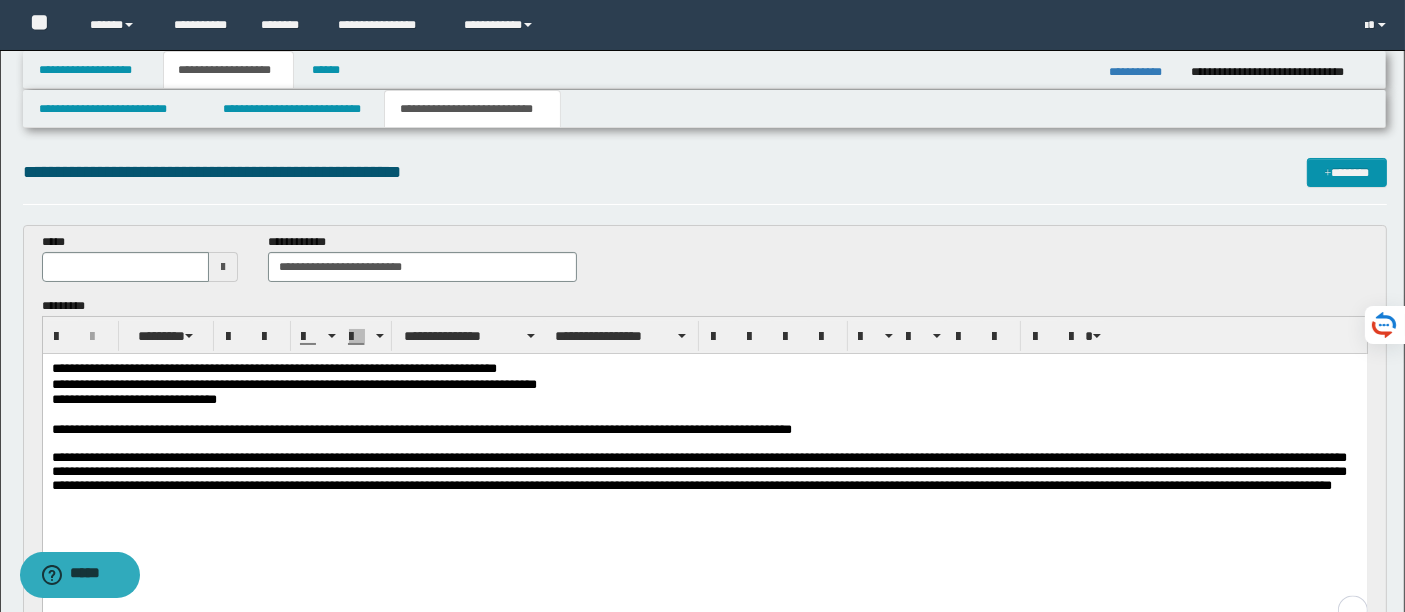 click on "**********" at bounding box center [704, 471] 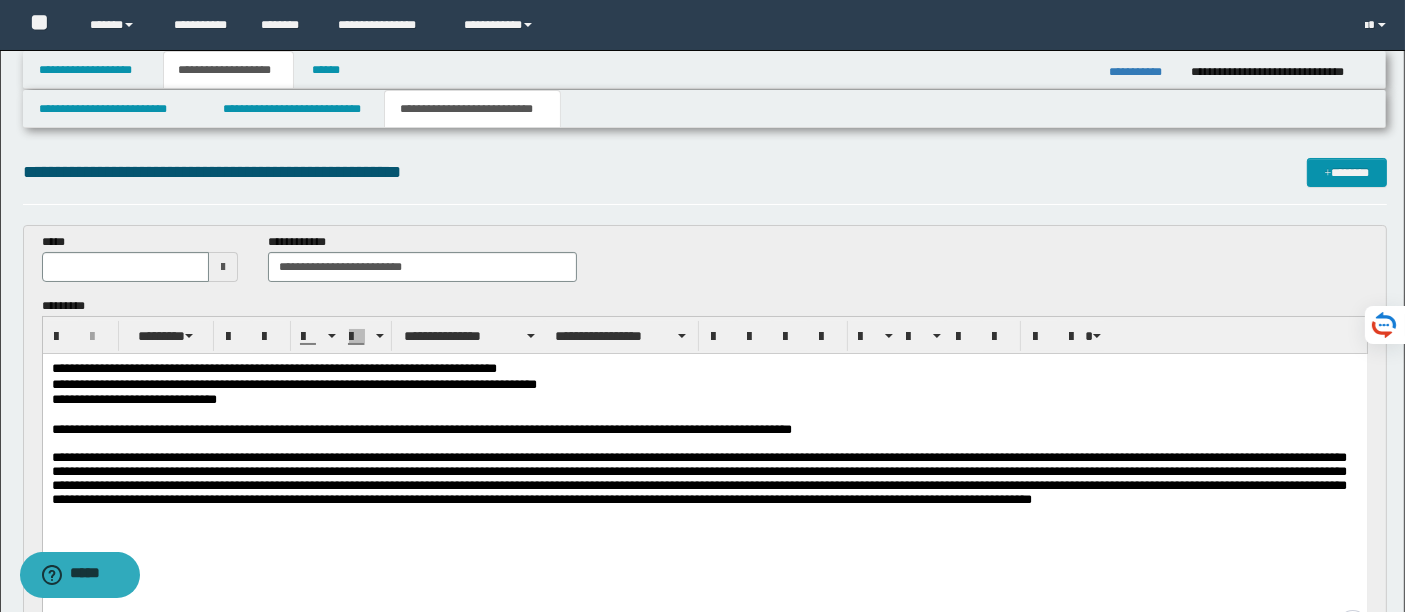 click on "**********" at bounding box center [704, 429] 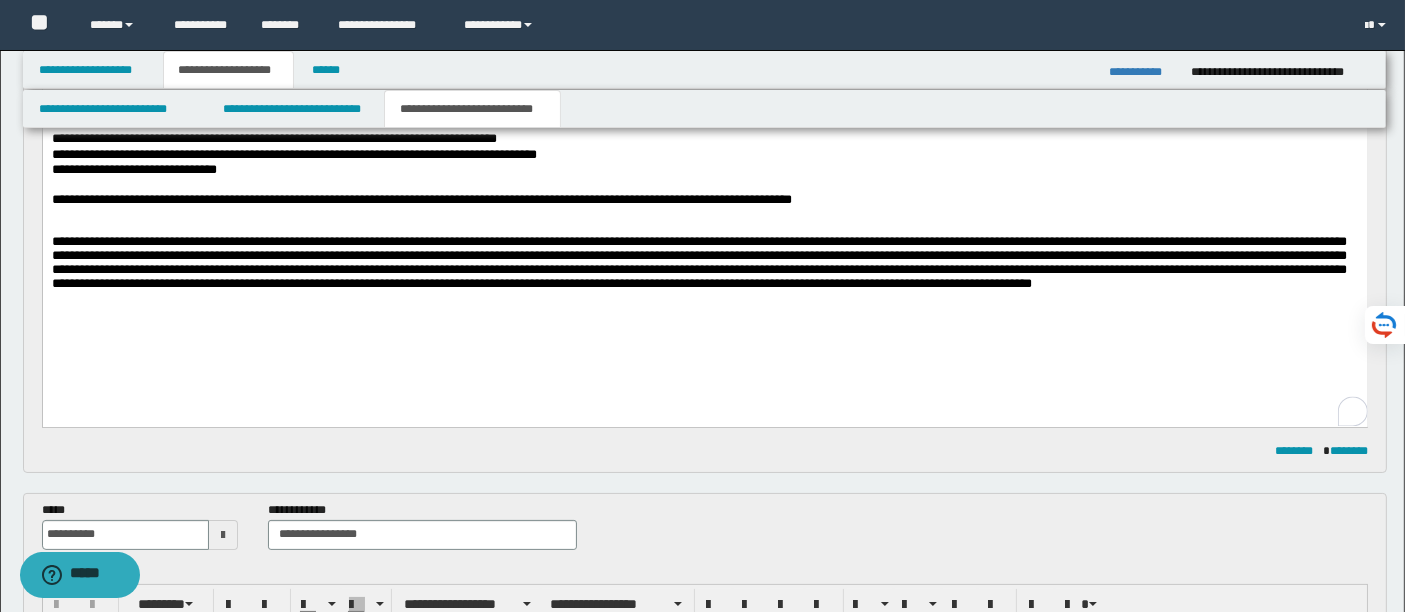 scroll, scrollTop: 222, scrollLeft: 0, axis: vertical 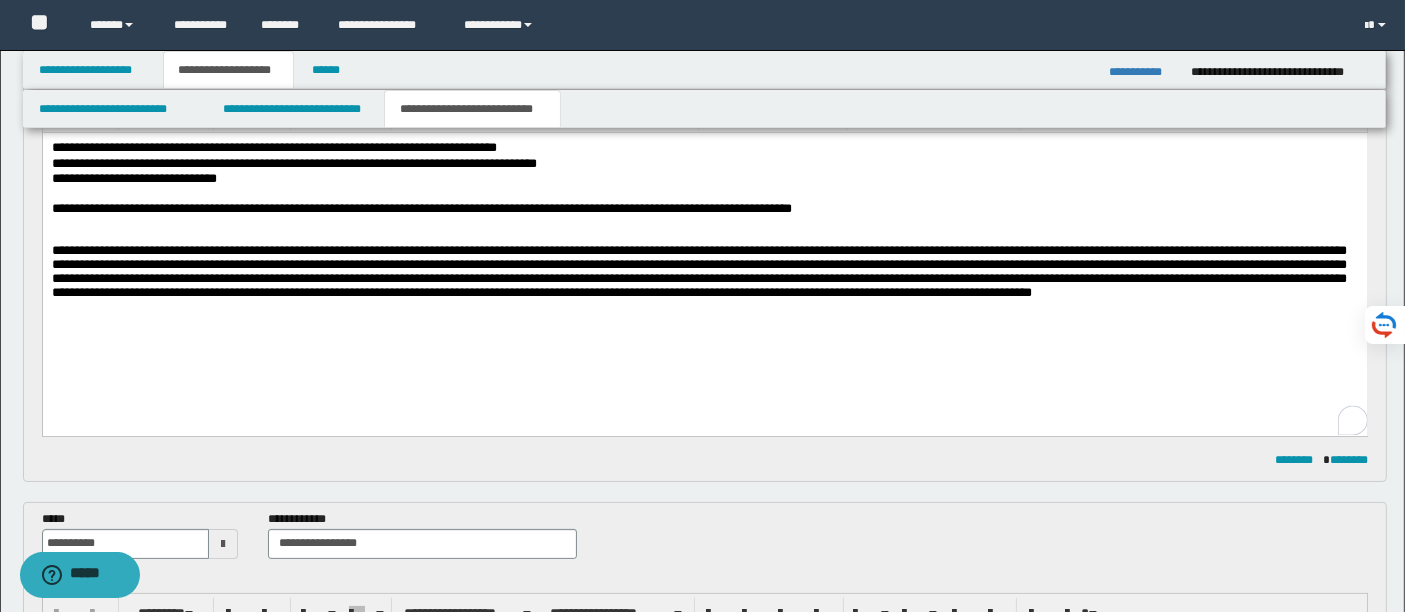 click on "**********" at bounding box center [704, 244] 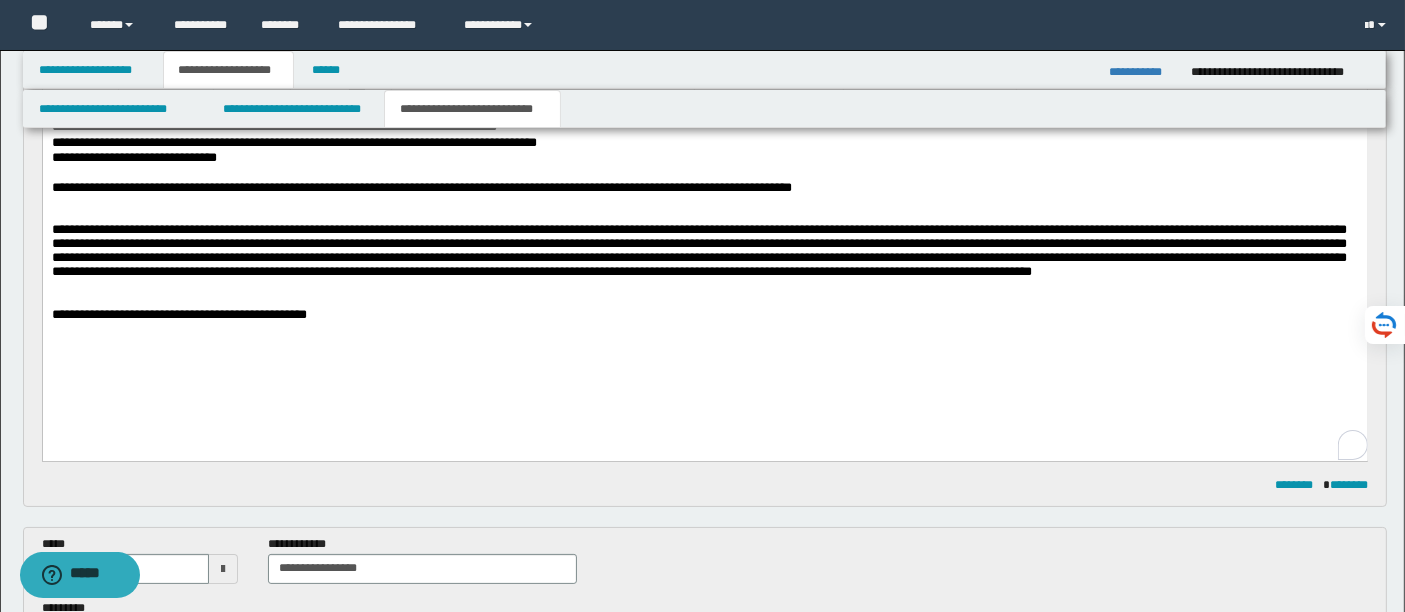 scroll, scrollTop: 229, scrollLeft: 0, axis: vertical 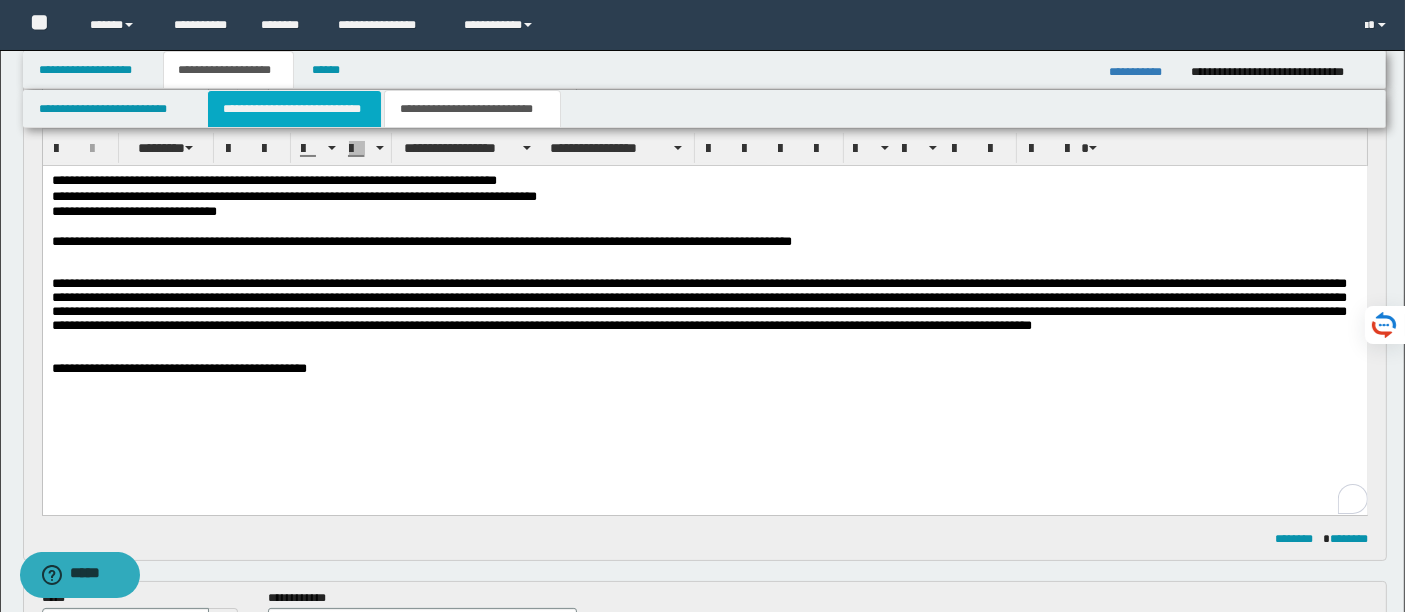 click on "**********" at bounding box center [294, 109] 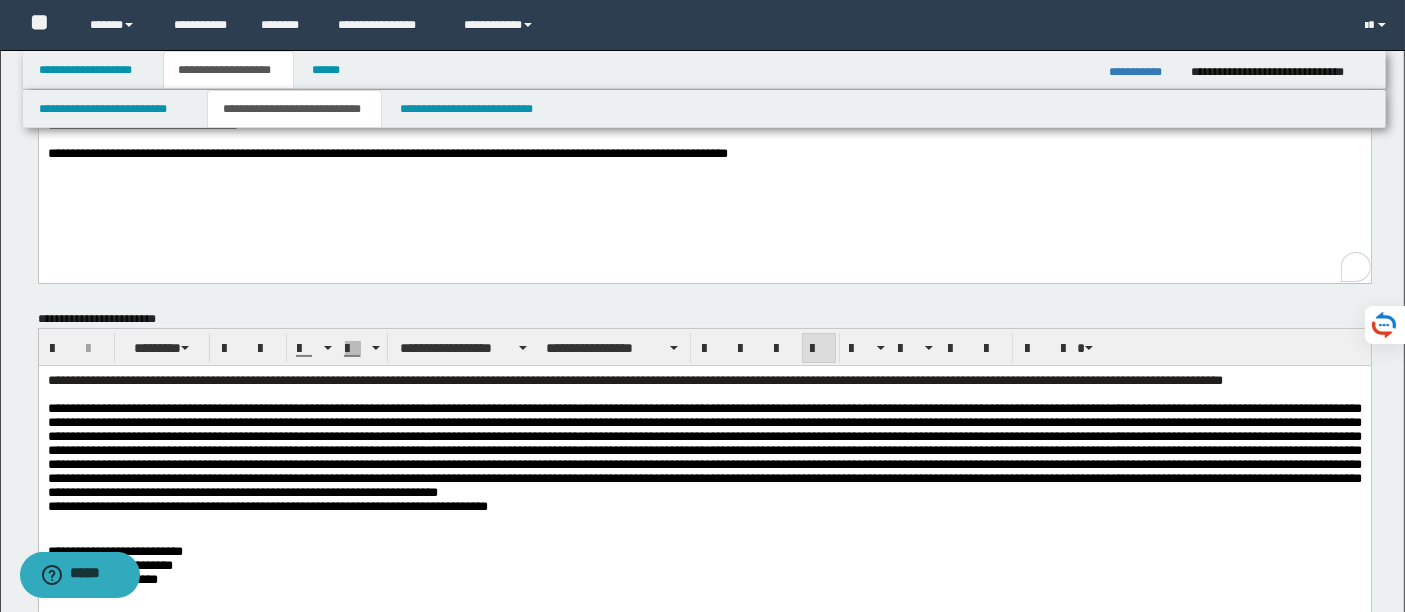 click at bounding box center (704, 450) 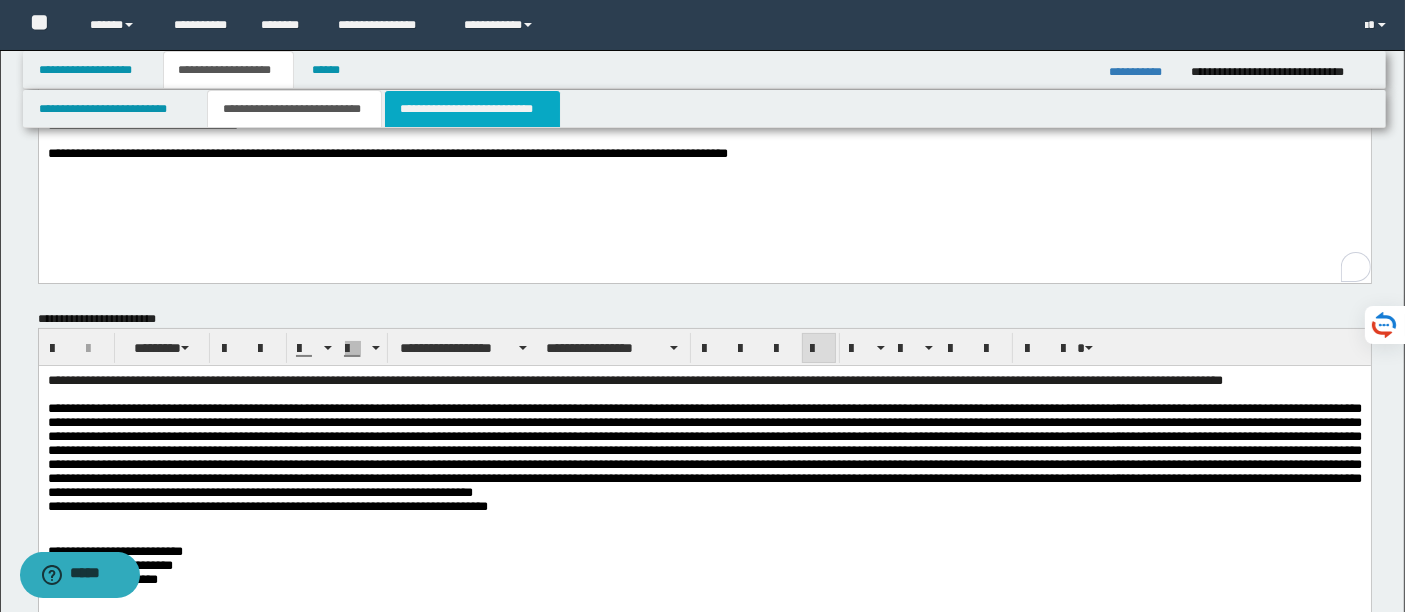 click on "**********" at bounding box center (472, 109) 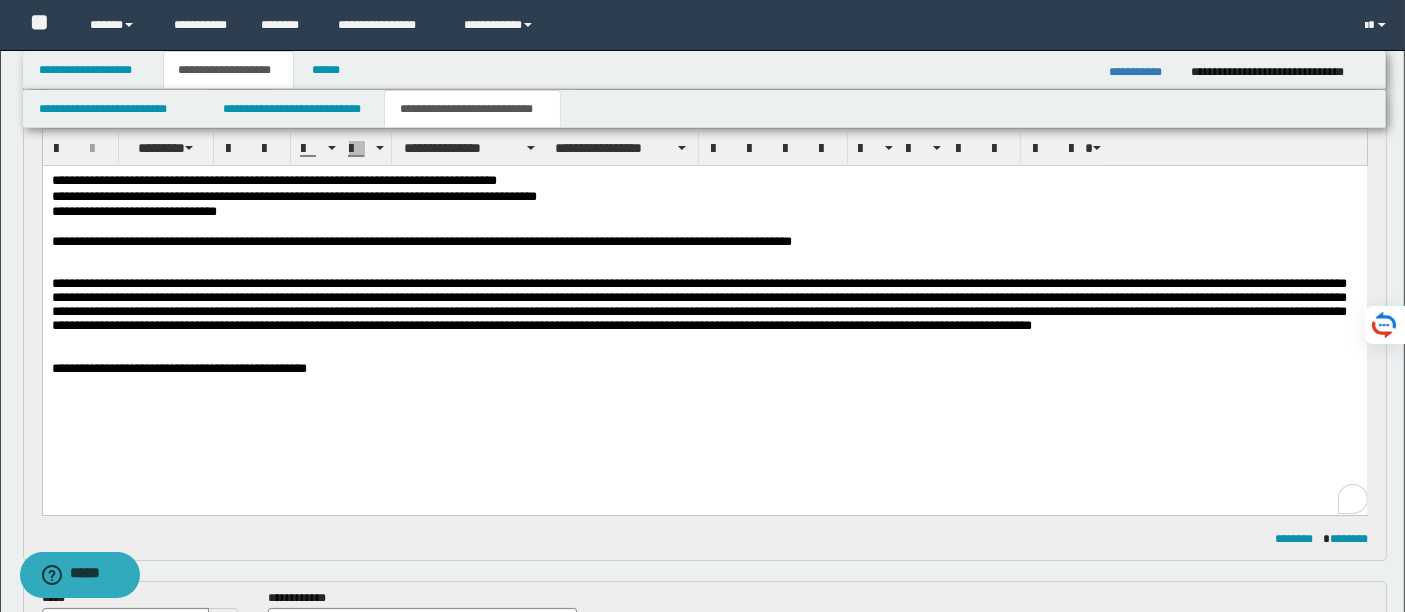 click at bounding box center [704, 269] 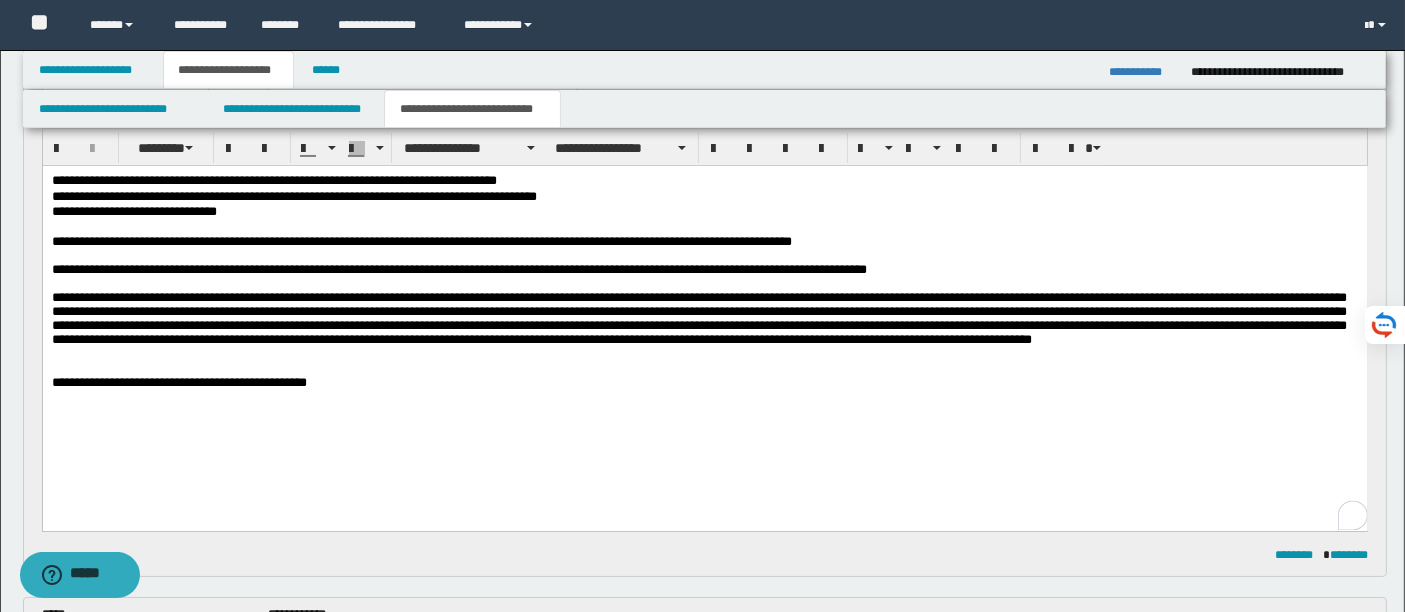 click on "**********" at bounding box center [458, 268] 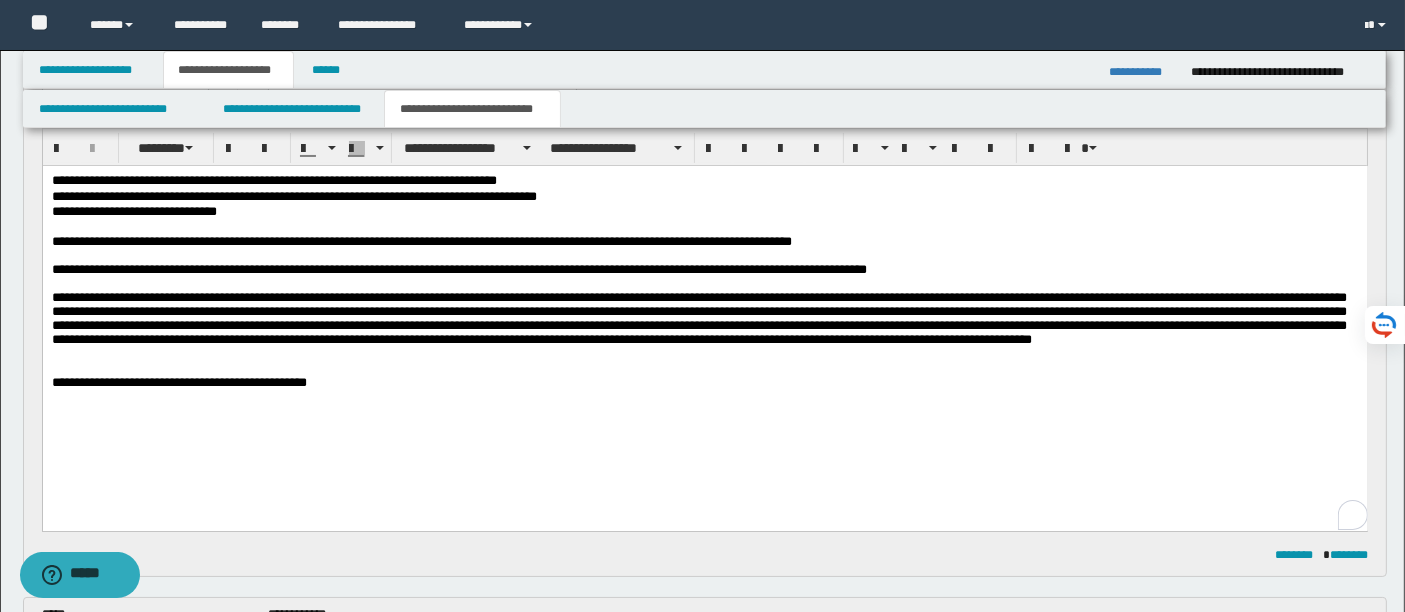 scroll, scrollTop: 361, scrollLeft: 0, axis: vertical 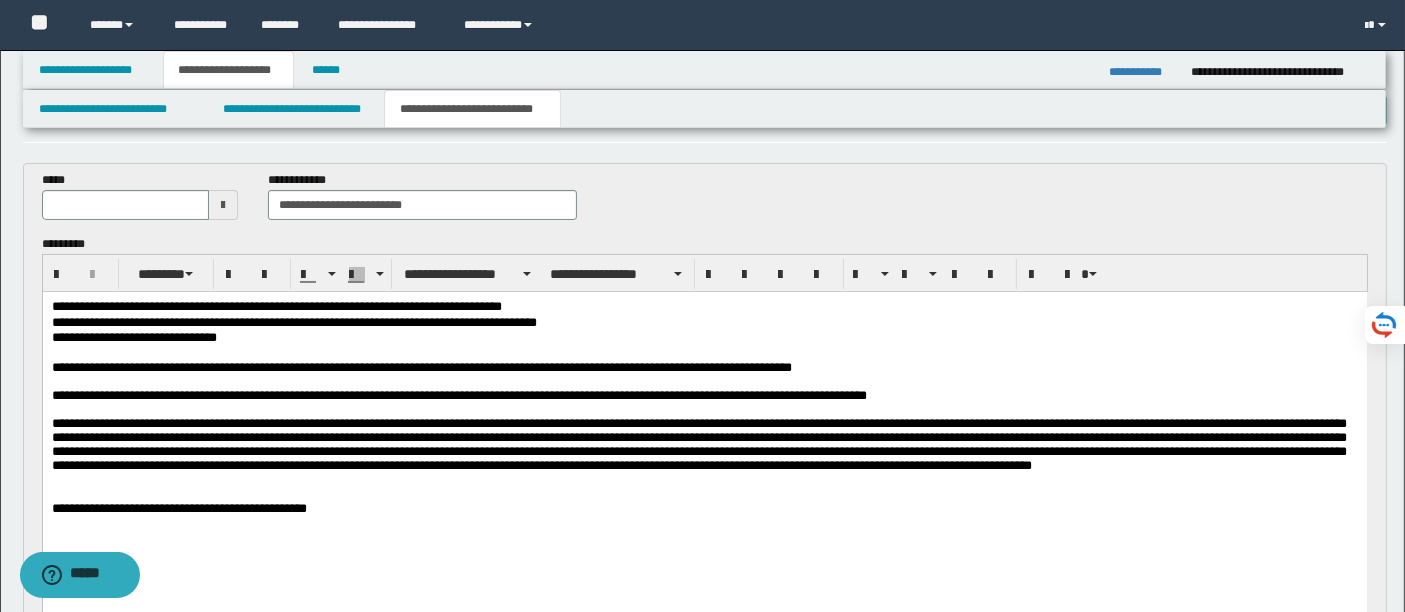 click on "**********" at bounding box center [704, 395] 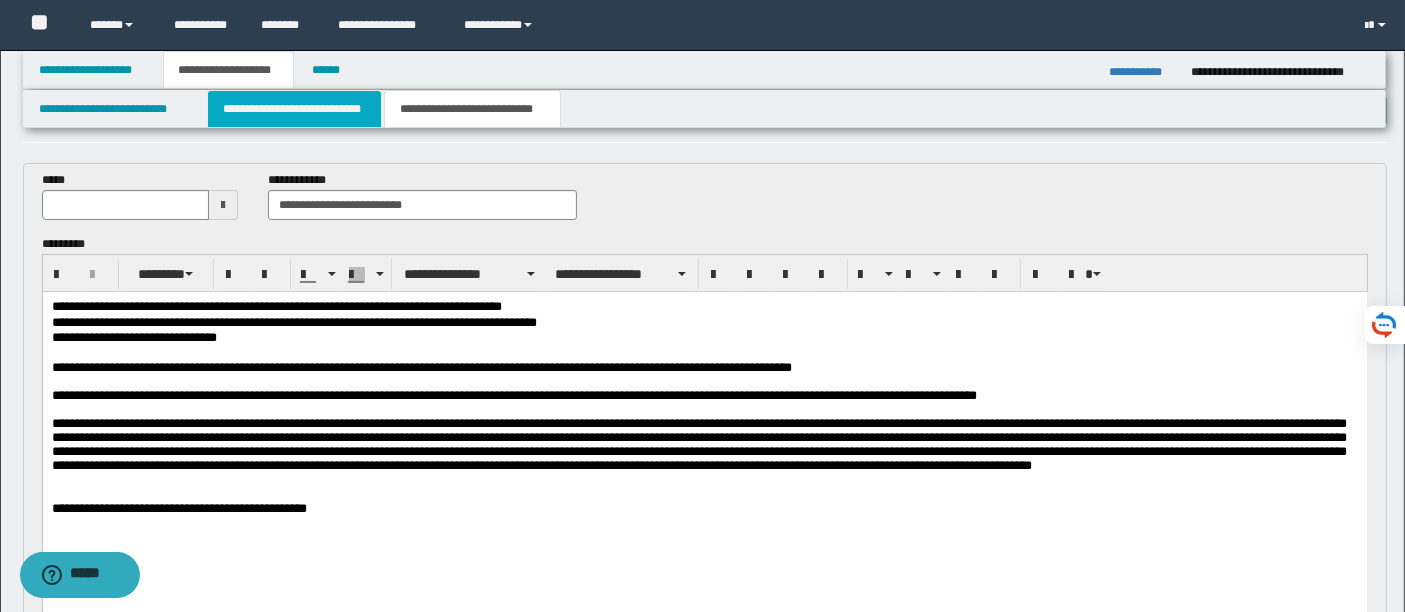 click on "**********" at bounding box center [294, 109] 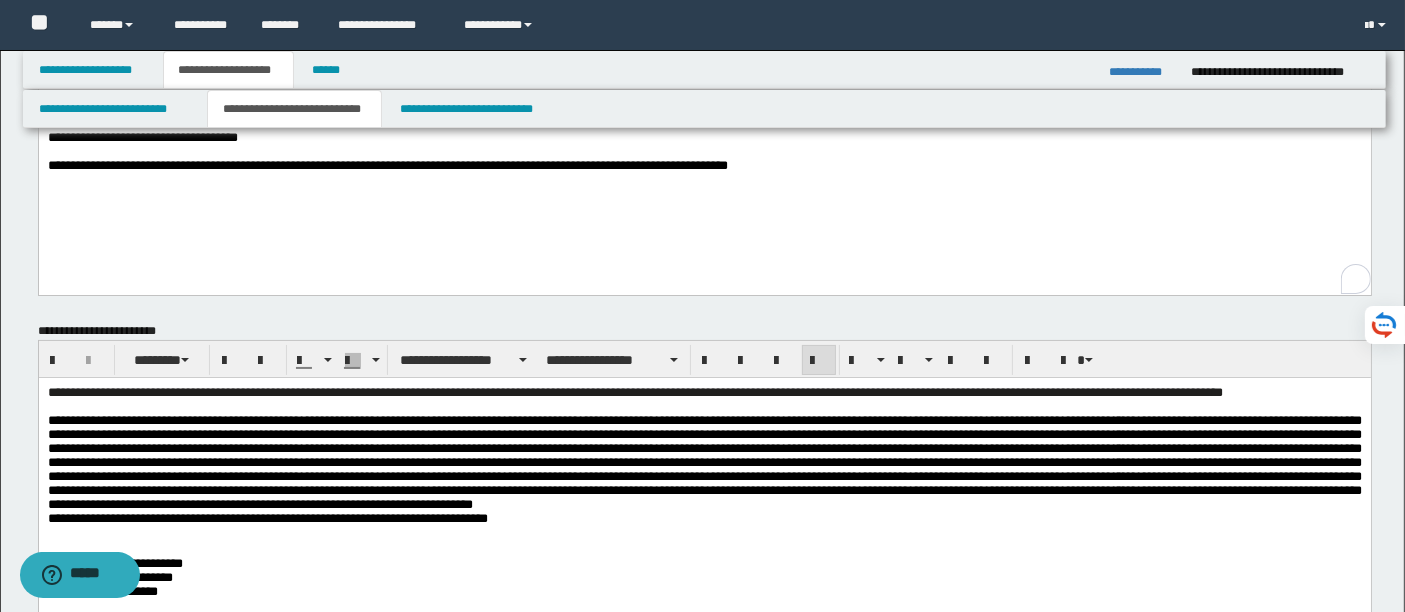 scroll, scrollTop: 172, scrollLeft: 0, axis: vertical 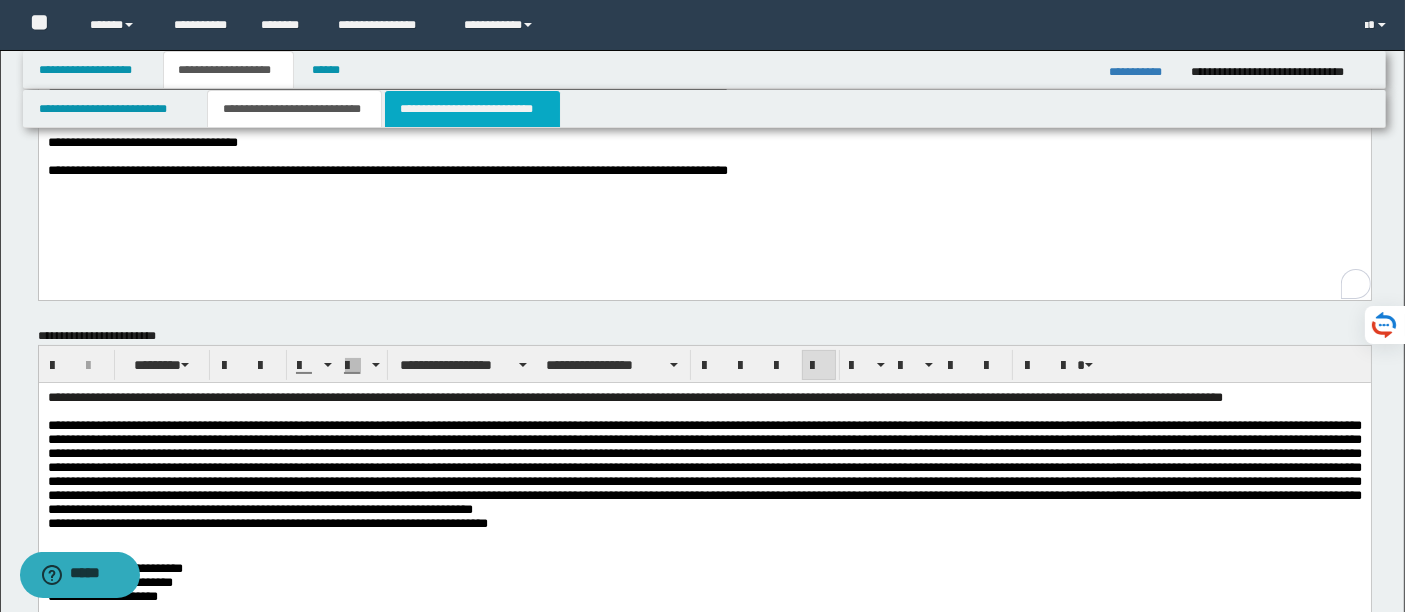click on "**********" at bounding box center [472, 109] 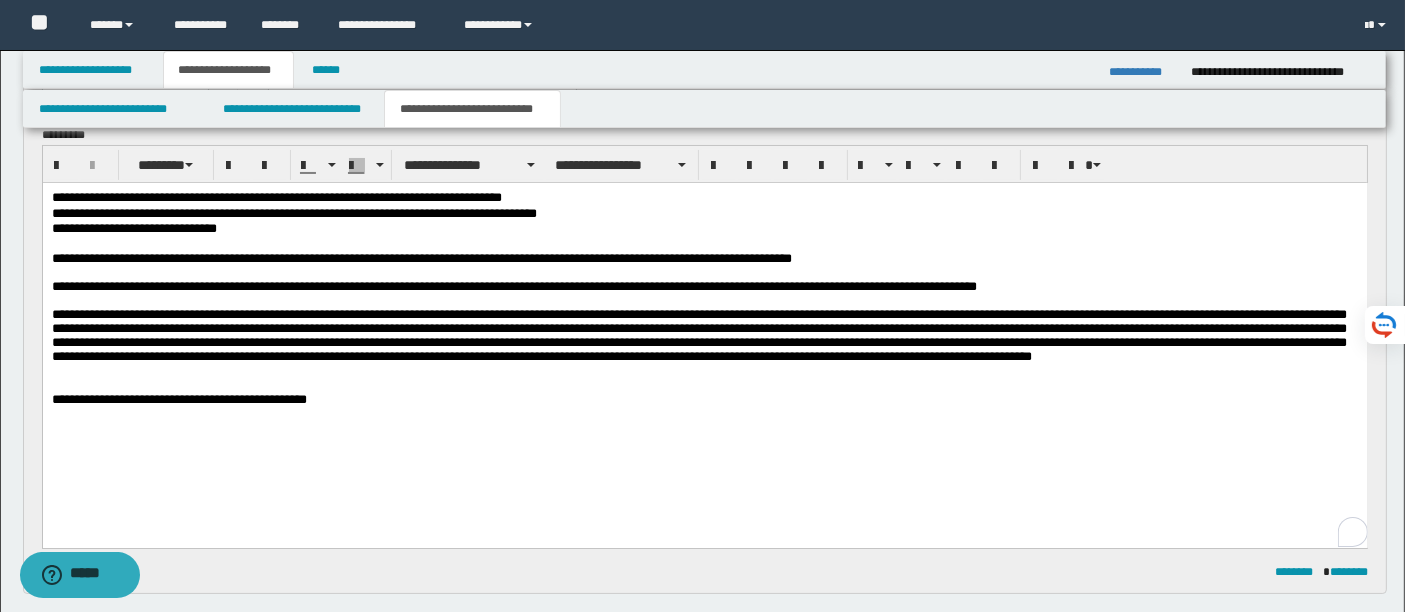 click on "**********" at bounding box center (704, 286) 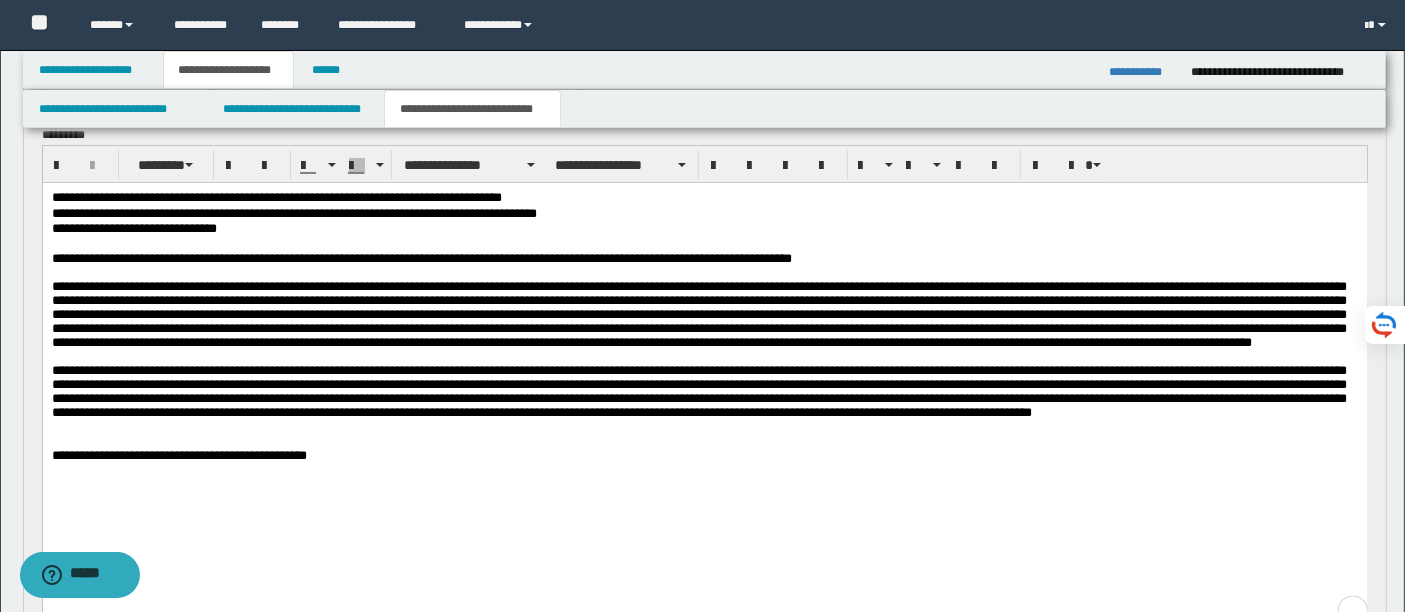 click at bounding box center (698, 313) 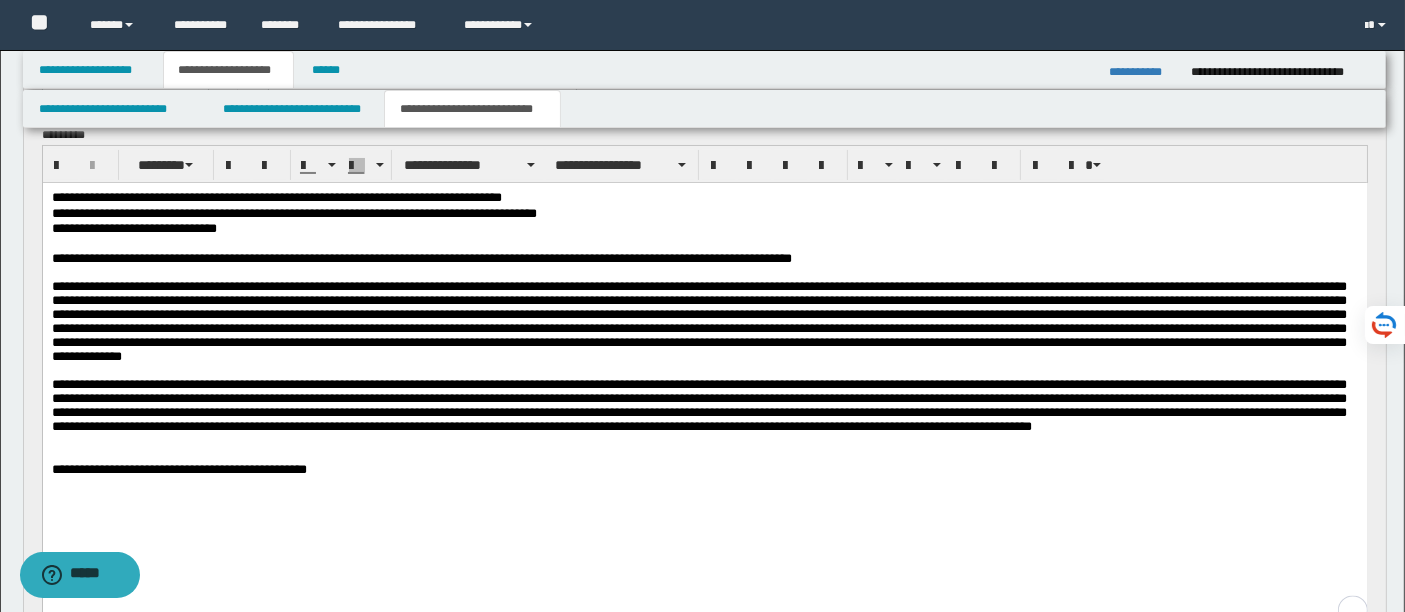 click at bounding box center (704, 321) 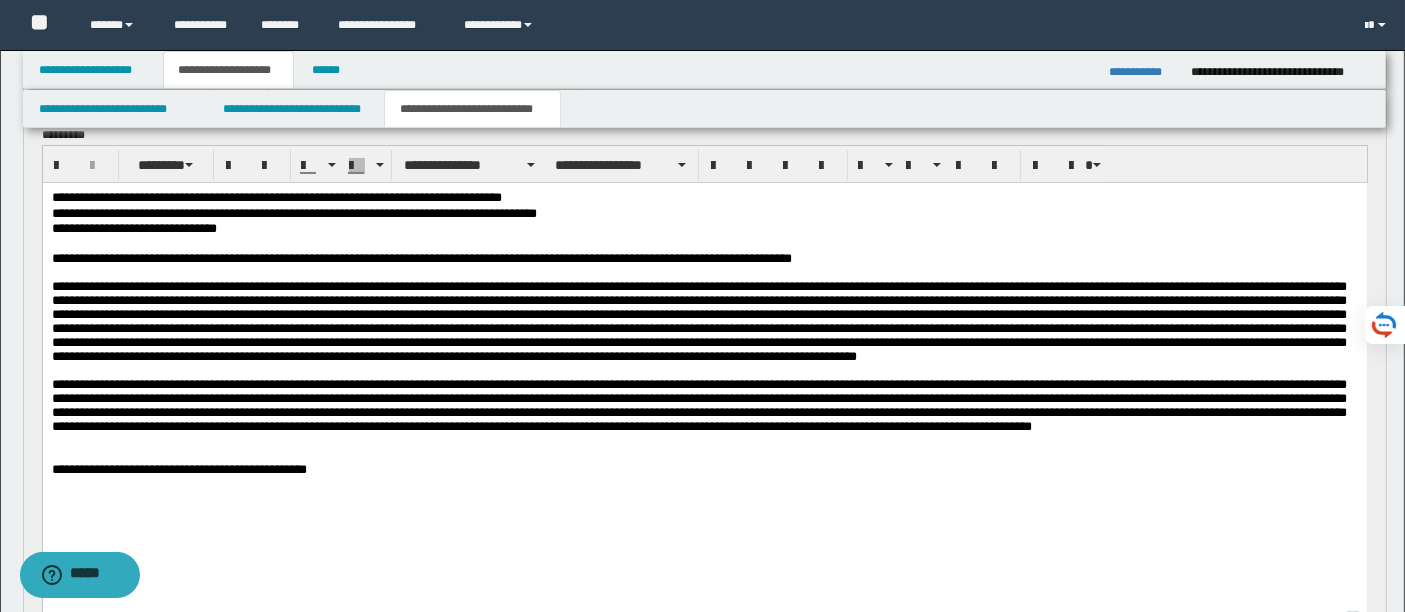 click at bounding box center (698, 320) 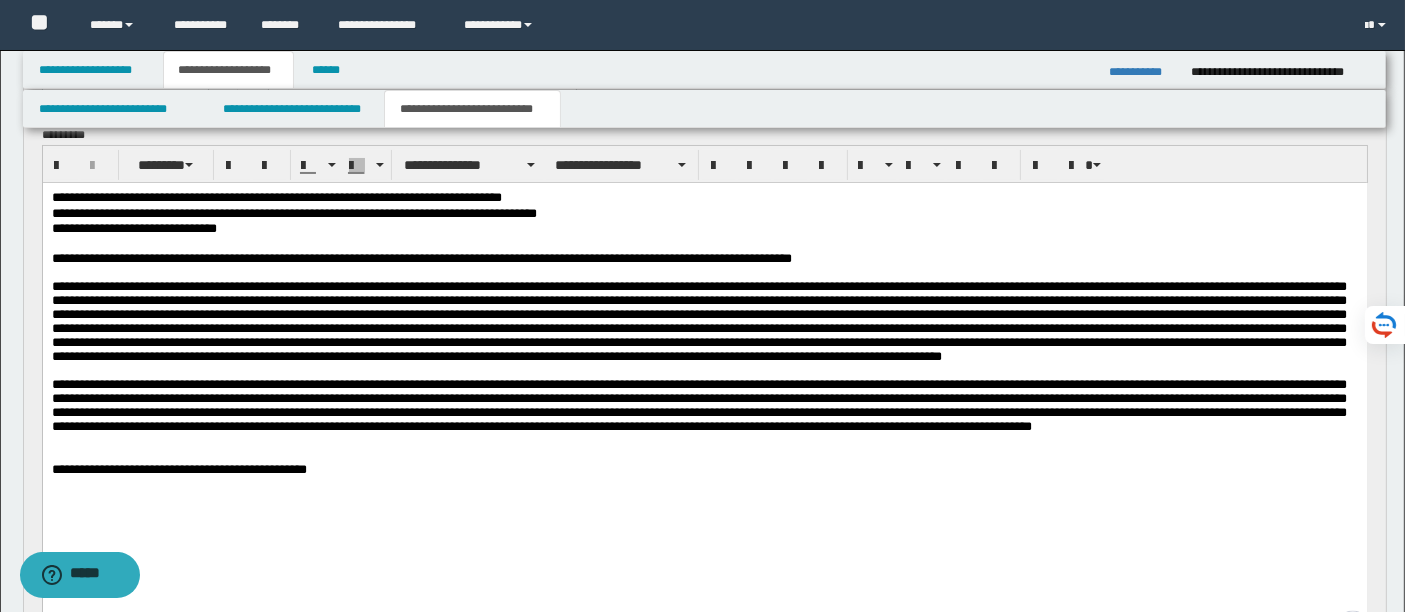 click at bounding box center [704, 321] 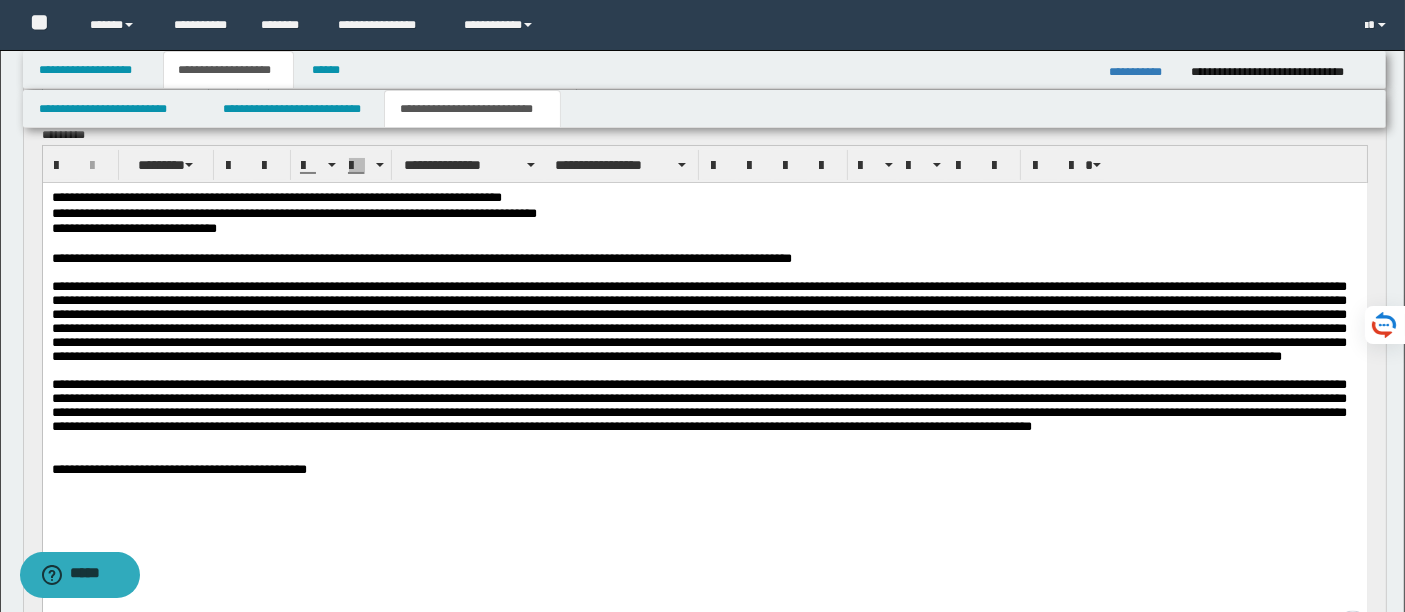 click at bounding box center (698, 320) 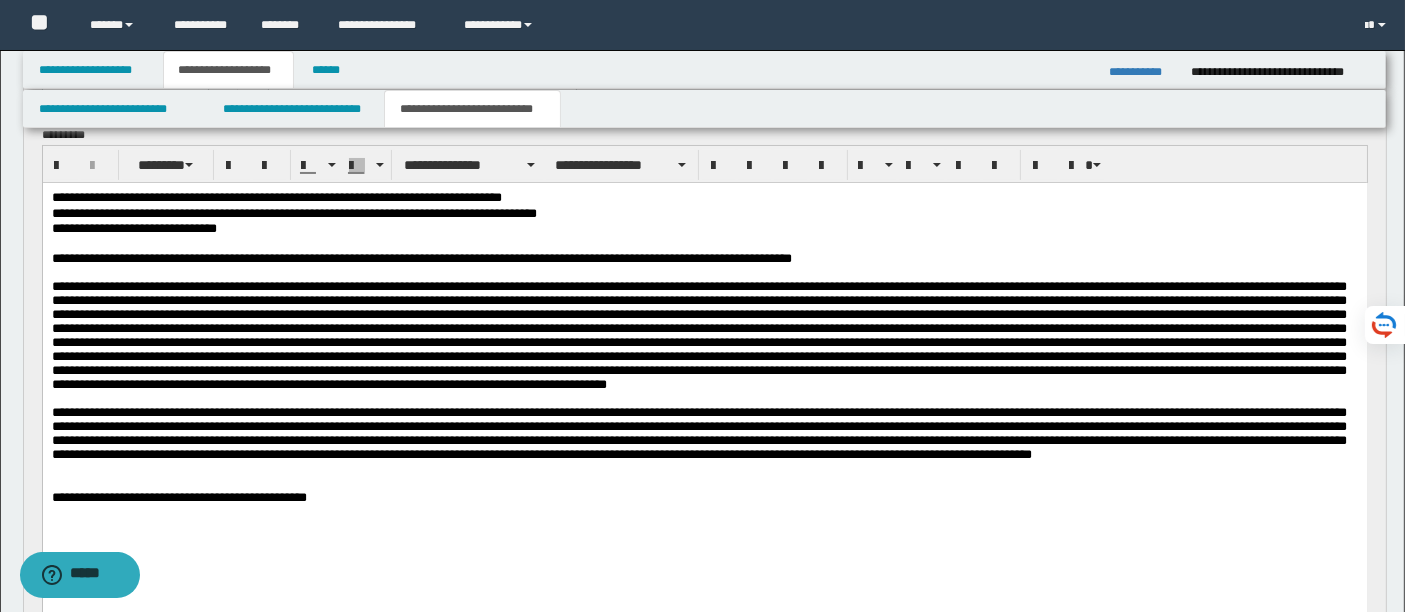 click at bounding box center [698, 334] 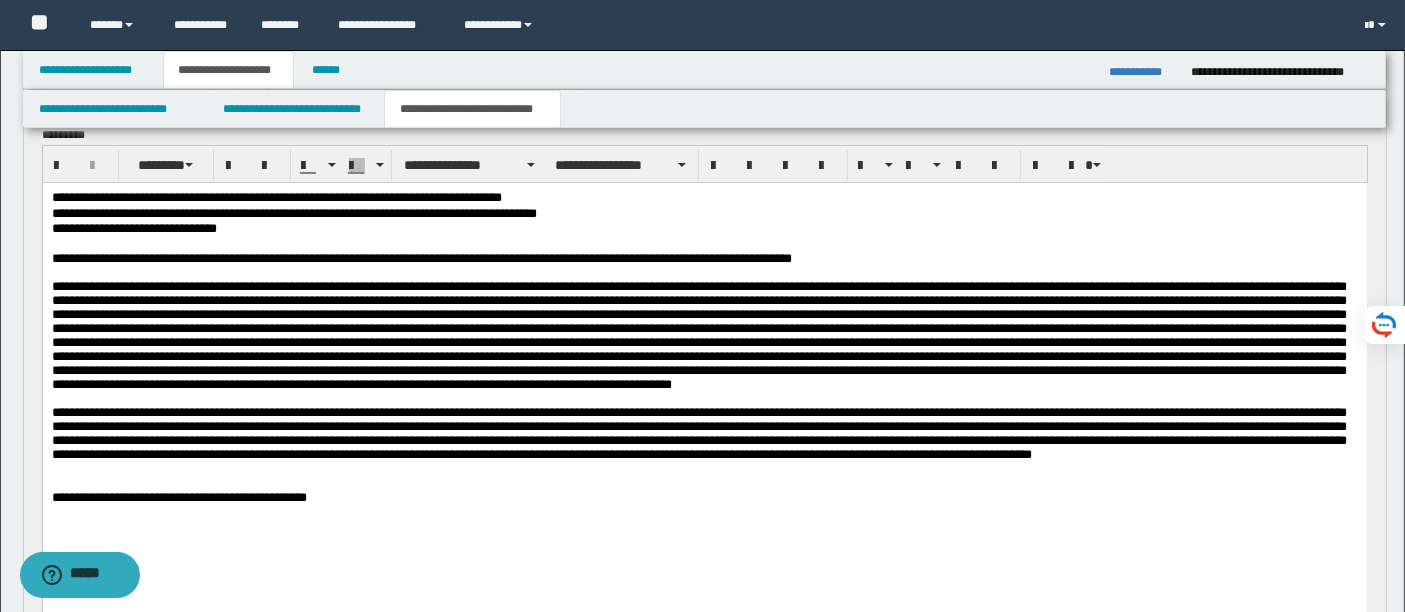 click at bounding box center [698, 334] 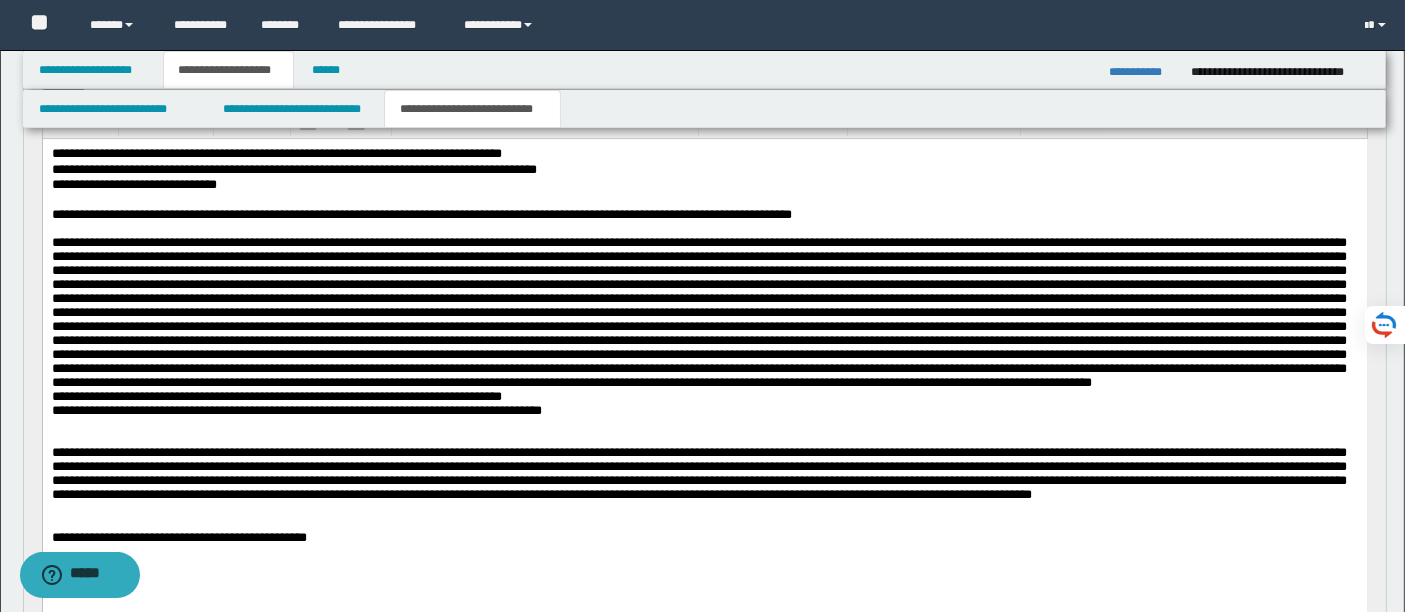 scroll, scrollTop: 228, scrollLeft: 0, axis: vertical 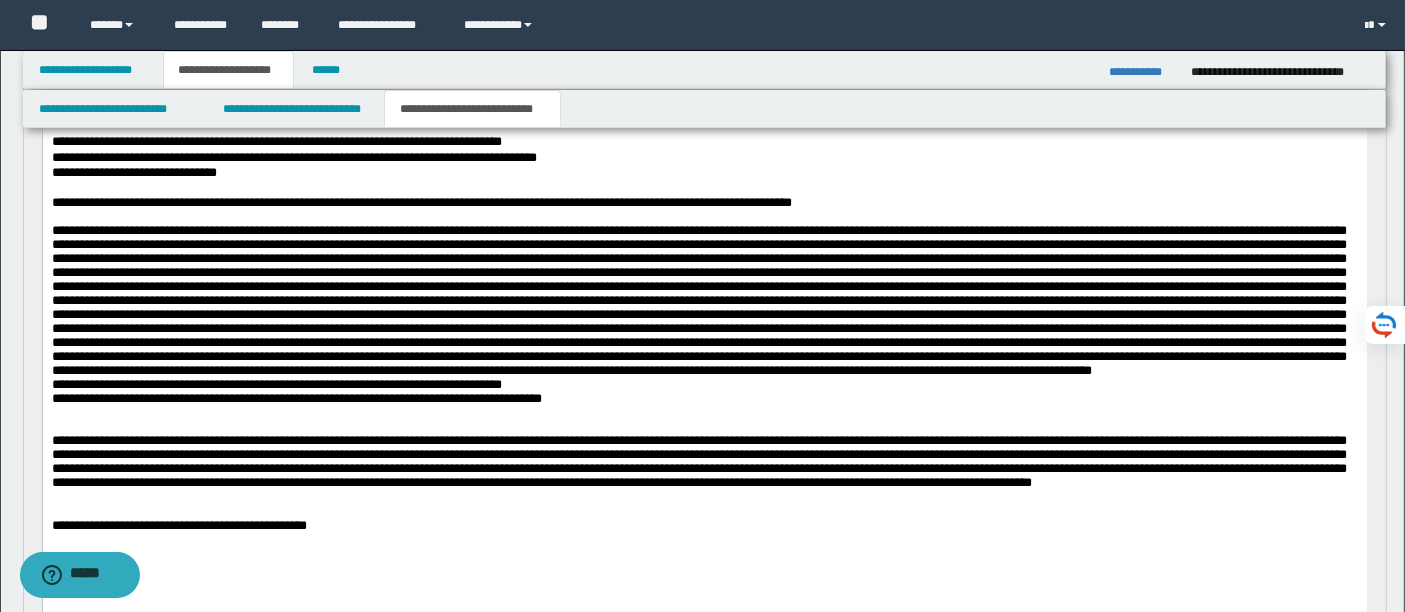 click at bounding box center (704, 300) 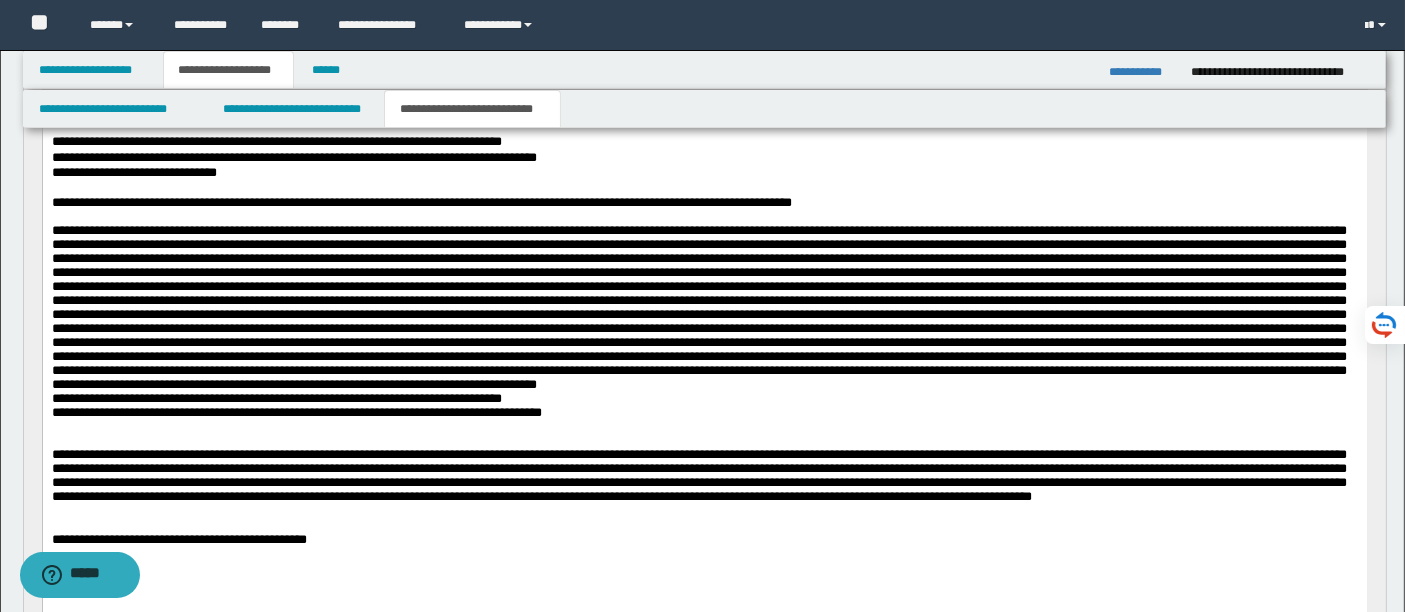 scroll, scrollTop: 272, scrollLeft: 0, axis: vertical 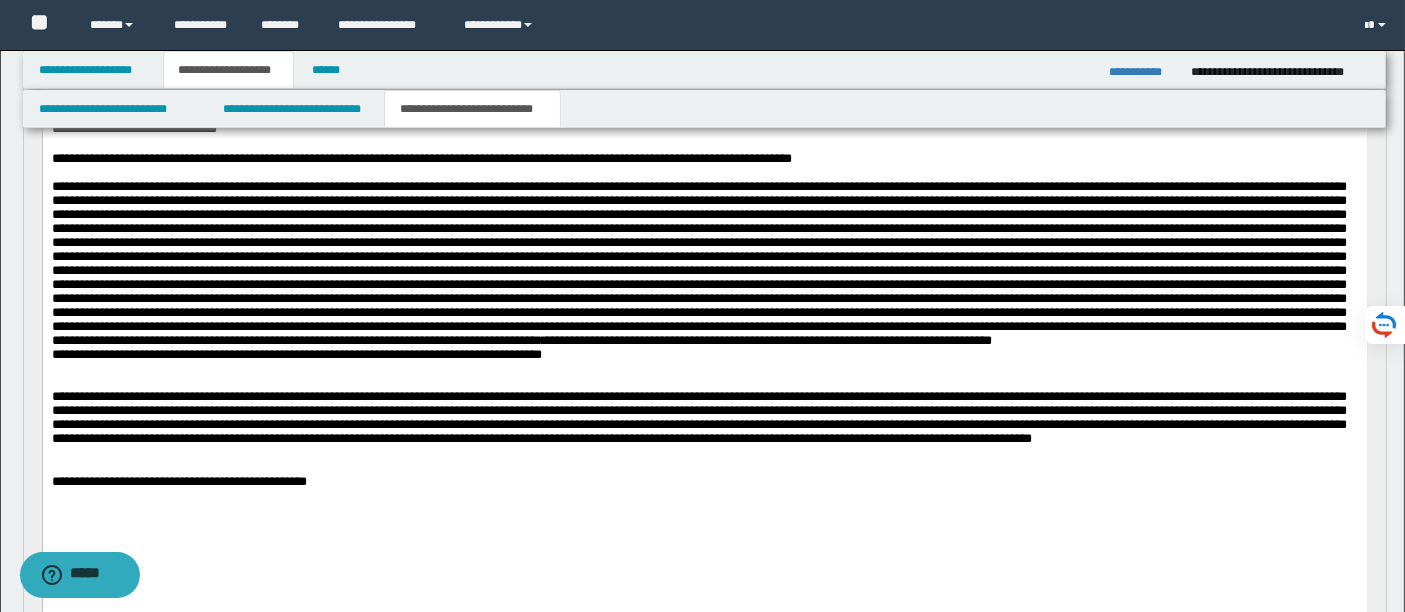 click on "**********" at bounding box center (704, 263) 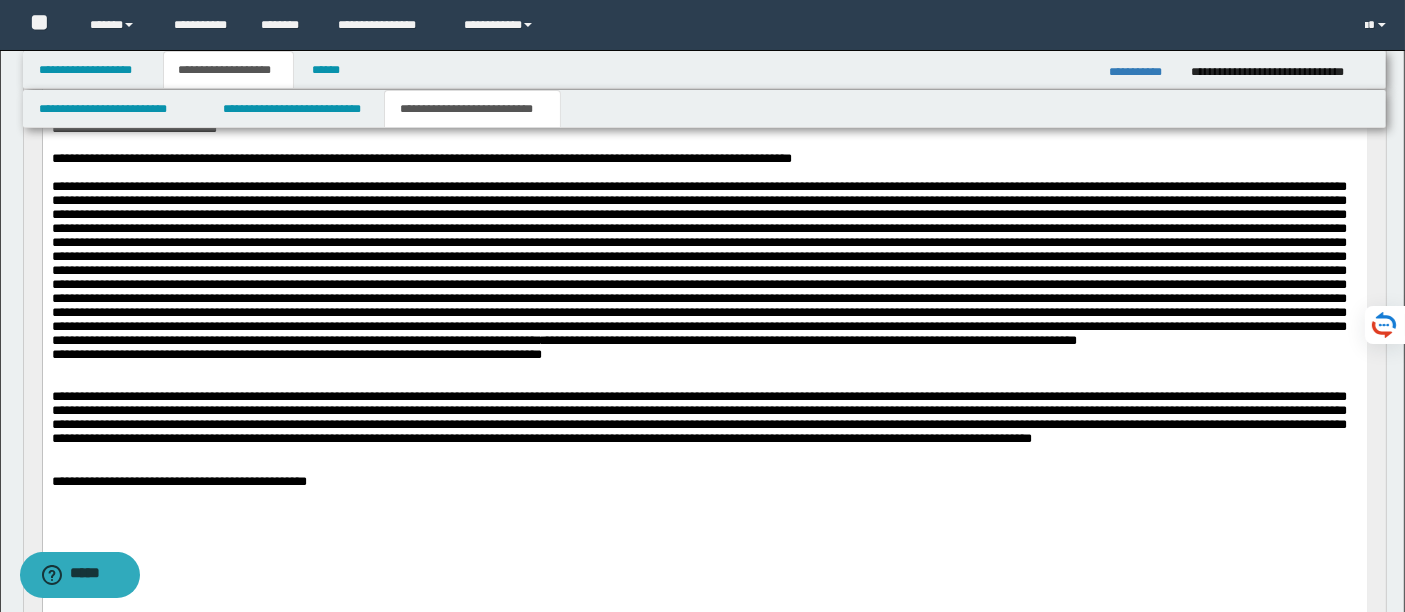 click on "**********" at bounding box center (808, 339) 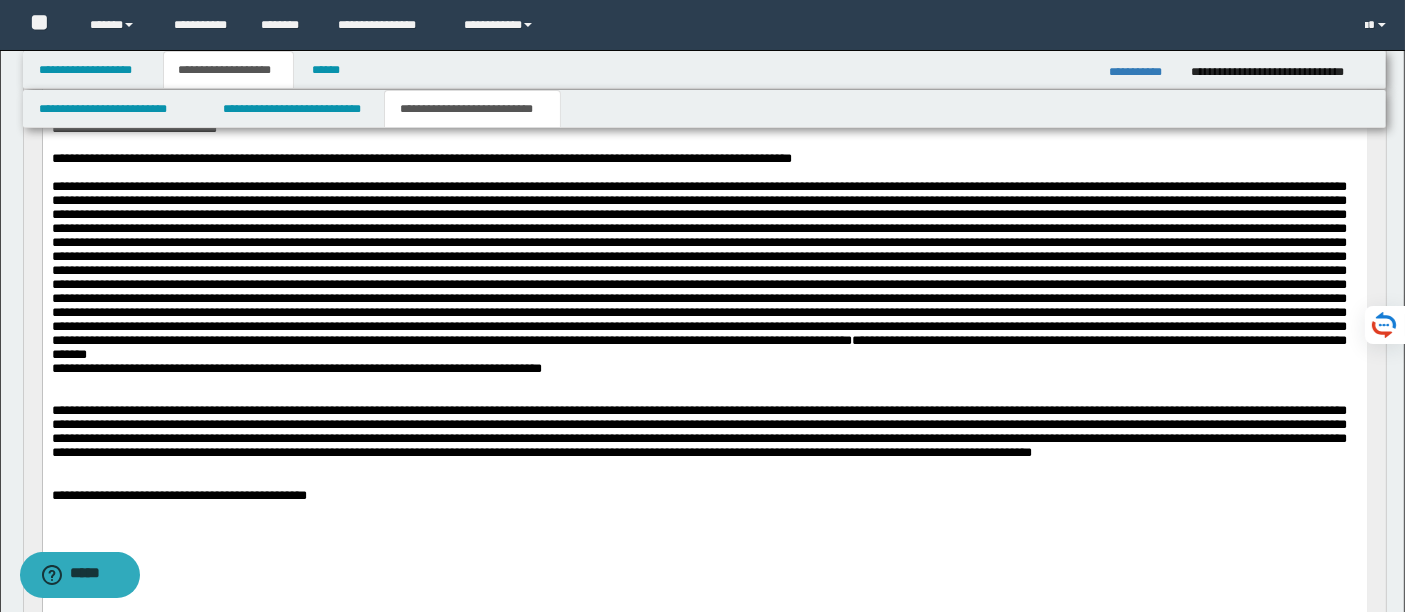 click at bounding box center [704, 382] 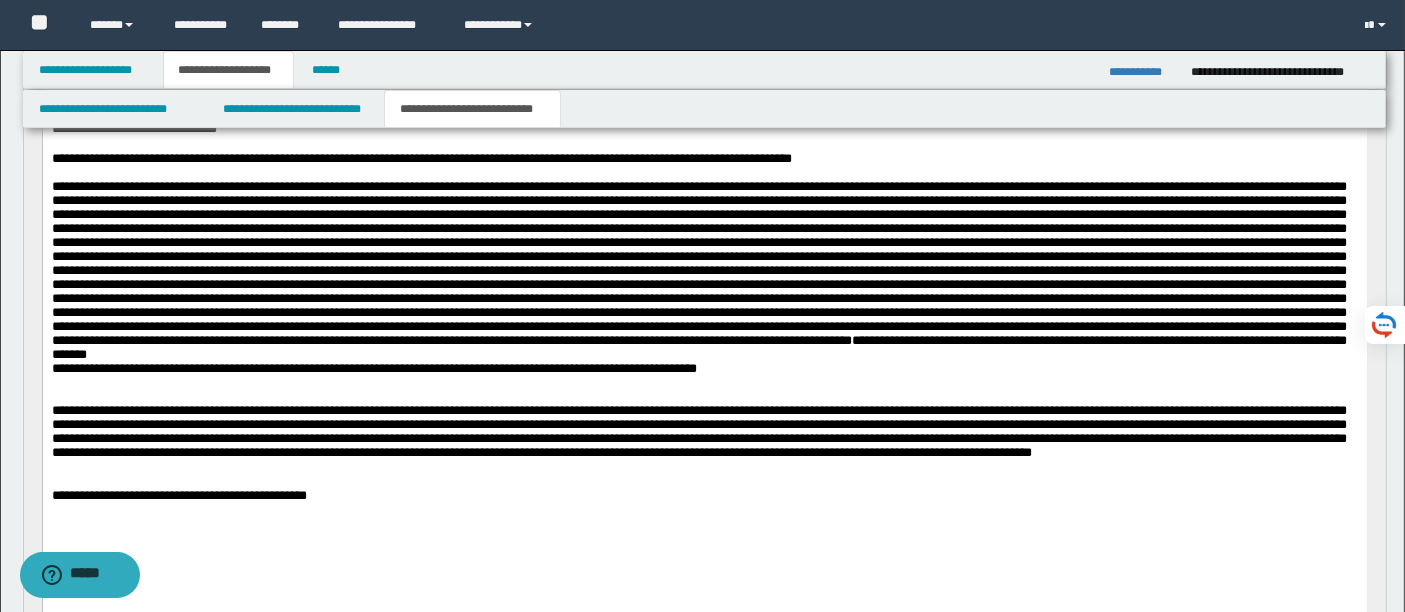 click on "**********" at bounding box center (704, 368) 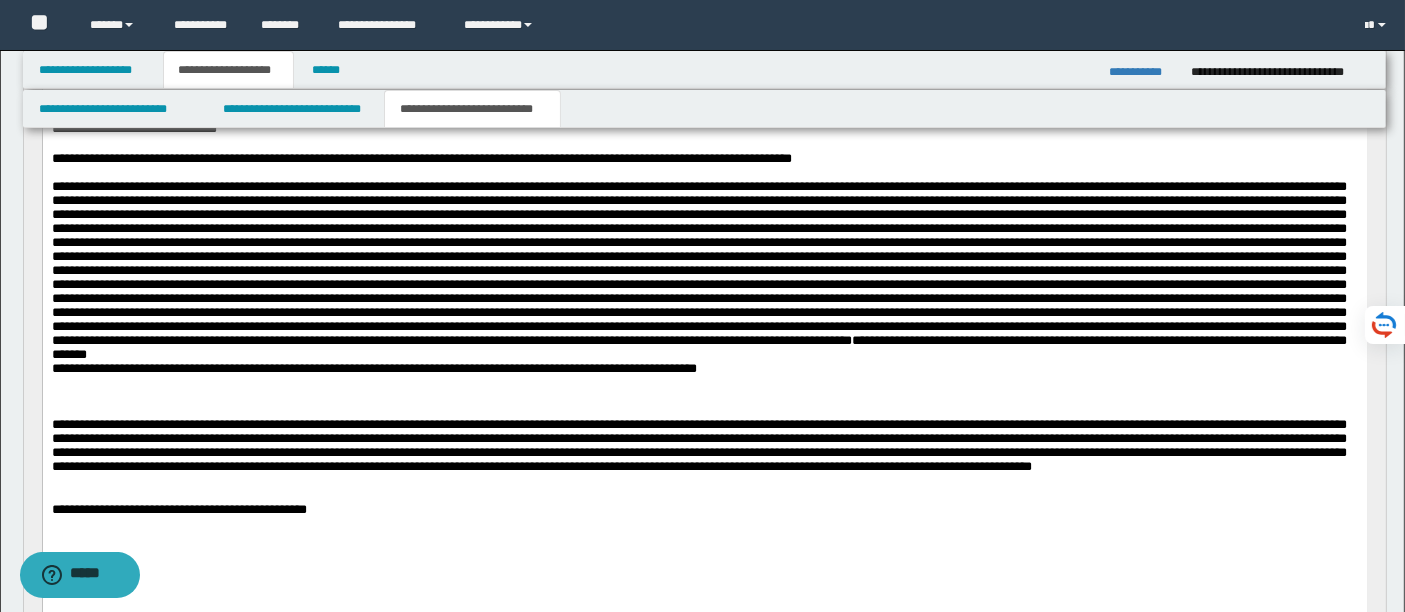 click at bounding box center (698, 262) 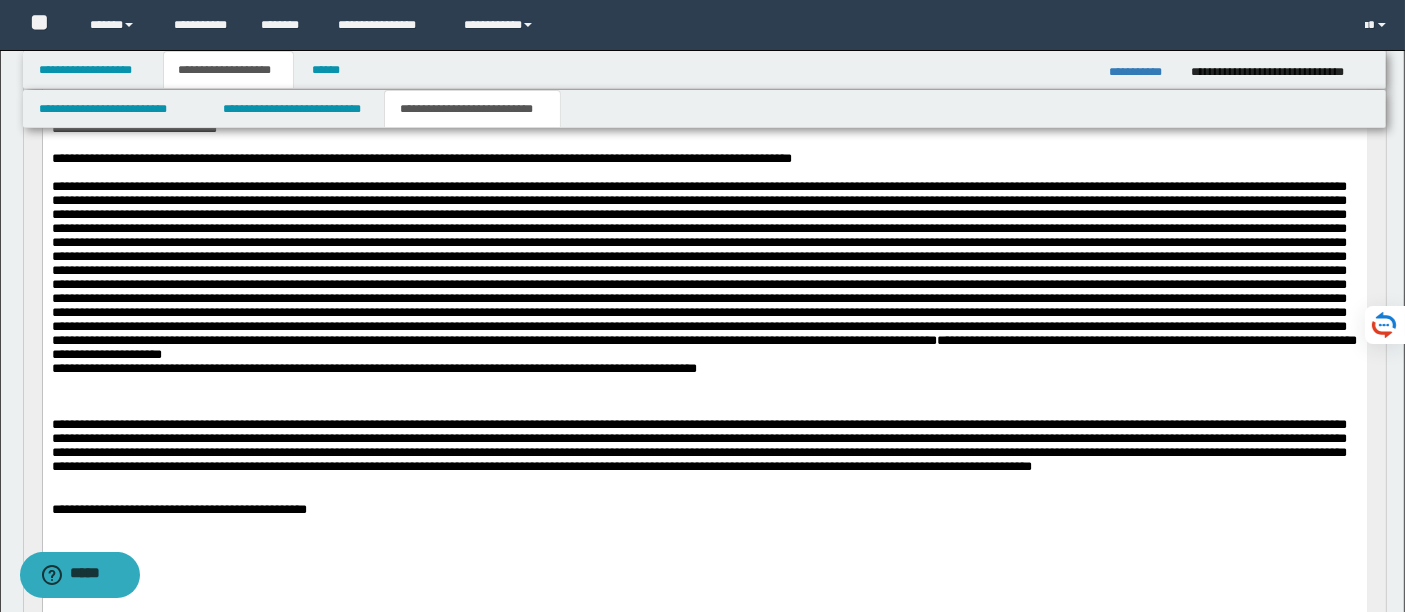 click at bounding box center (698, 262) 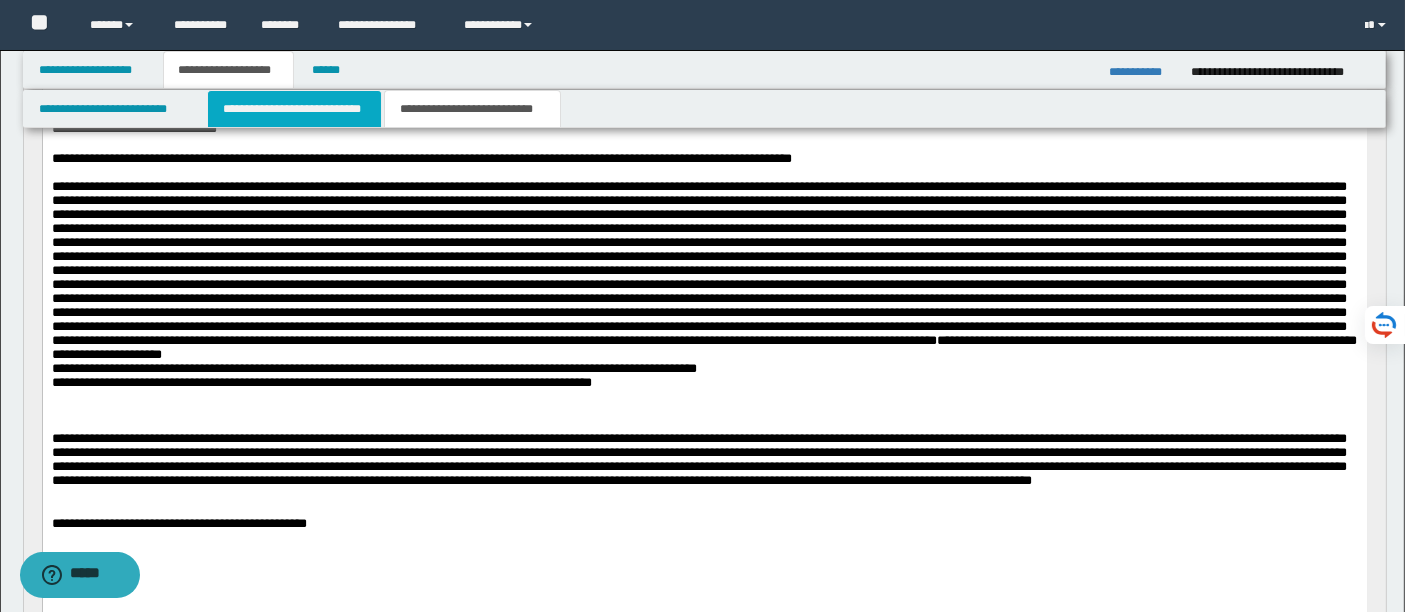 click on "**********" at bounding box center [294, 109] 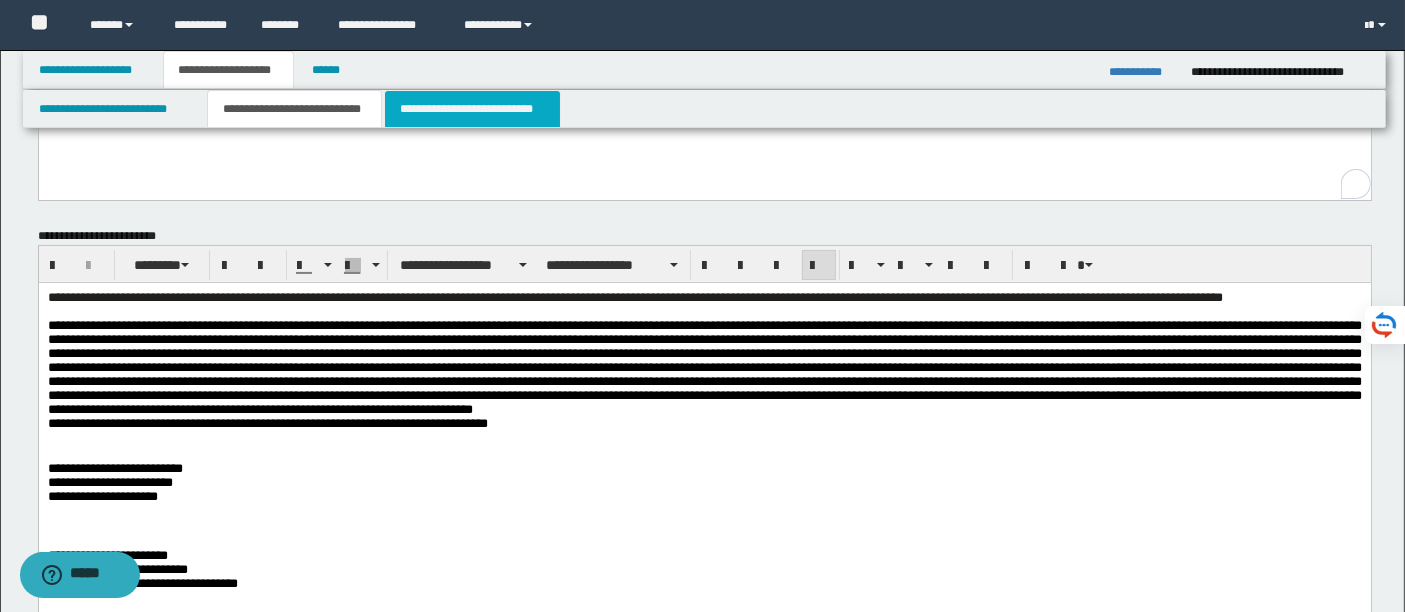 click on "**********" at bounding box center [472, 109] 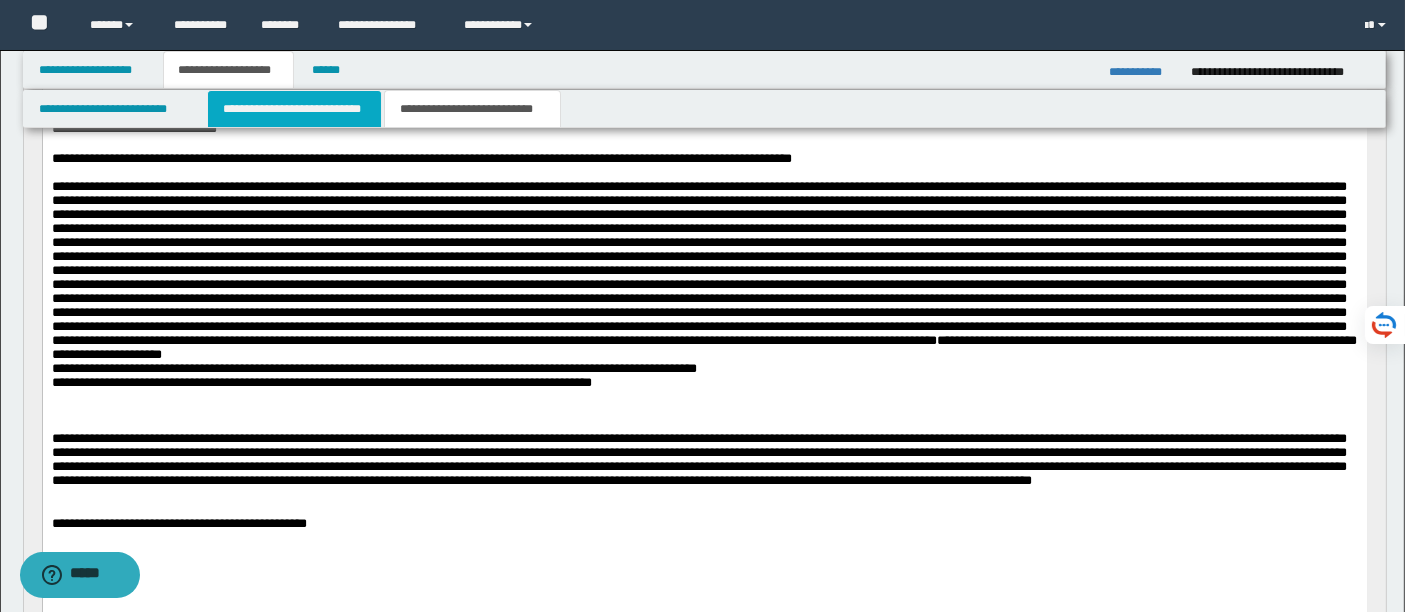 click on "**********" at bounding box center [294, 109] 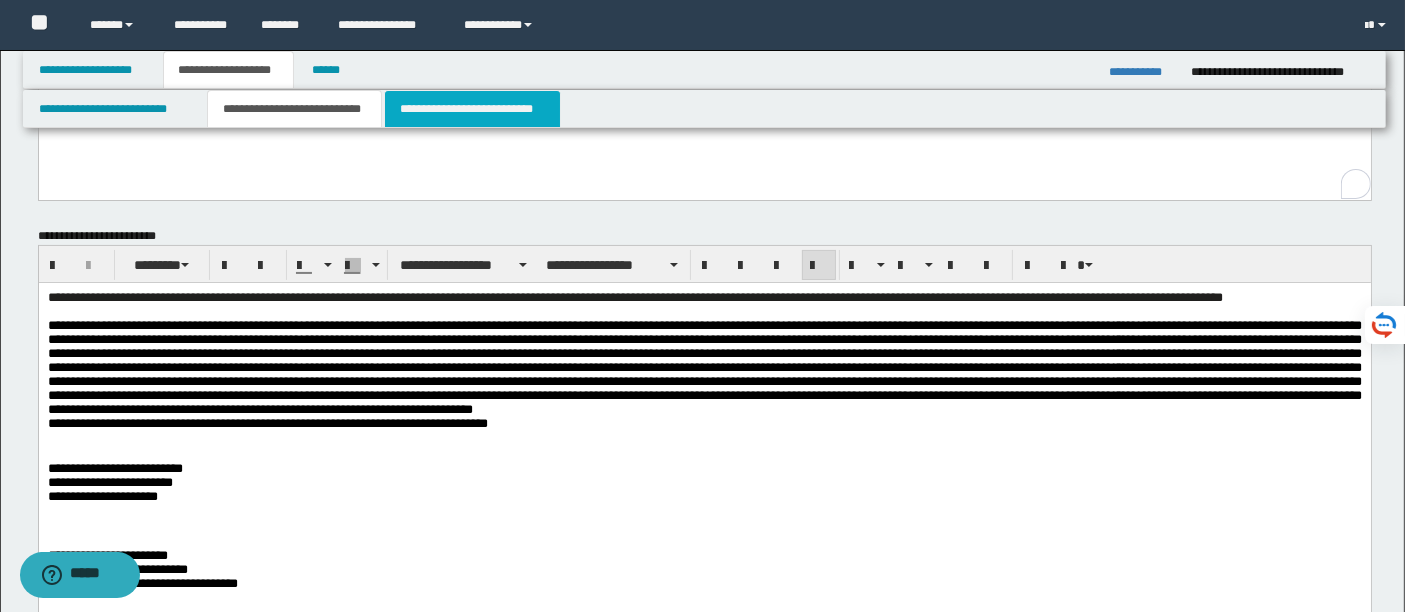 click on "**********" at bounding box center [472, 109] 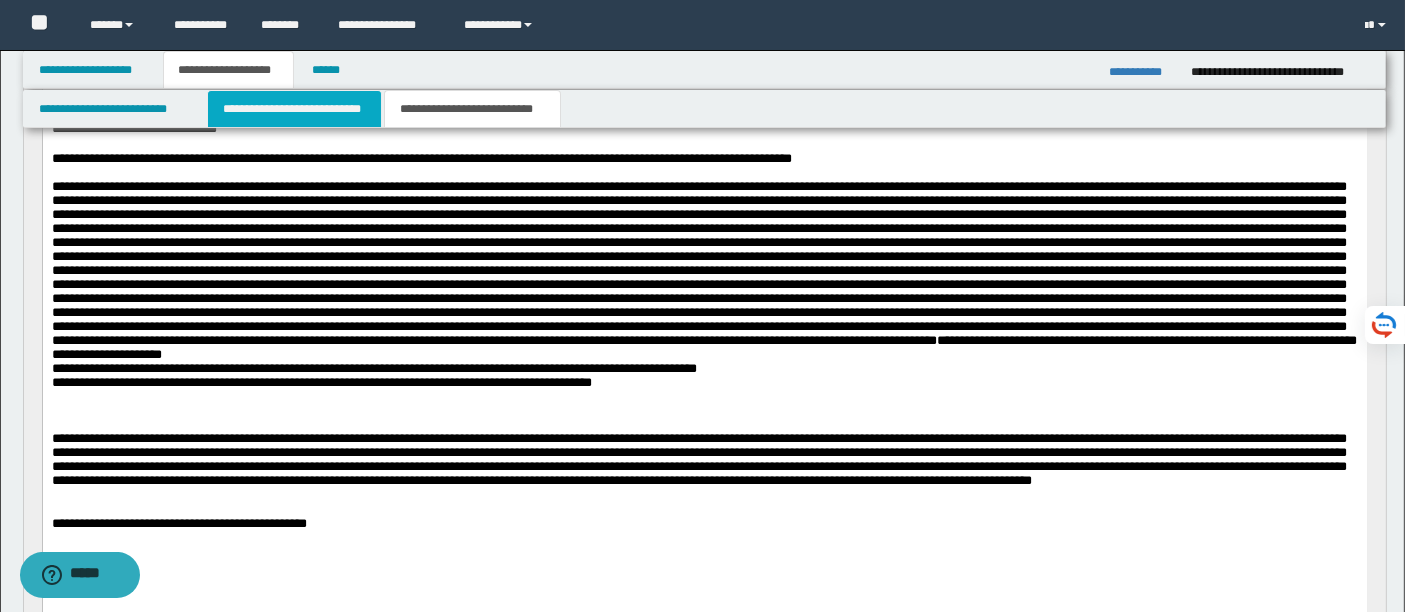 click on "**********" at bounding box center (294, 109) 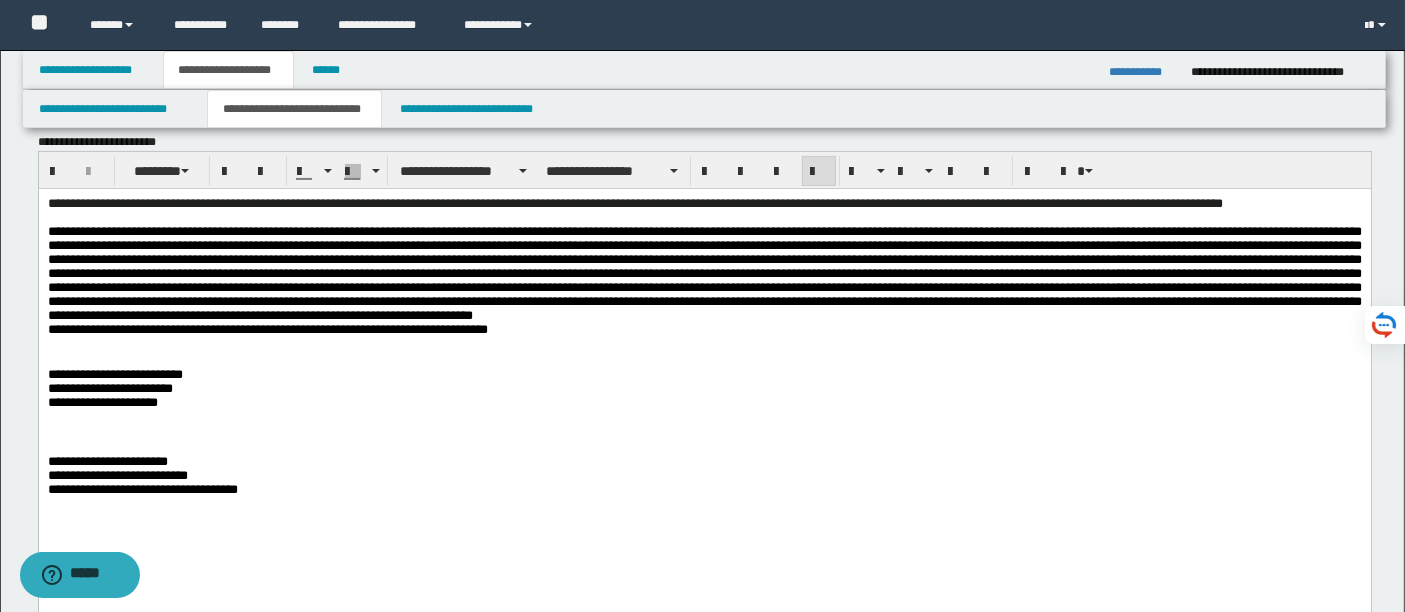 scroll, scrollTop: 356, scrollLeft: 0, axis: vertical 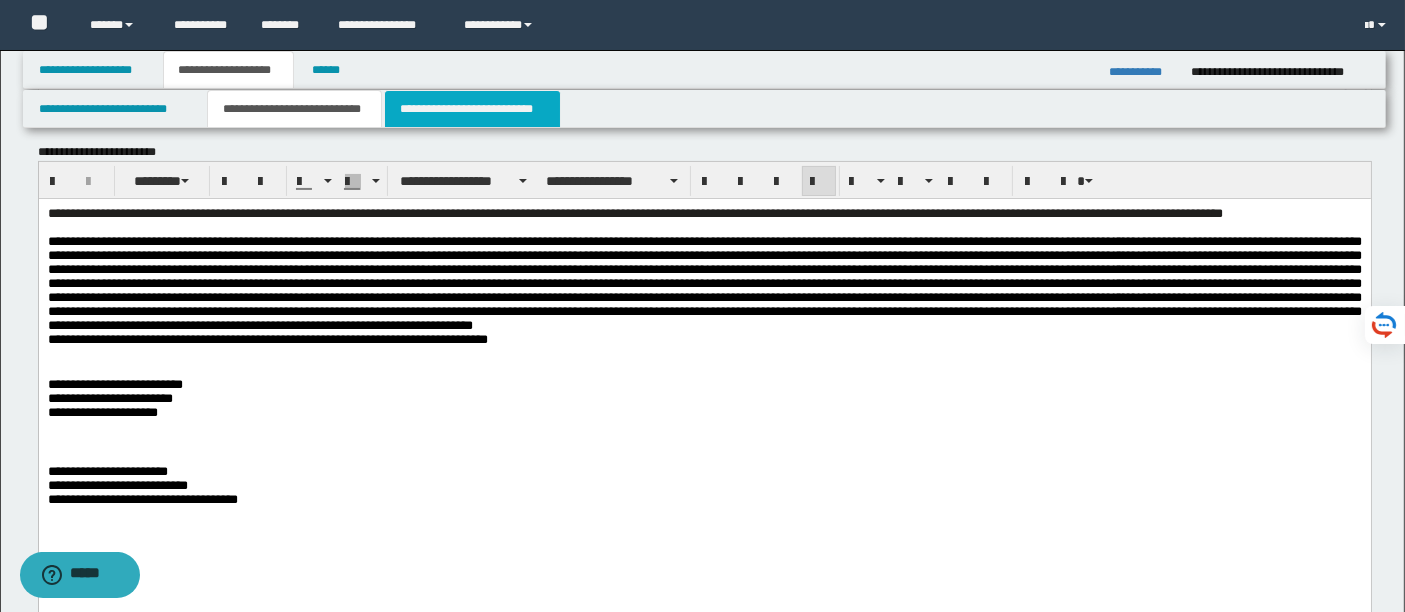 click on "**********" at bounding box center [472, 109] 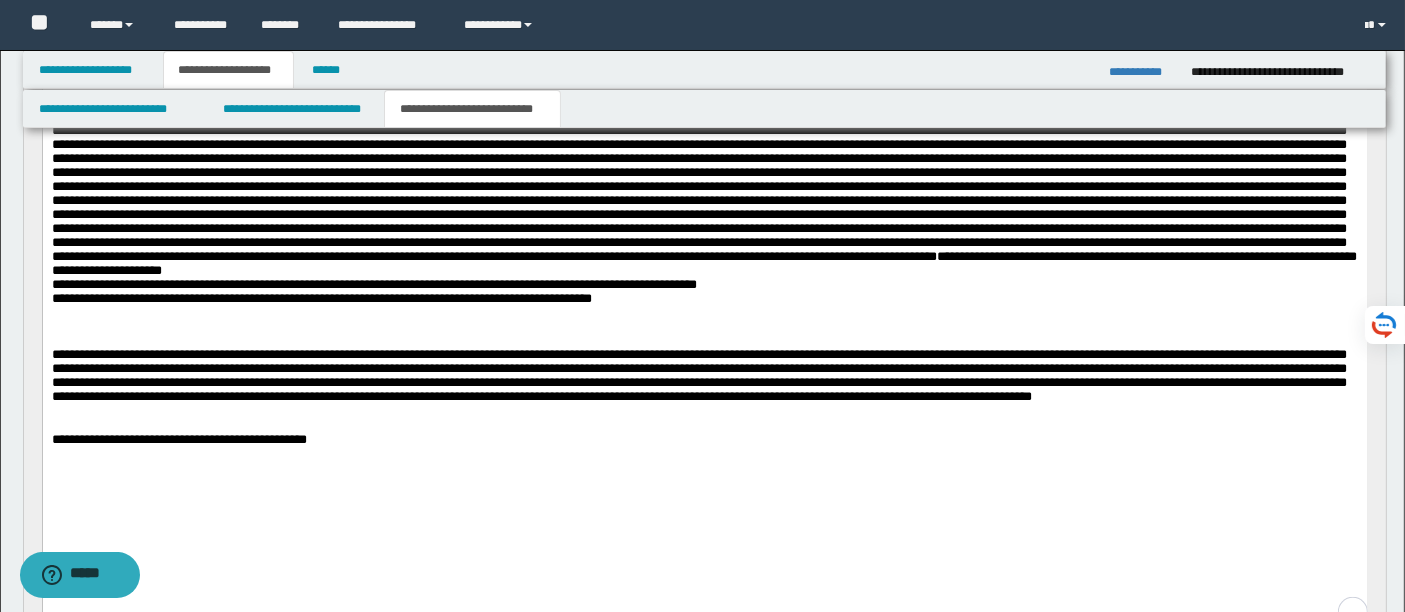 click on "**********" at bounding box center (698, 375) 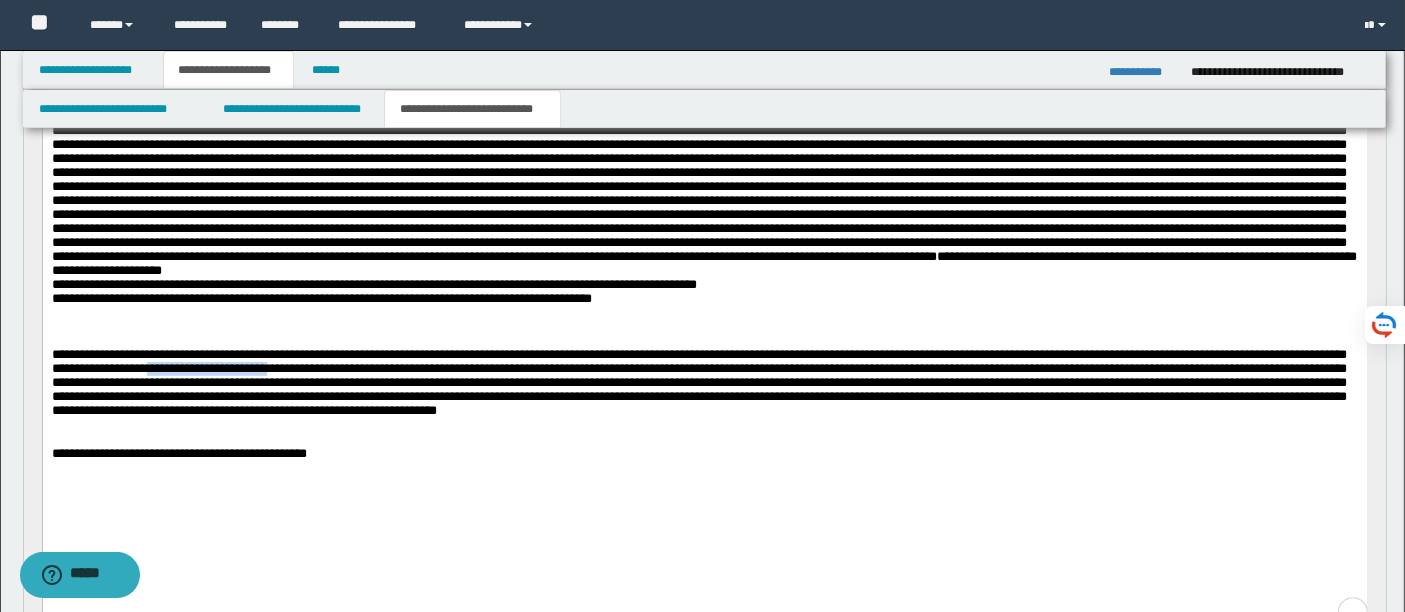 drag, startPoint x: 380, startPoint y: 420, endPoint x: 255, endPoint y: 422, distance: 125.016 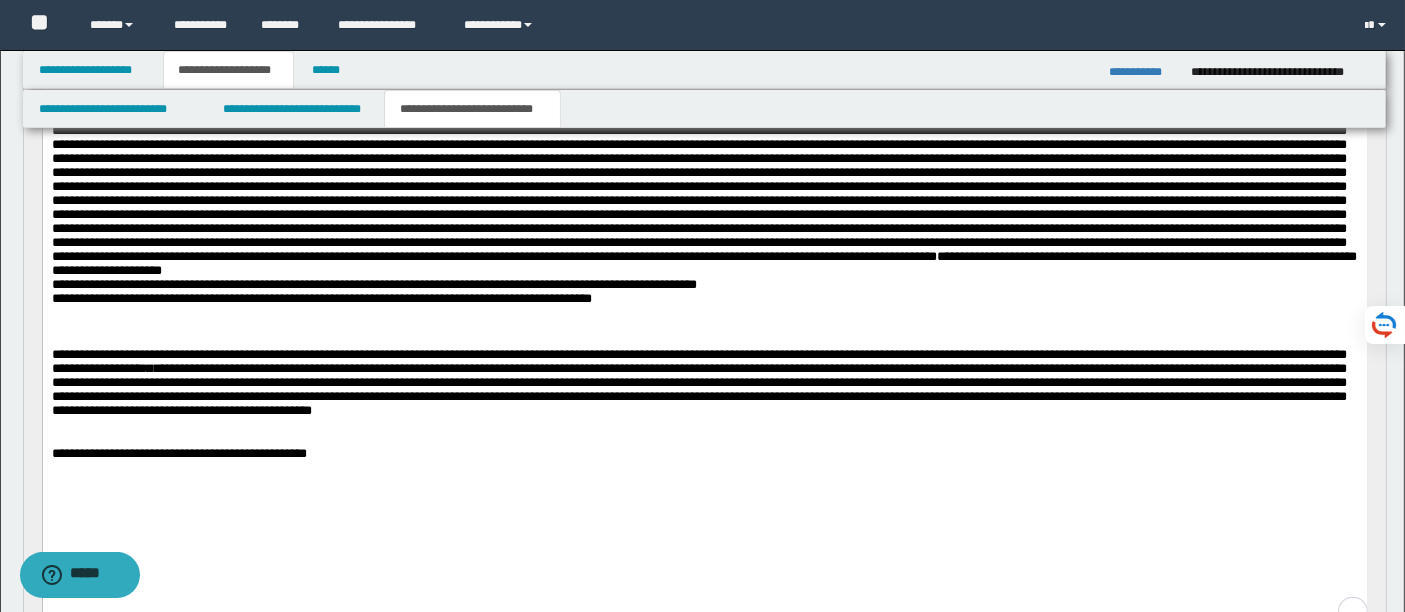 click on "**********" at bounding box center (373, 284) 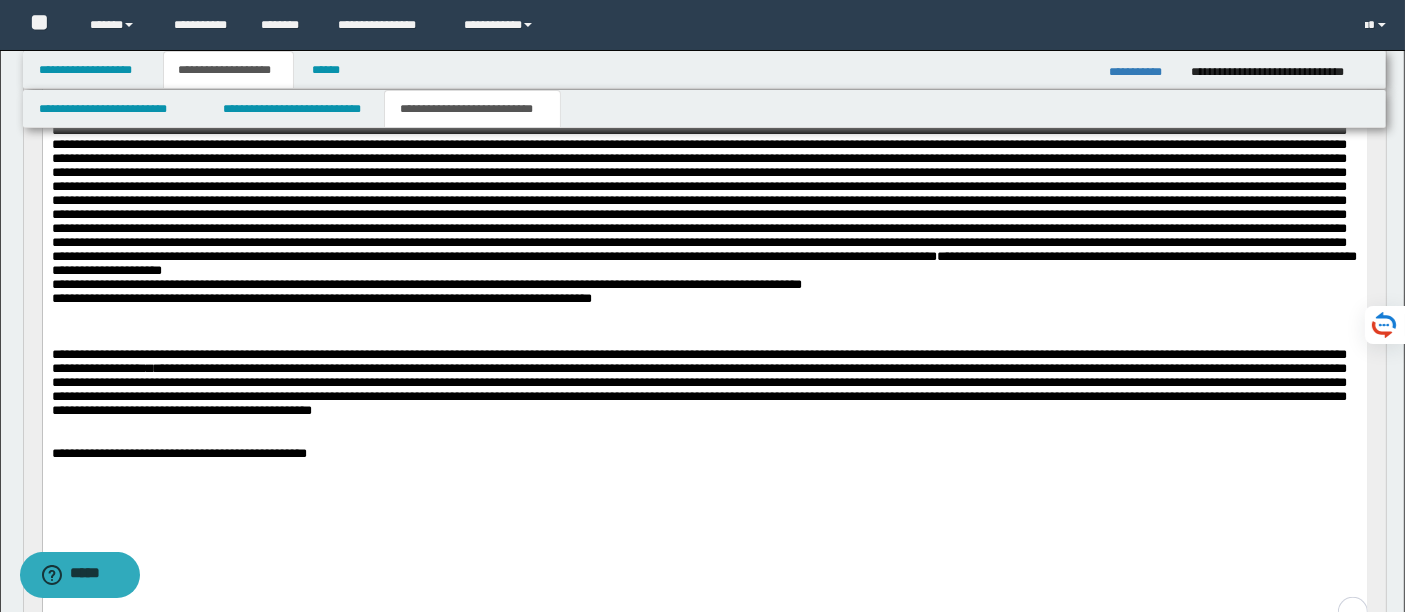 click at bounding box center (698, 179) 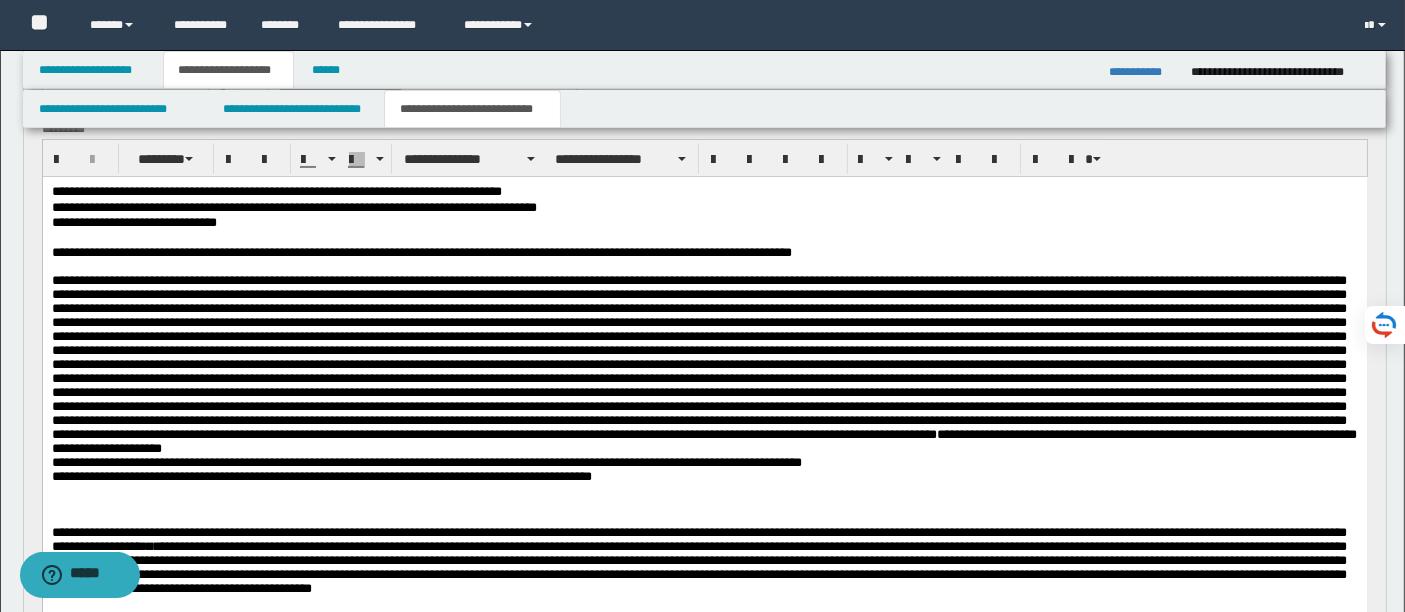 scroll, scrollTop: 181, scrollLeft: 0, axis: vertical 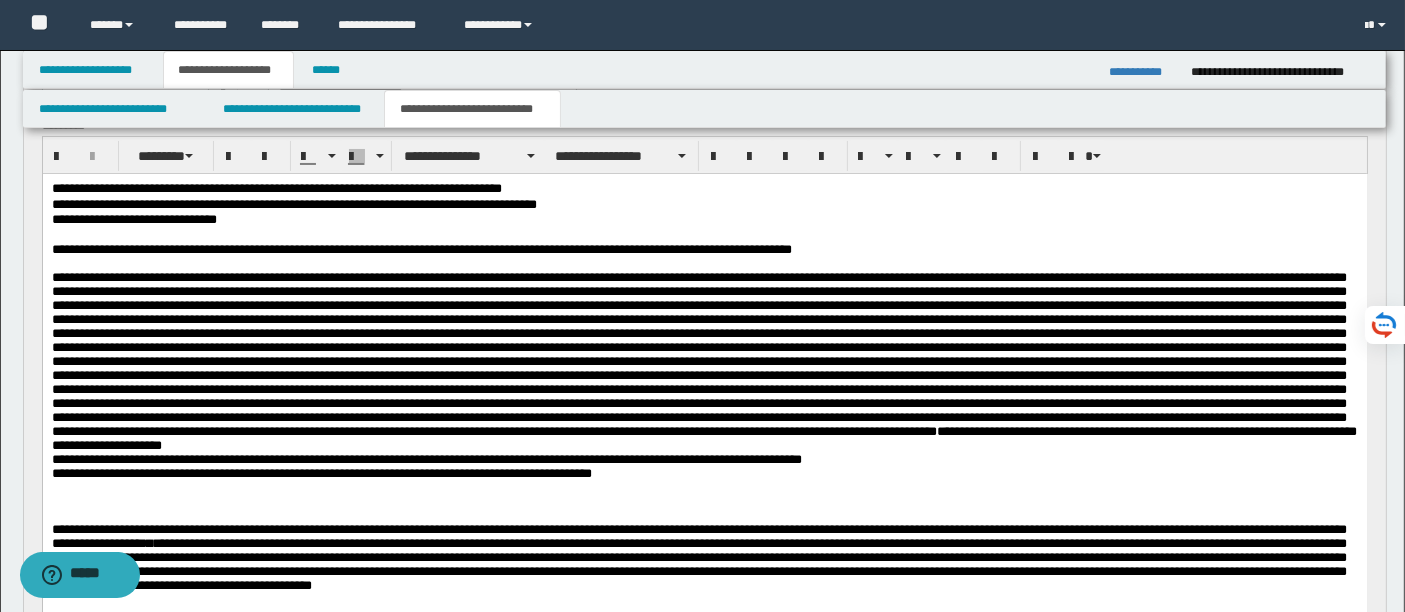 click on "**********" at bounding box center (702, 979) 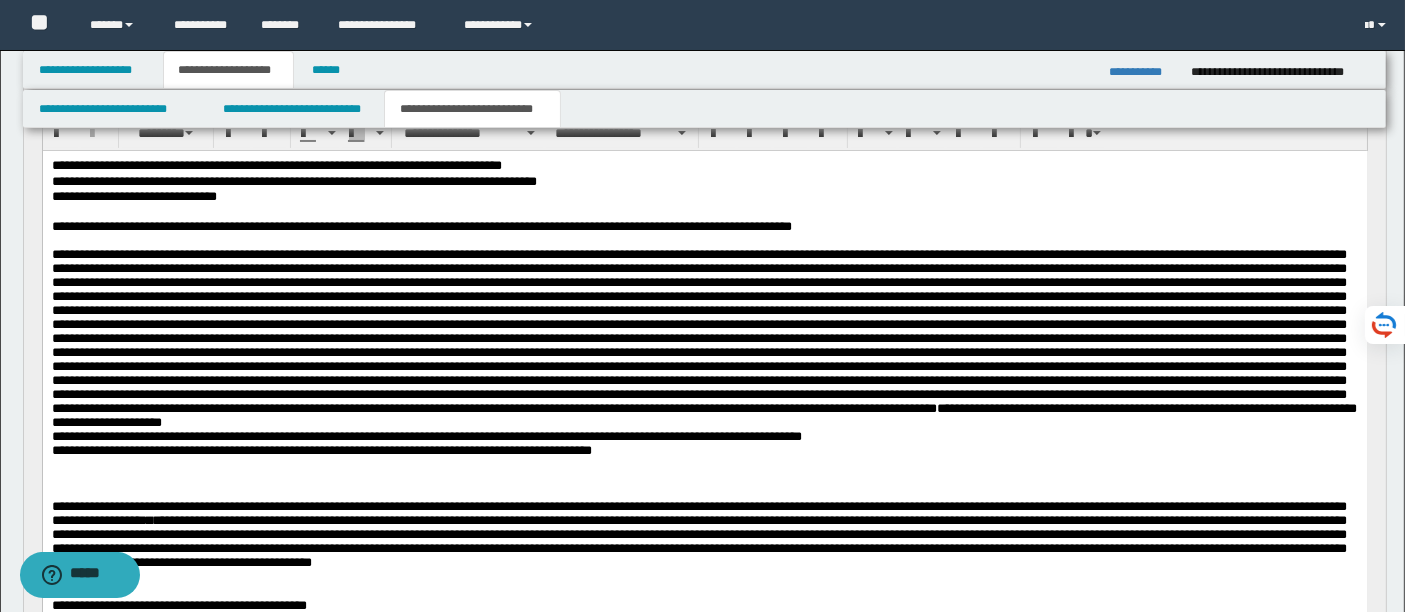 scroll, scrollTop: 210, scrollLeft: 0, axis: vertical 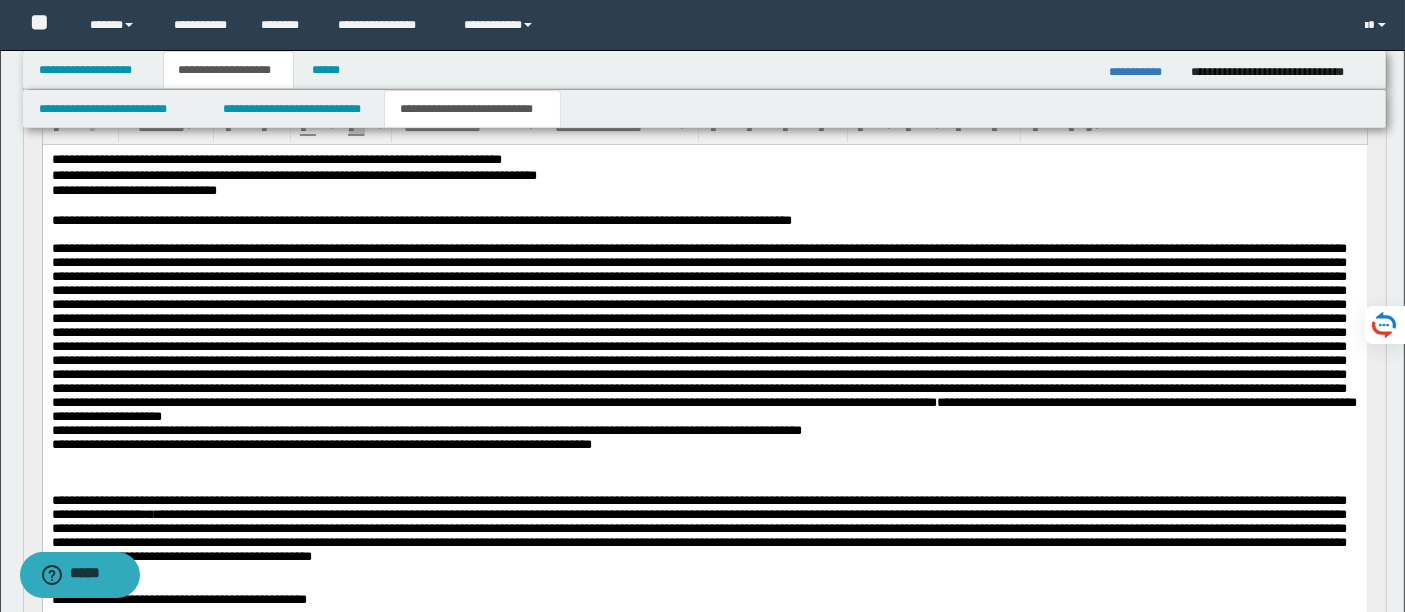 click at bounding box center [698, 324] 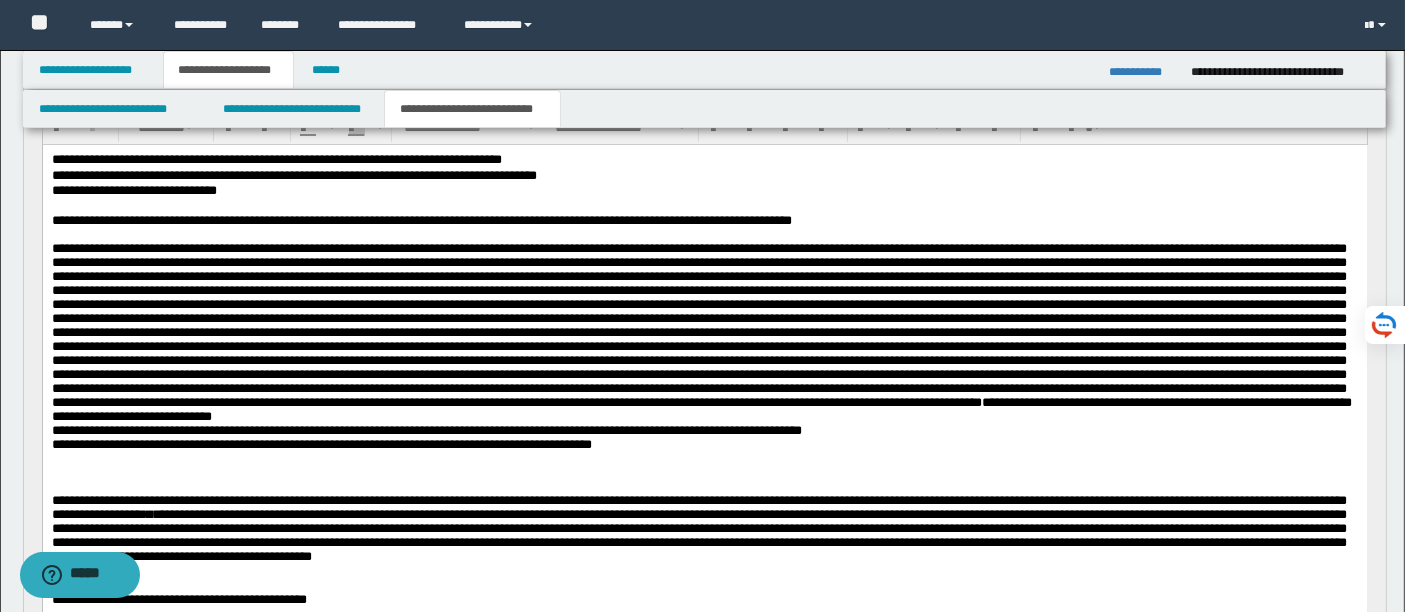 click at bounding box center (698, 324) 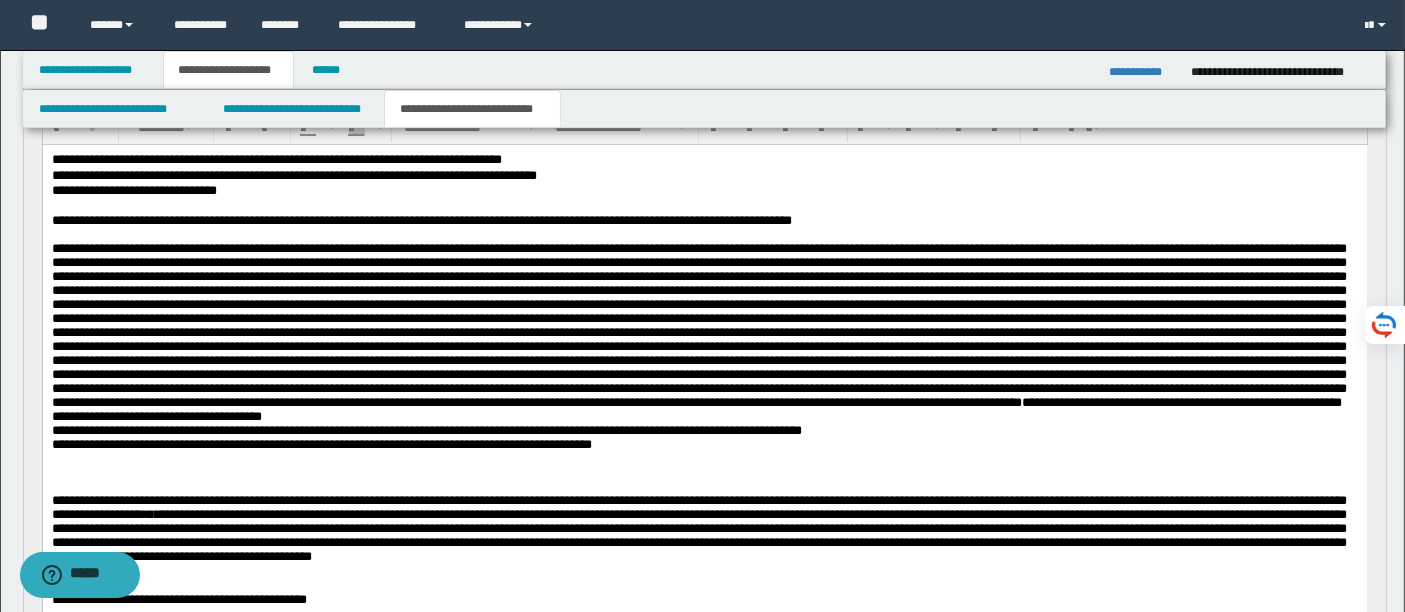 click on "**********" at bounding box center (698, 527) 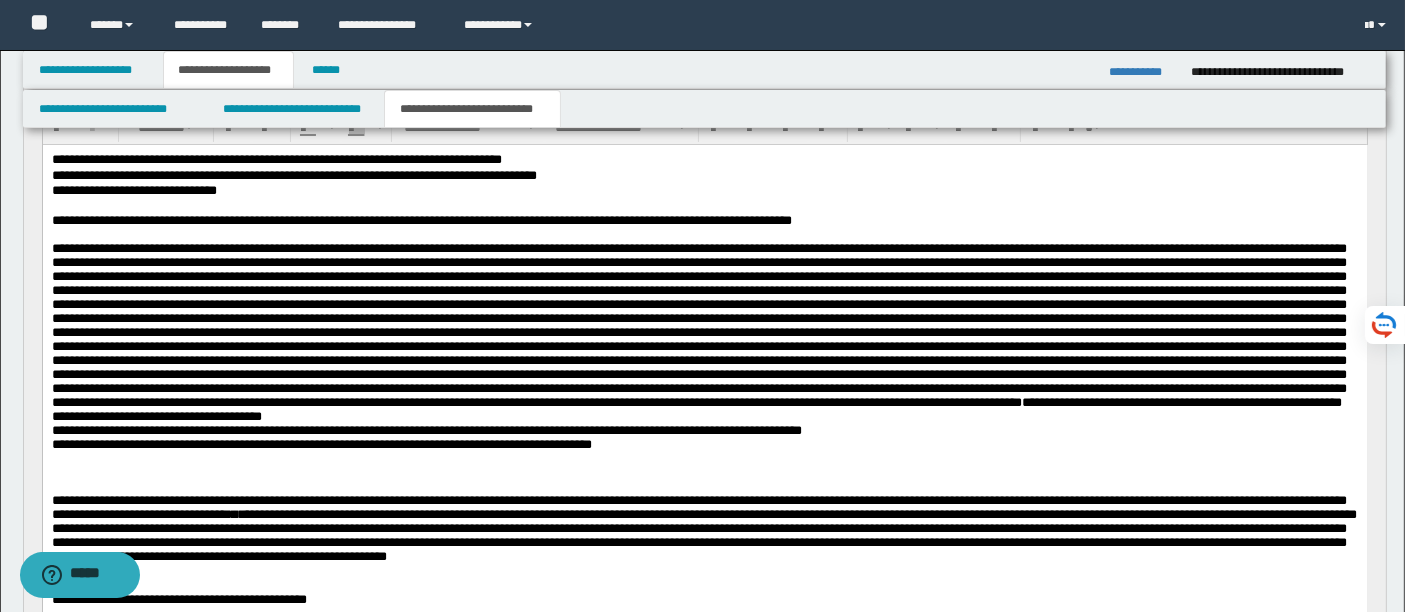 click at bounding box center [698, 324] 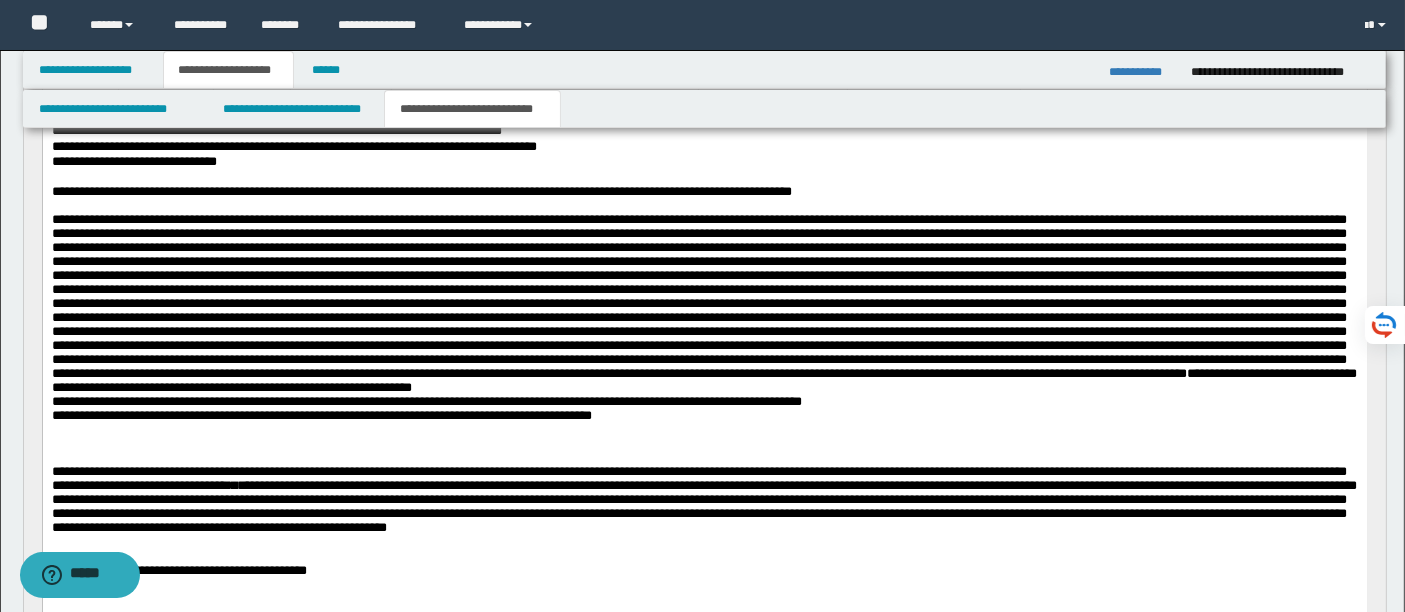 scroll, scrollTop: 254, scrollLeft: 0, axis: vertical 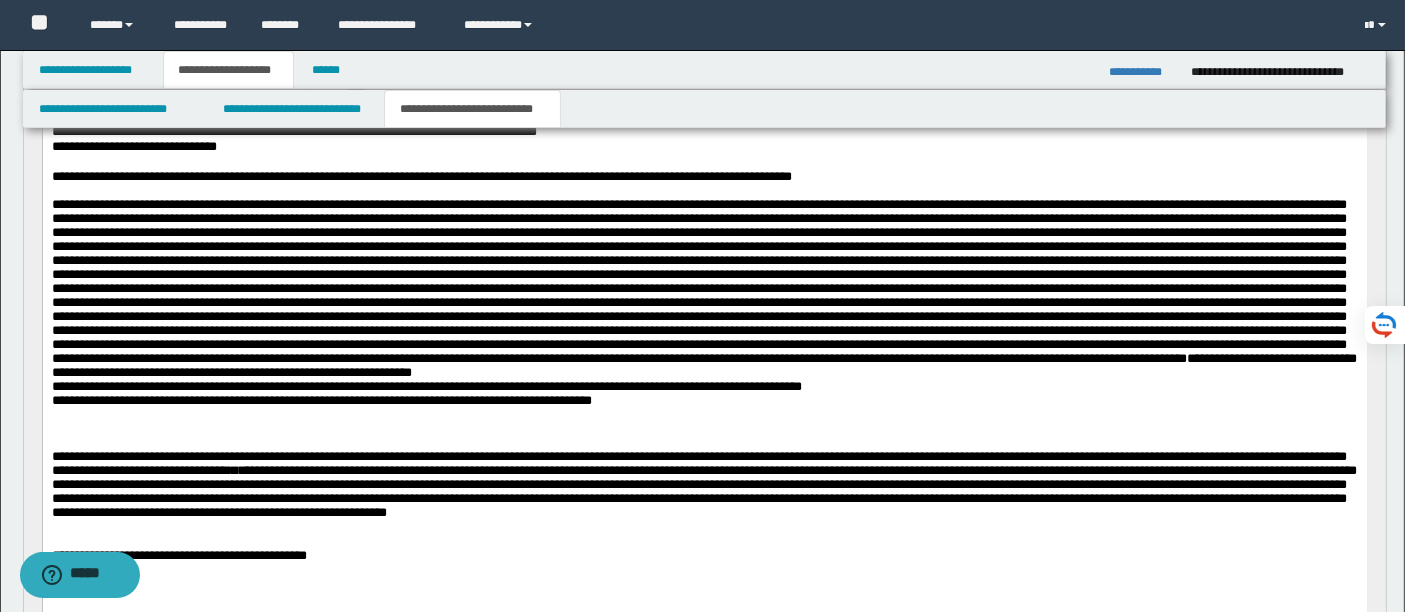 click at bounding box center (698, 280) 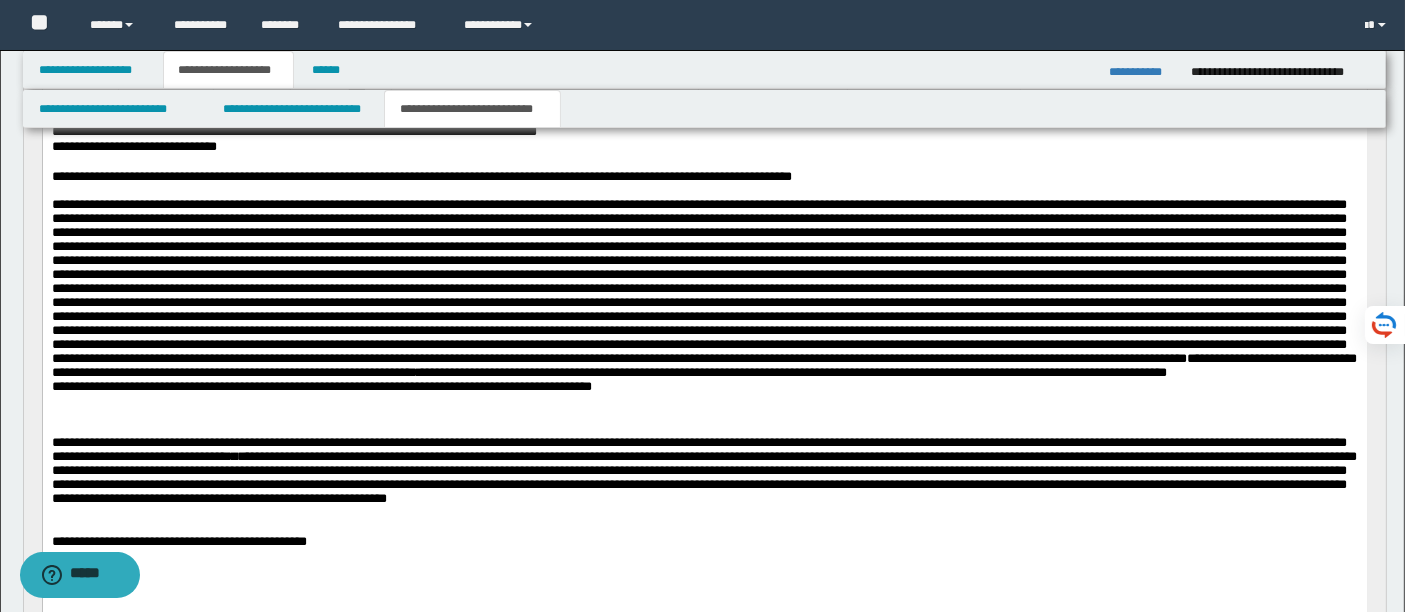 click on "**********" at bounding box center [704, 288] 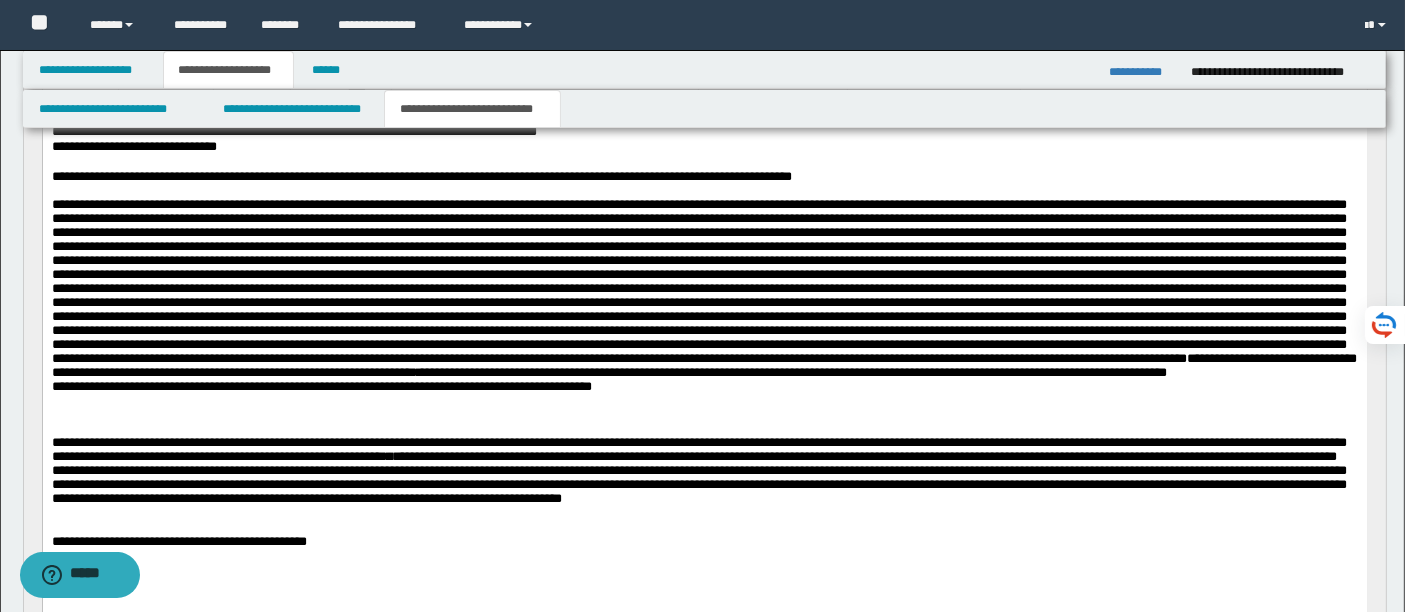 click on "**********" at bounding box center [698, 469] 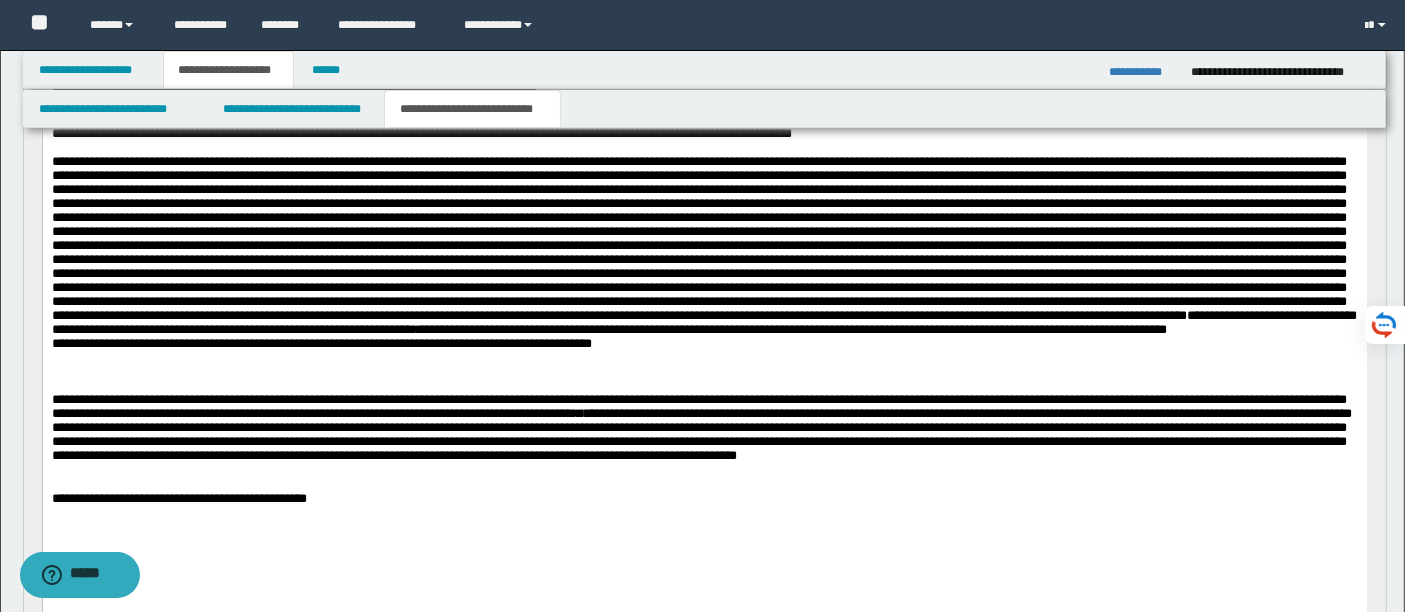 scroll, scrollTop: 313, scrollLeft: 0, axis: vertical 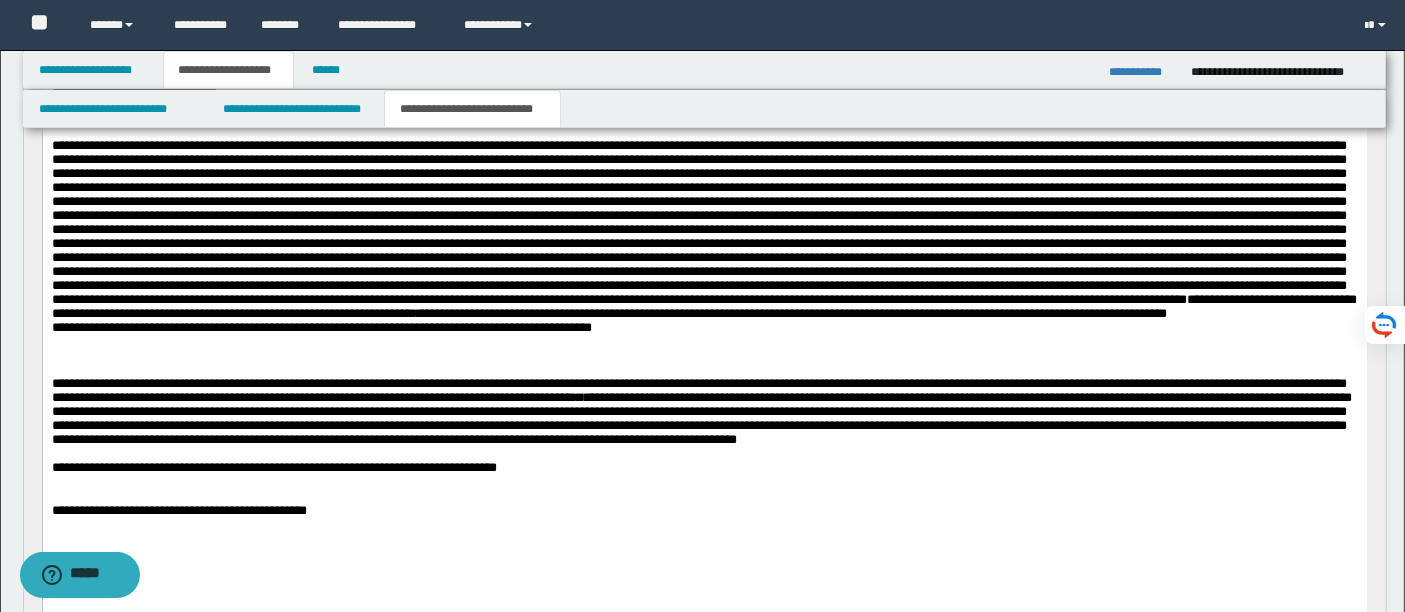 click on "**********" at bounding box center [701, 410] 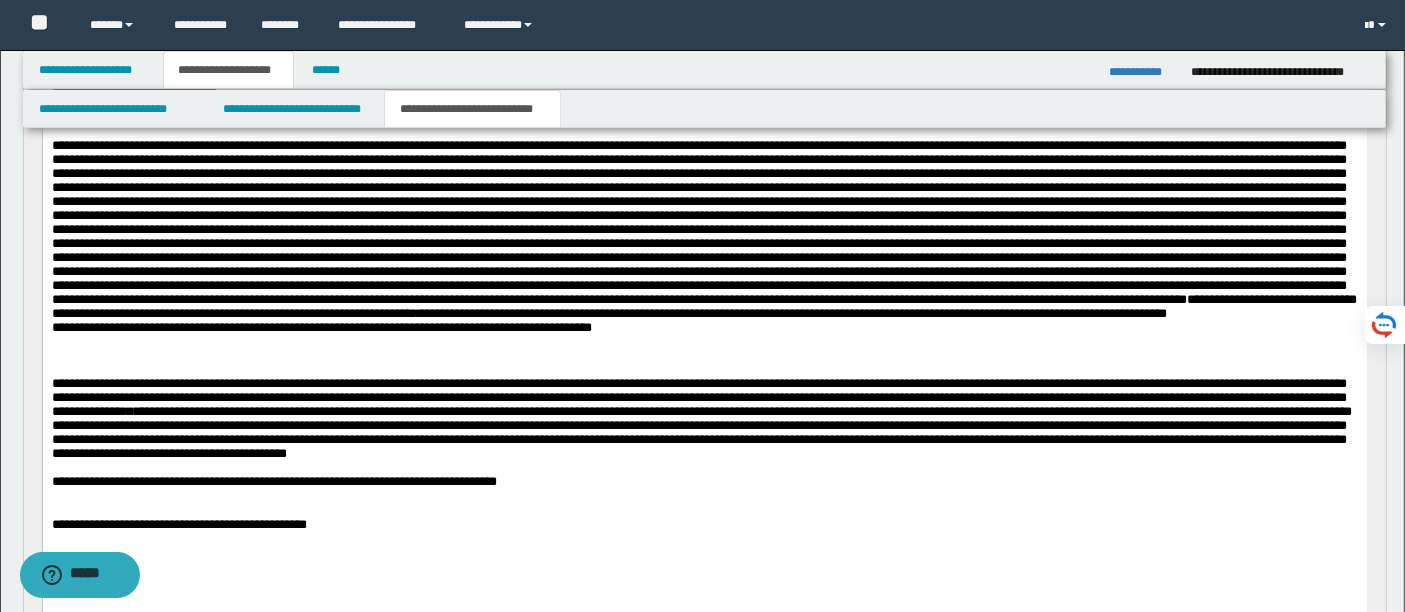 click on "**********" at bounding box center [704, 481] 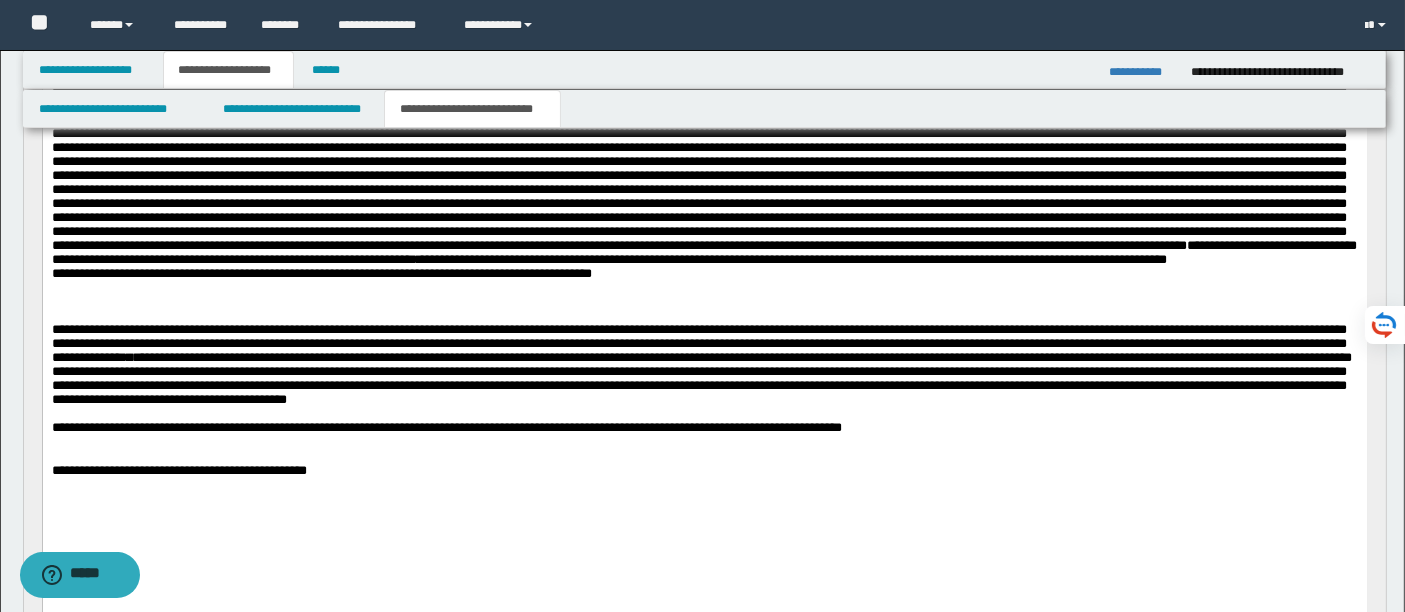 scroll, scrollTop: 376, scrollLeft: 0, axis: vertical 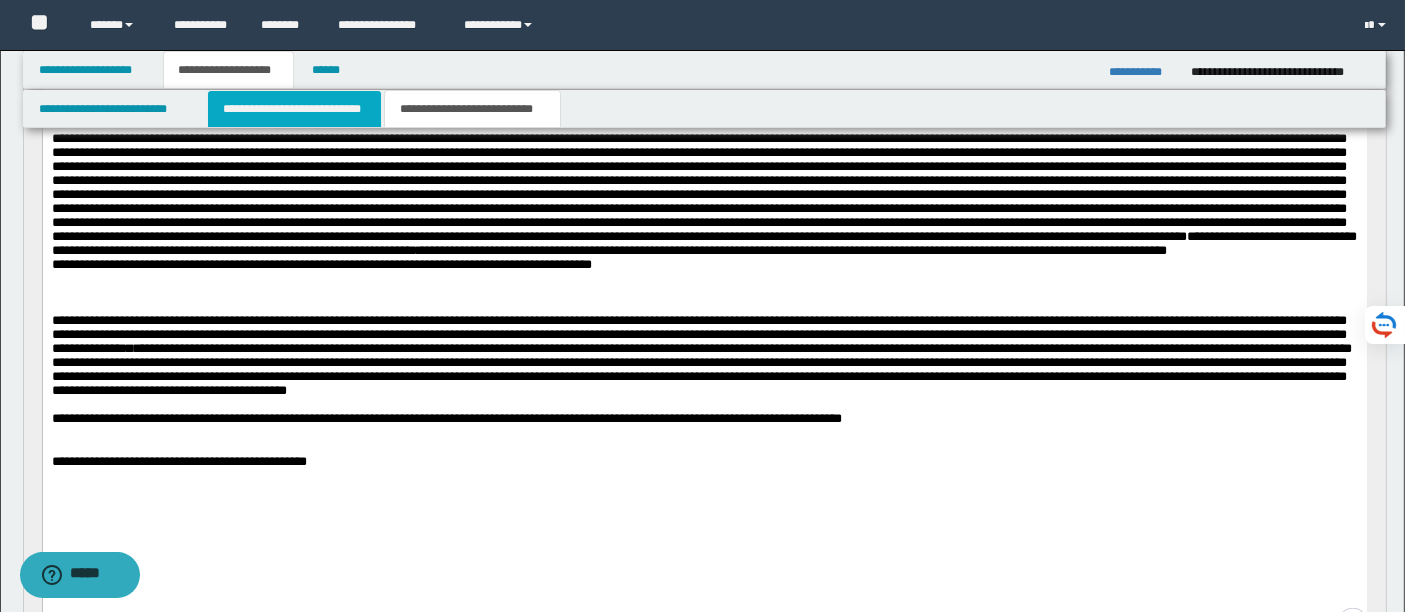 click on "**********" at bounding box center [294, 109] 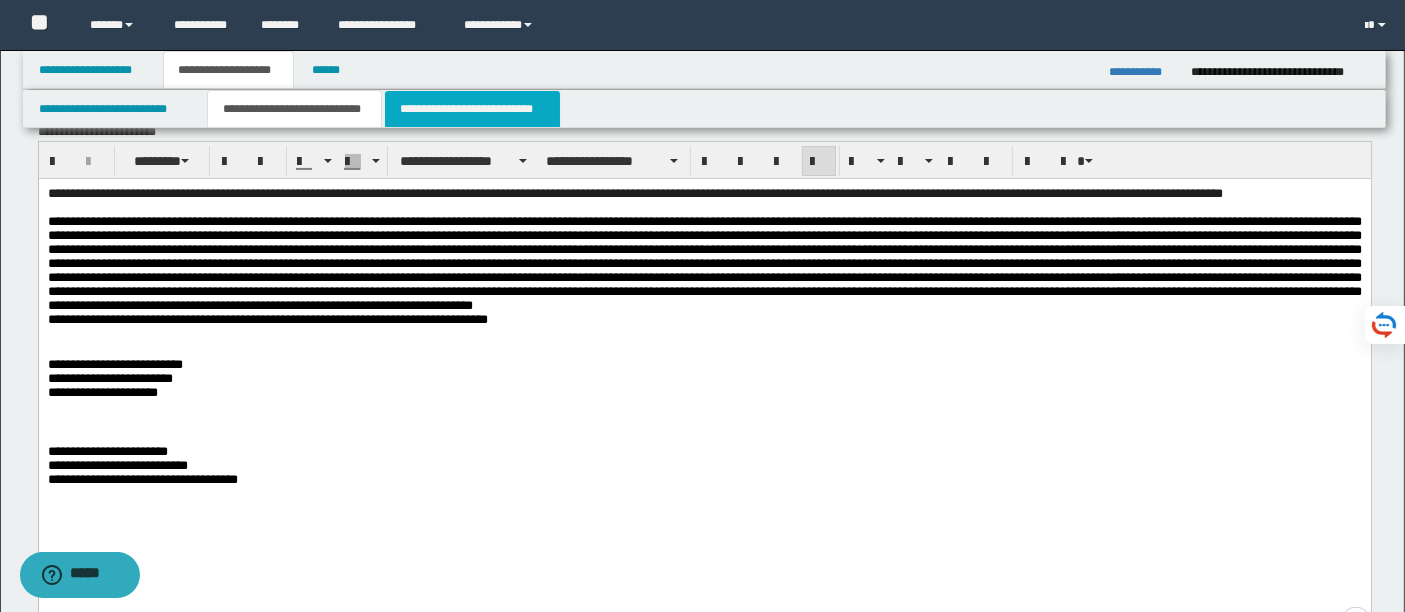 click on "**********" at bounding box center [472, 109] 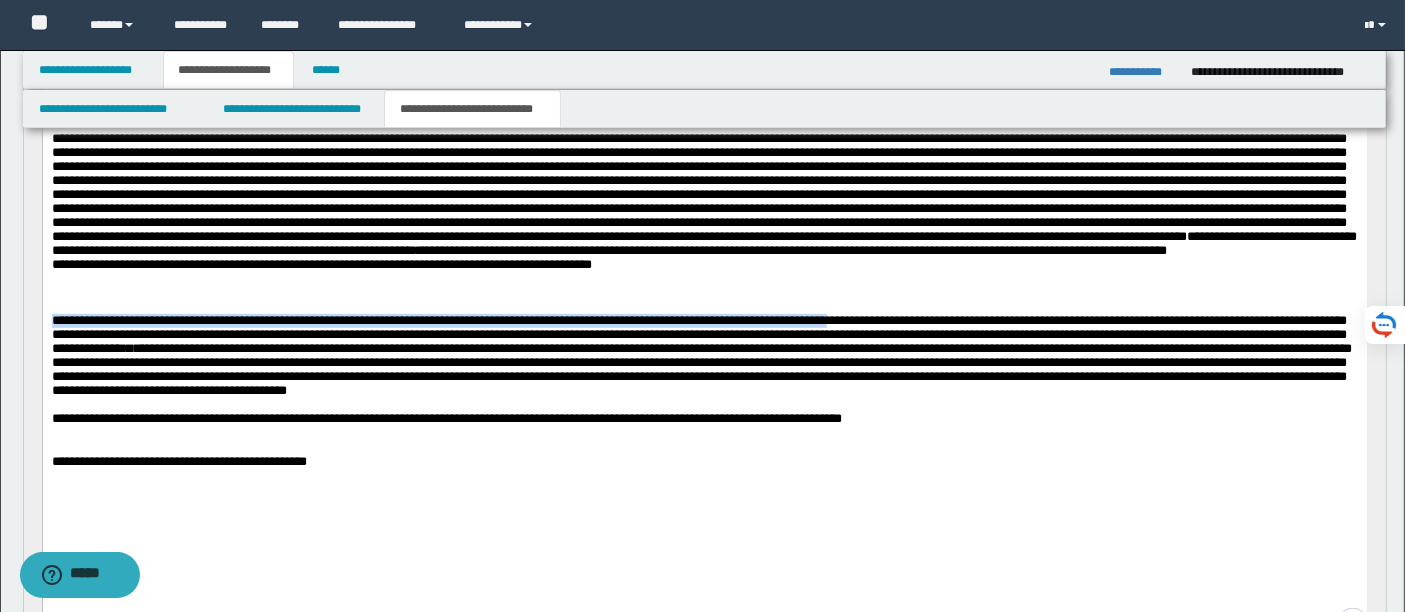 drag, startPoint x: 873, startPoint y: 371, endPoint x: 345, endPoint y: 355, distance: 528.2424 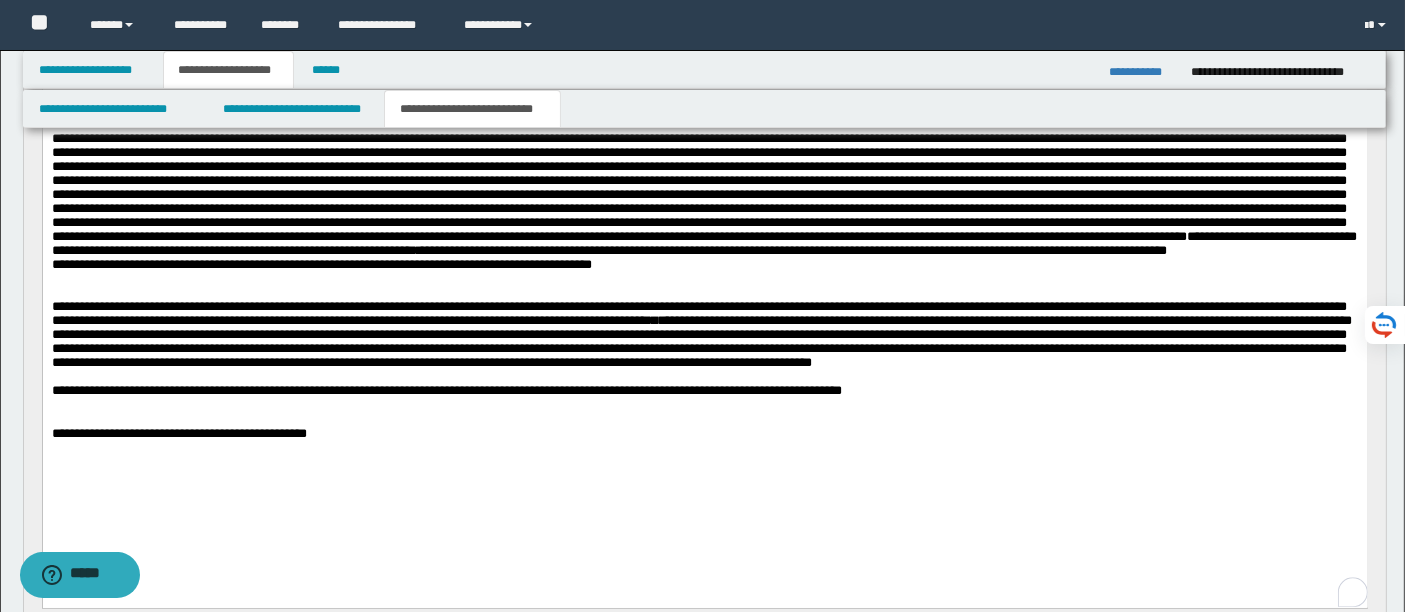 click on "**********" at bounding box center [701, 334] 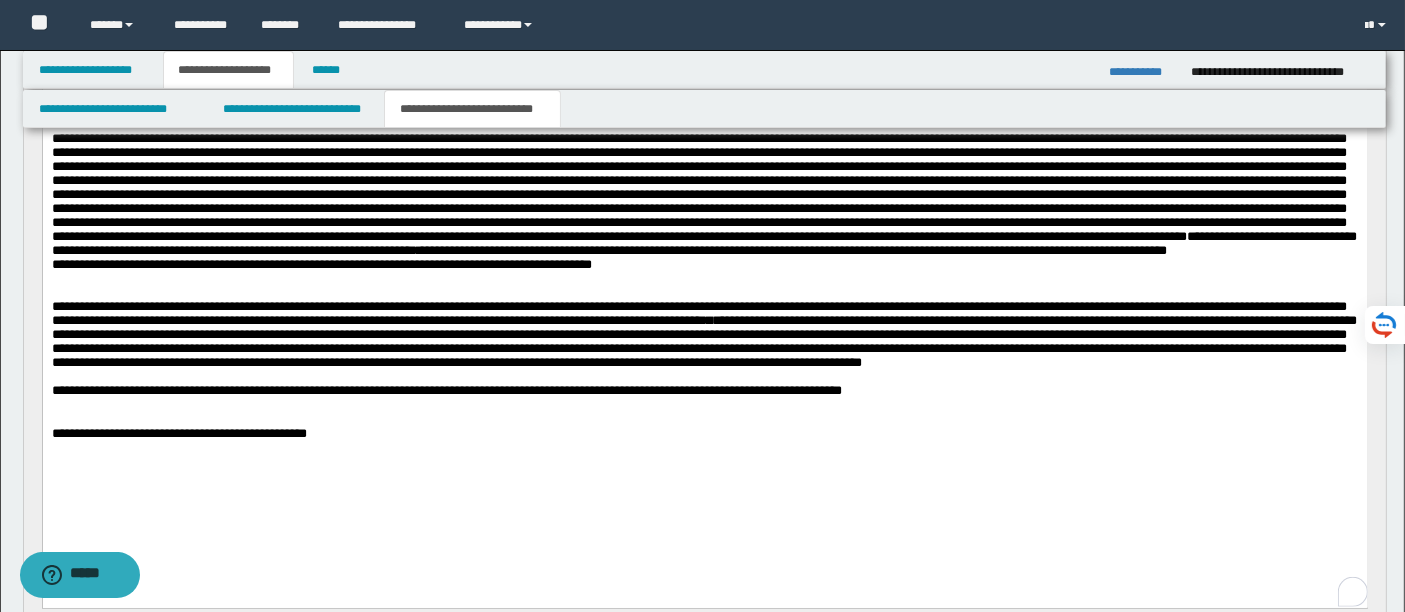 click on "**********" at bounding box center [703, 334] 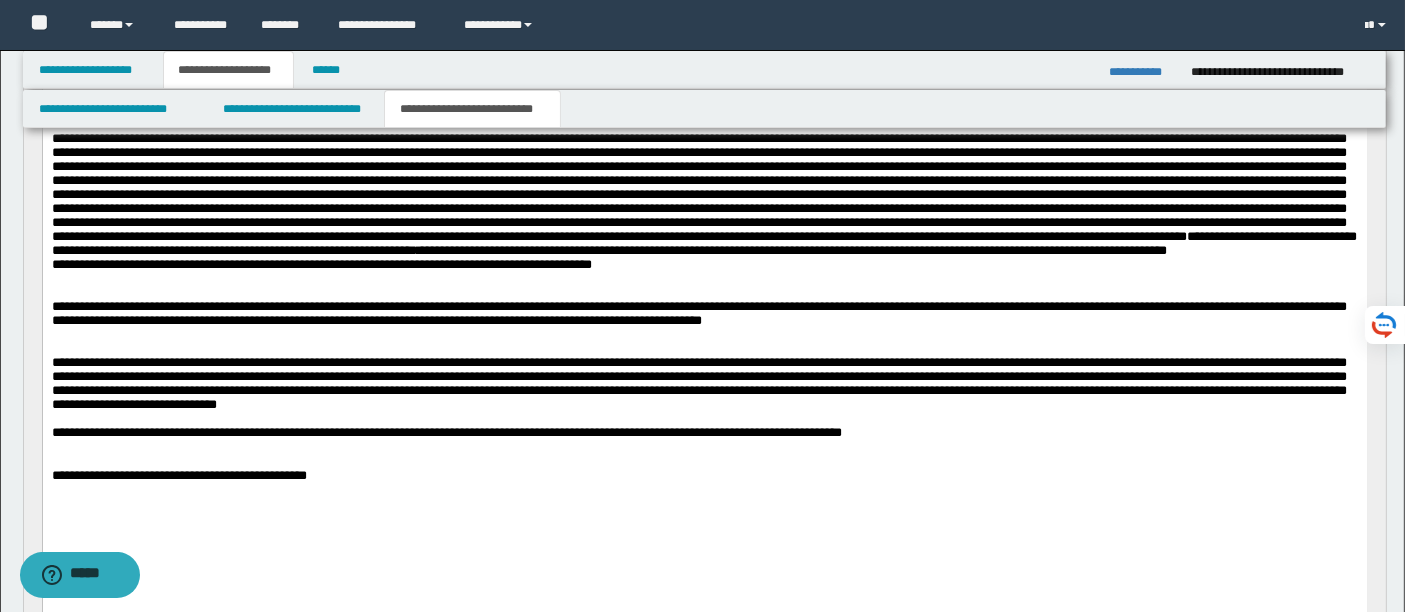 click on "**********" at bounding box center (698, 313) 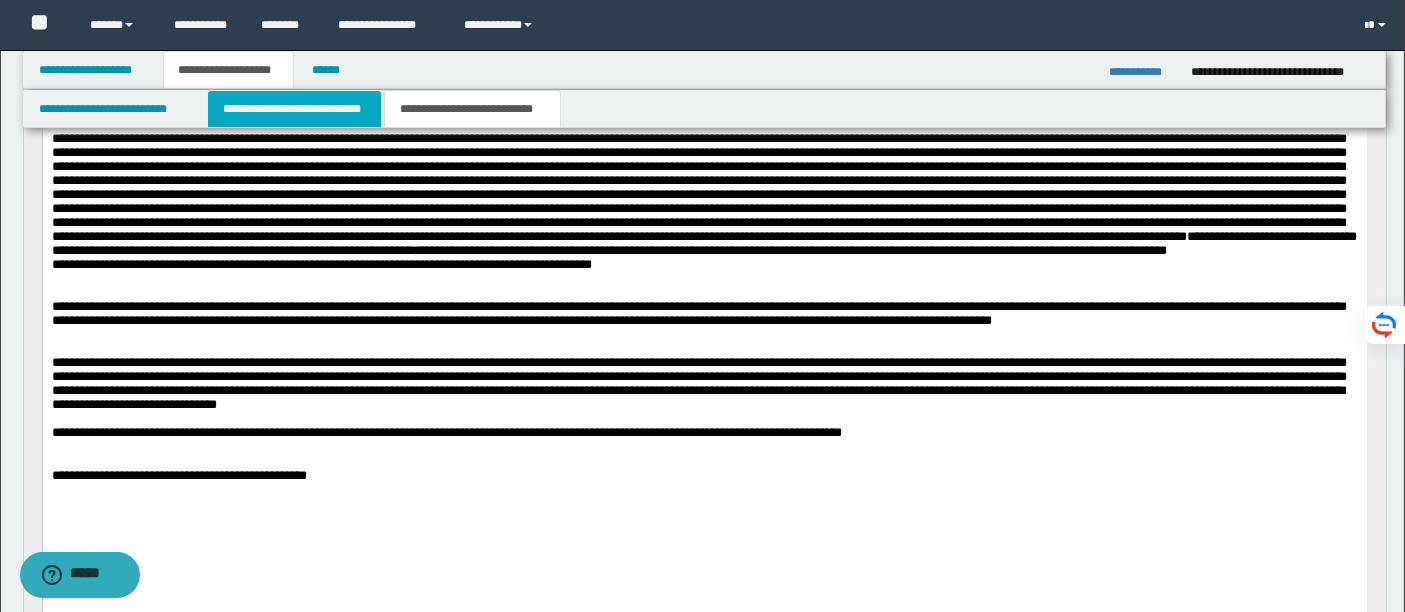 click on "**********" at bounding box center [294, 109] 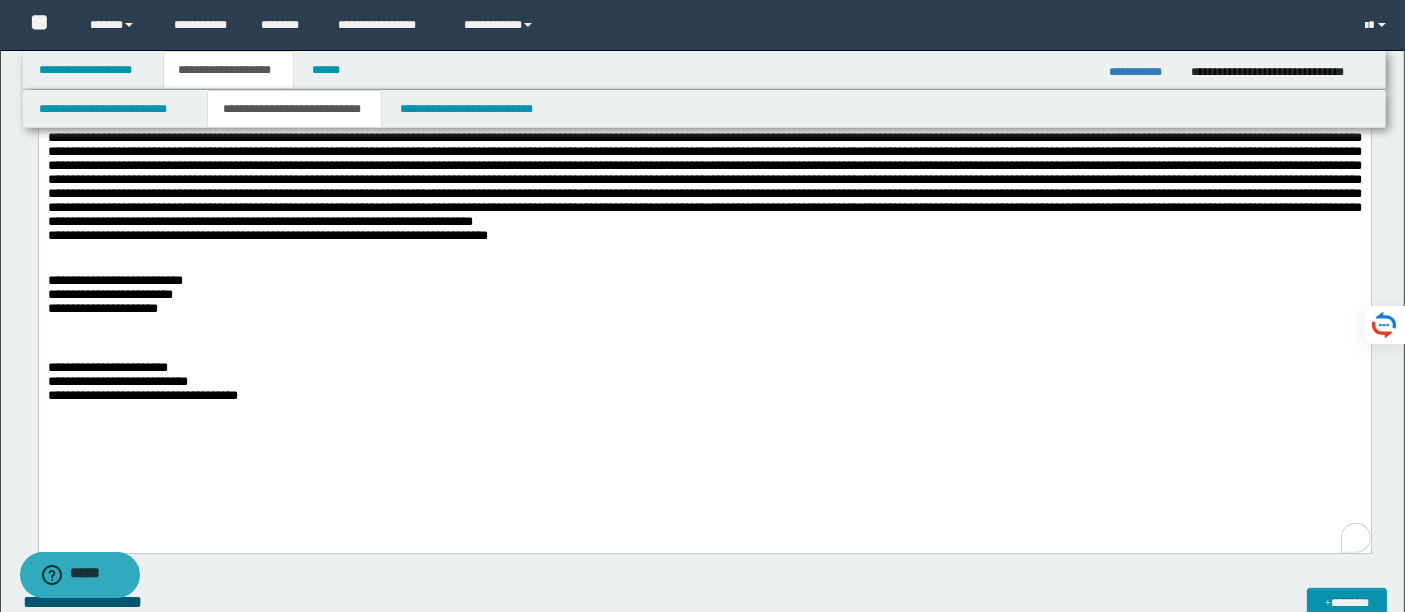 scroll, scrollTop: 368, scrollLeft: 0, axis: vertical 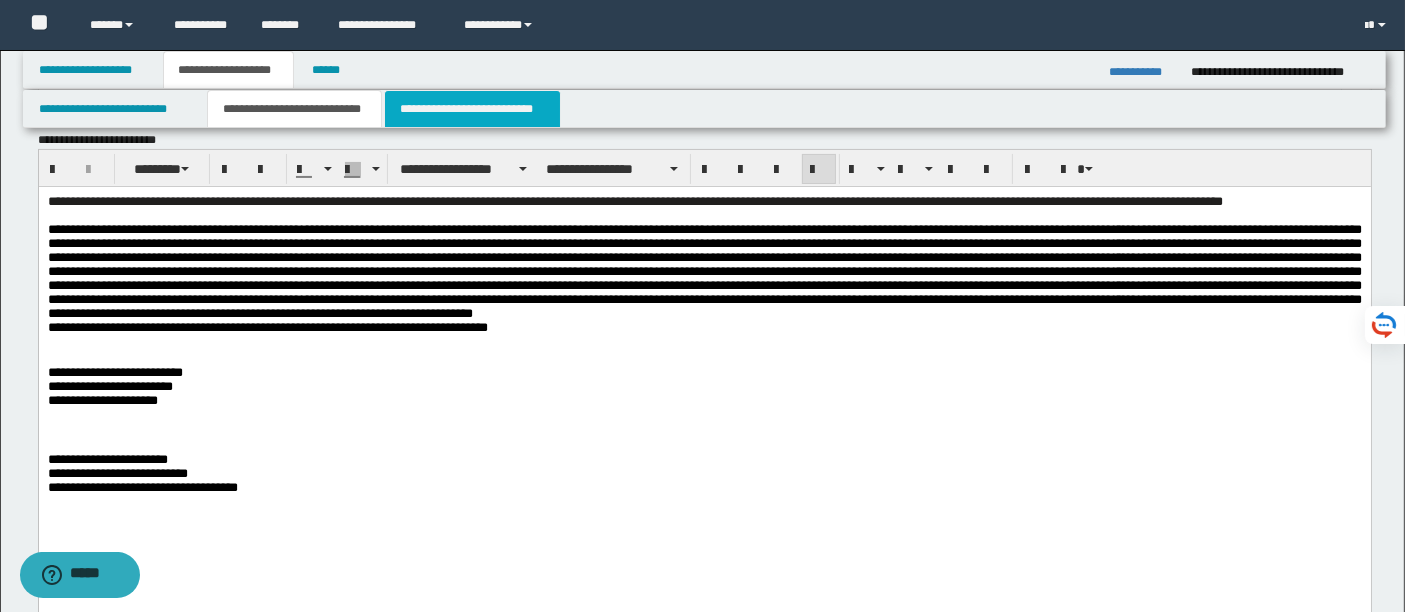 click on "**********" at bounding box center [472, 109] 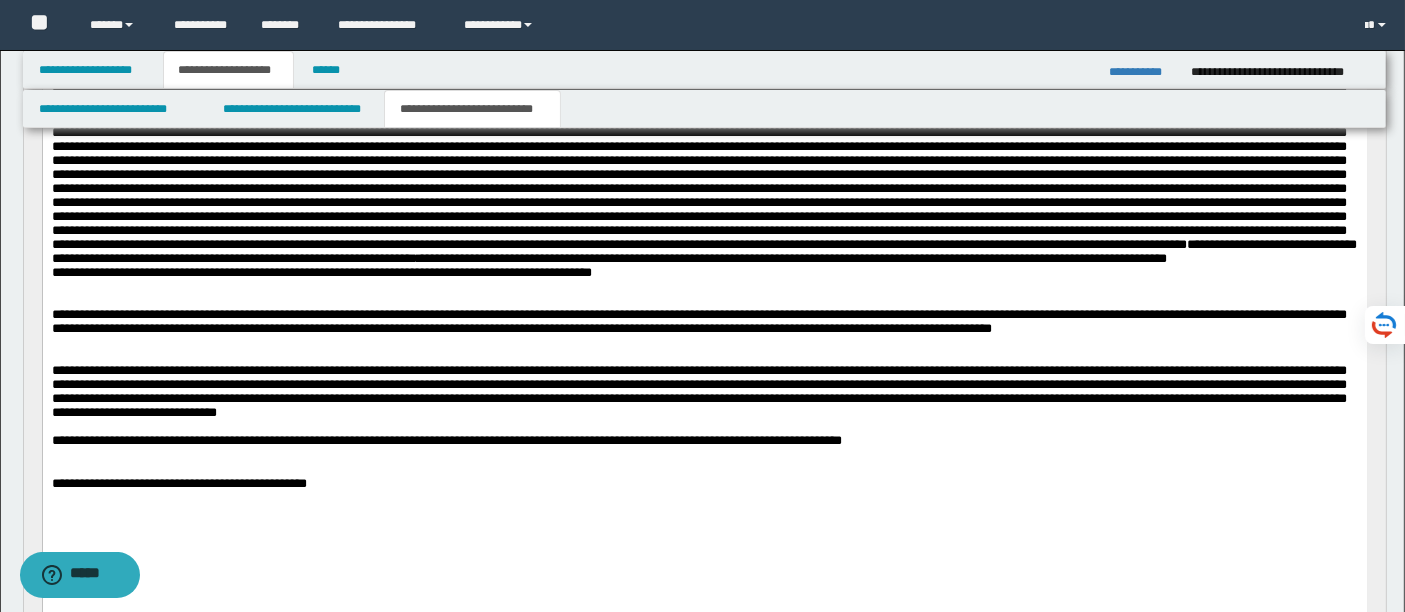 click on "**********" at bounding box center [704, 322] 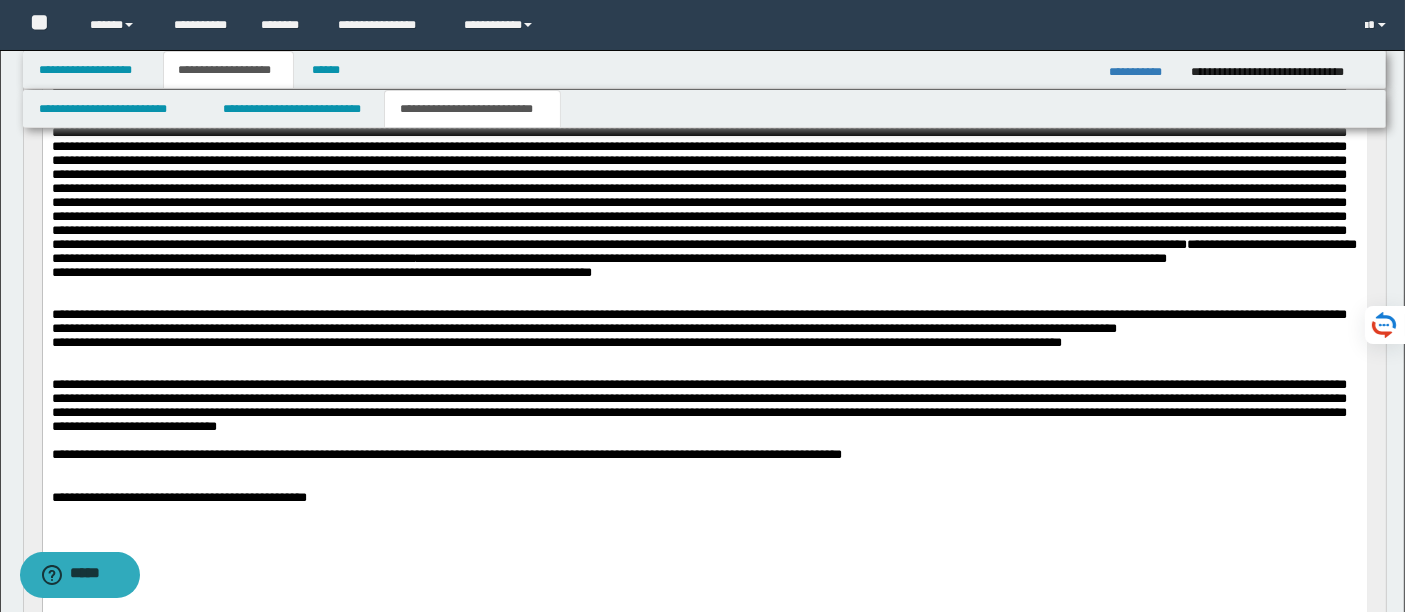 click on "**********" at bounding box center [556, 342] 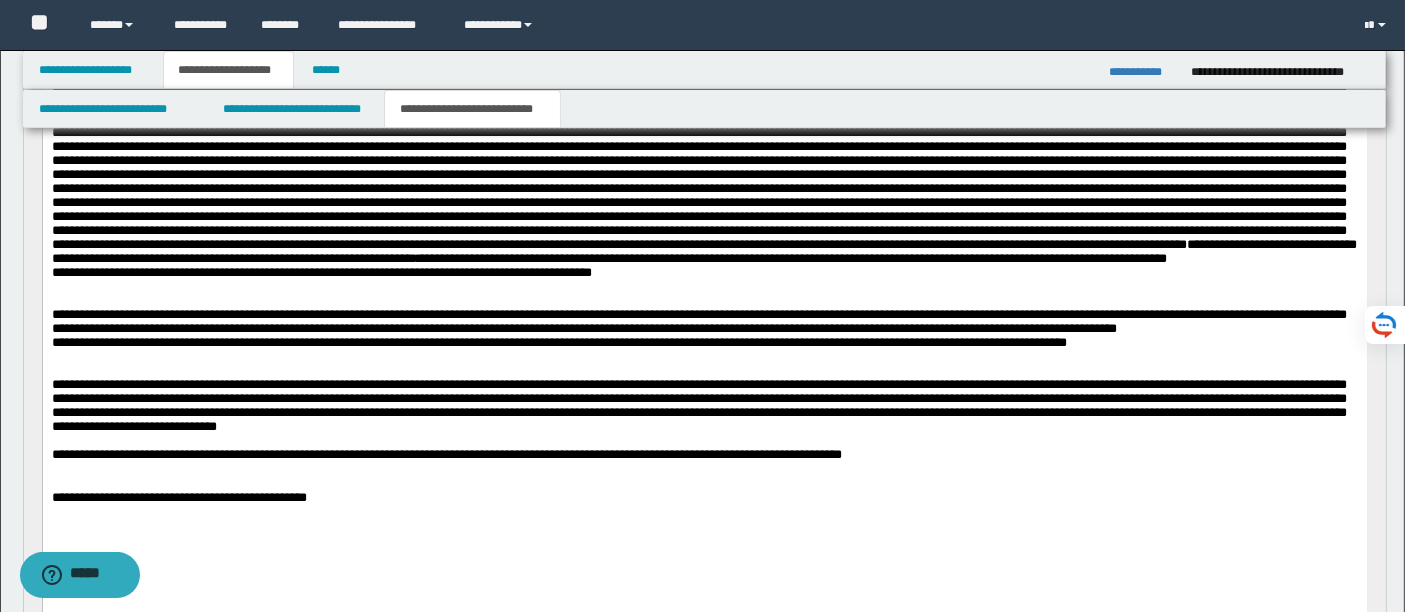 click on "**********" at bounding box center (704, 343) 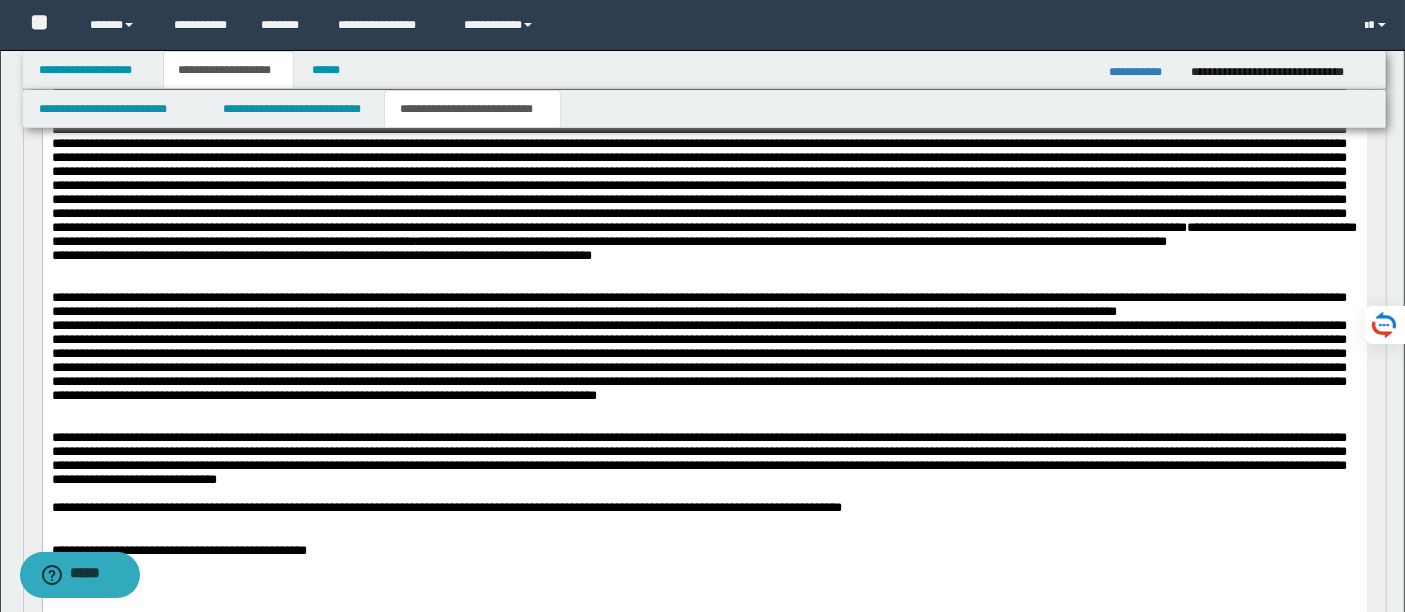 scroll, scrollTop: 401, scrollLeft: 0, axis: vertical 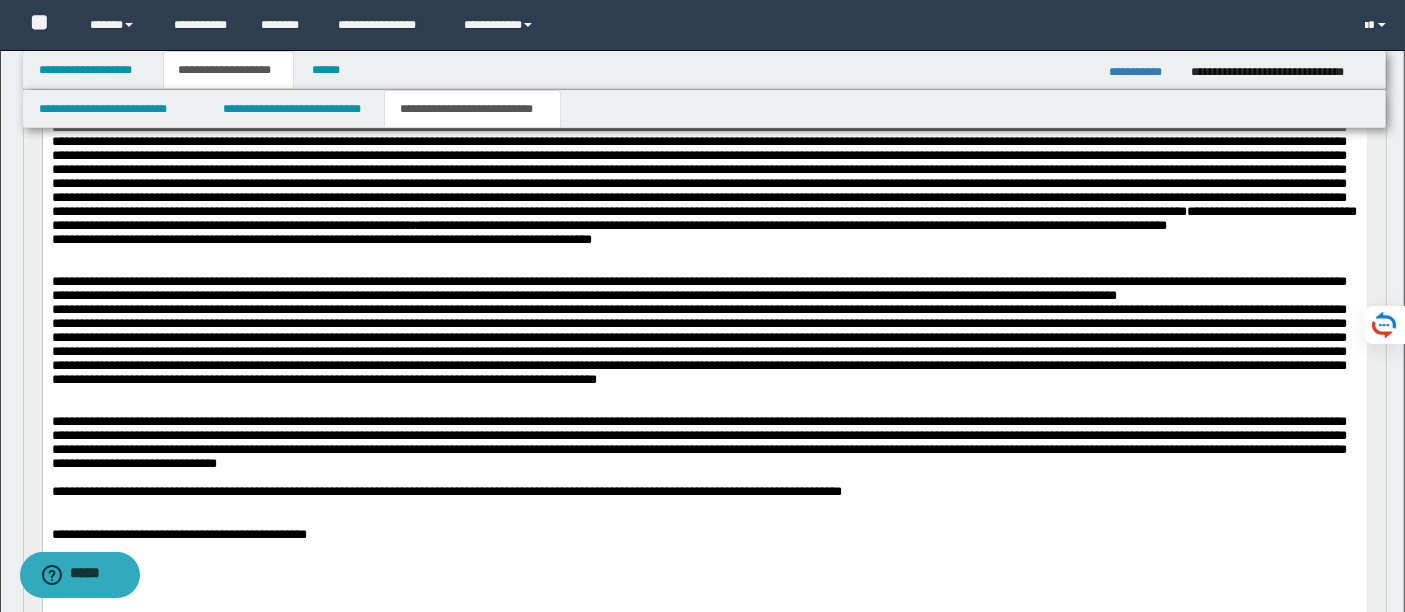 click at bounding box center [704, 345] 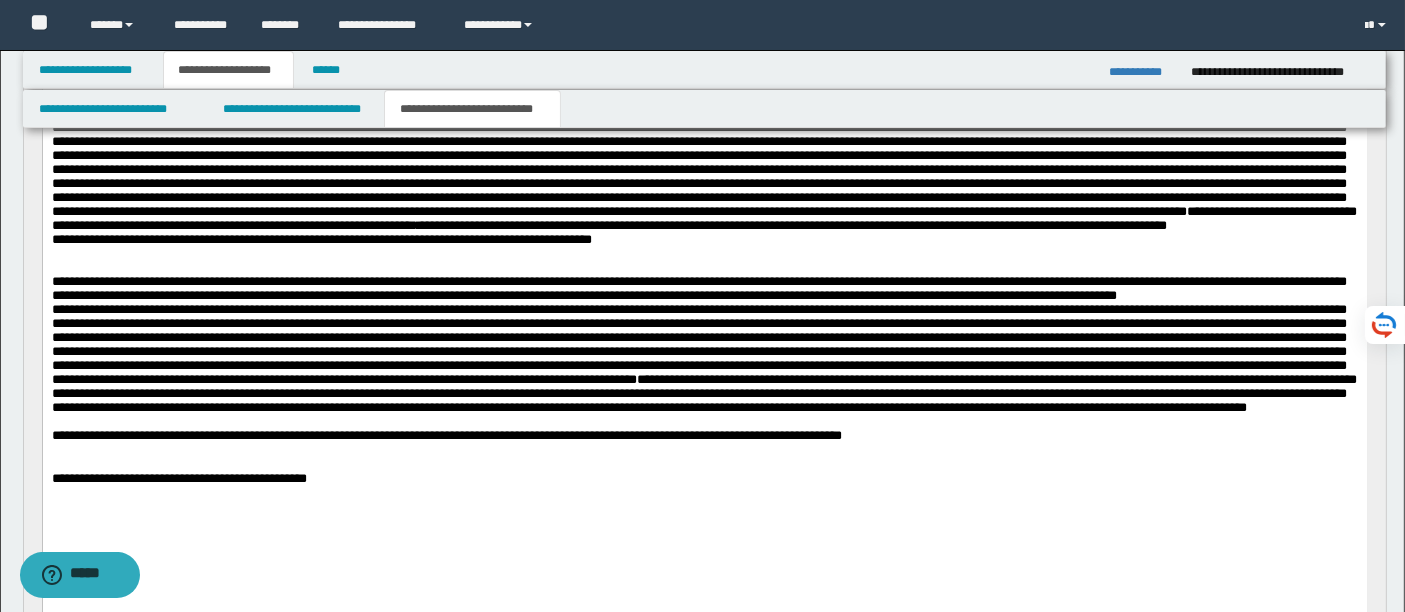 click at bounding box center [698, 344] 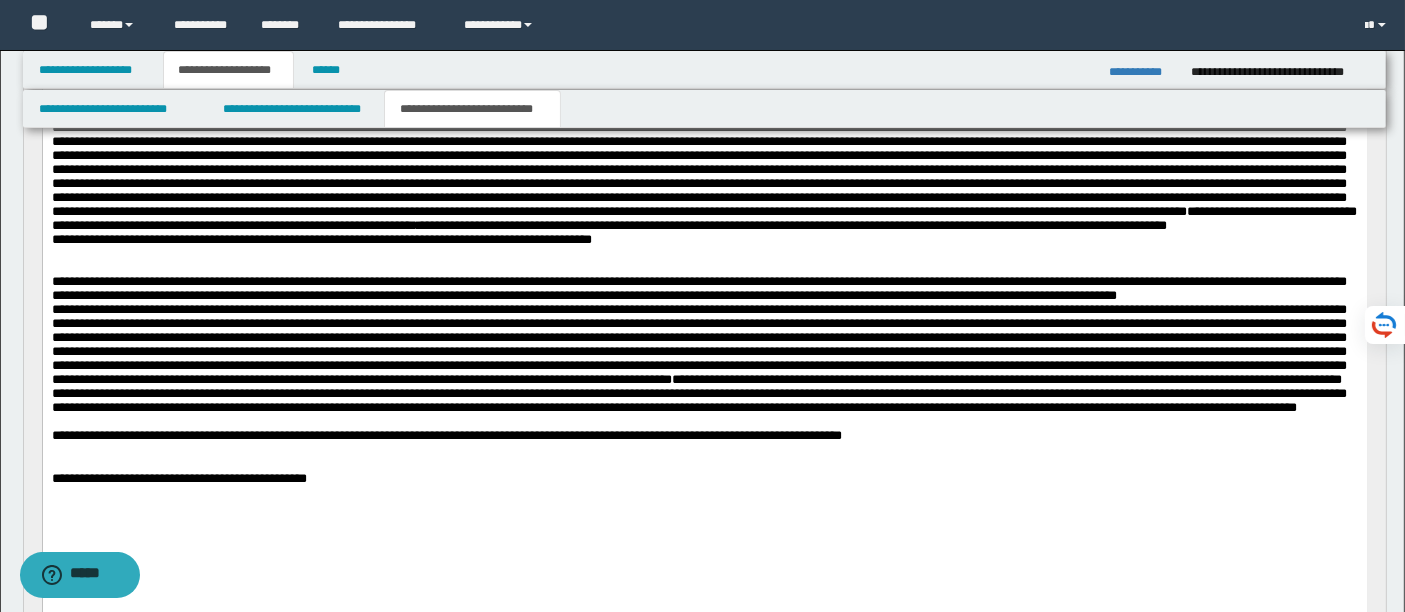 click on "**********" at bounding box center (698, 393) 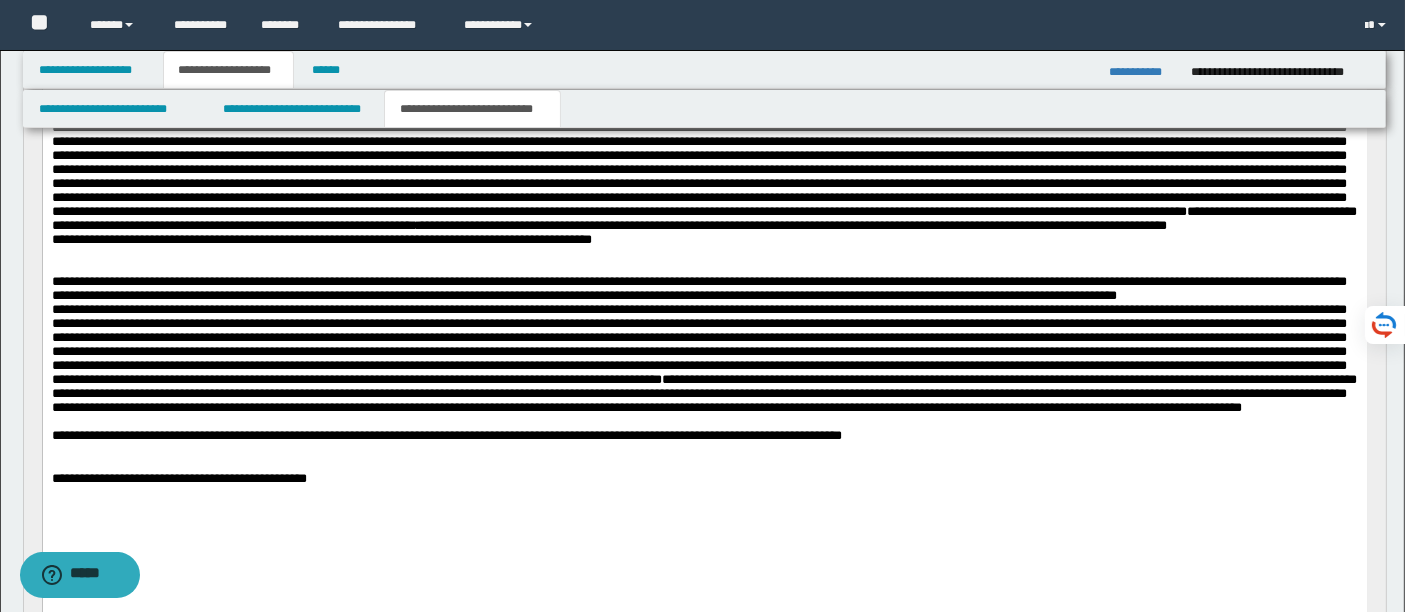 click on "**********" at bounding box center [703, 393] 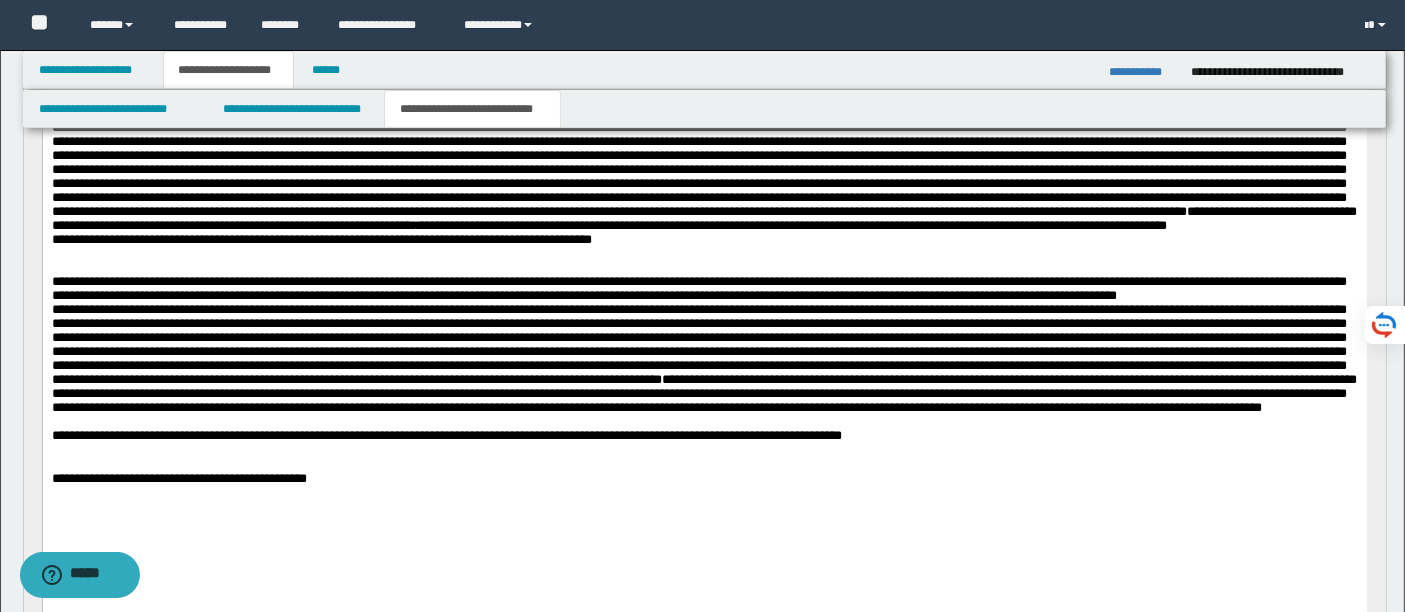 click on "**********" at bounding box center [703, 393] 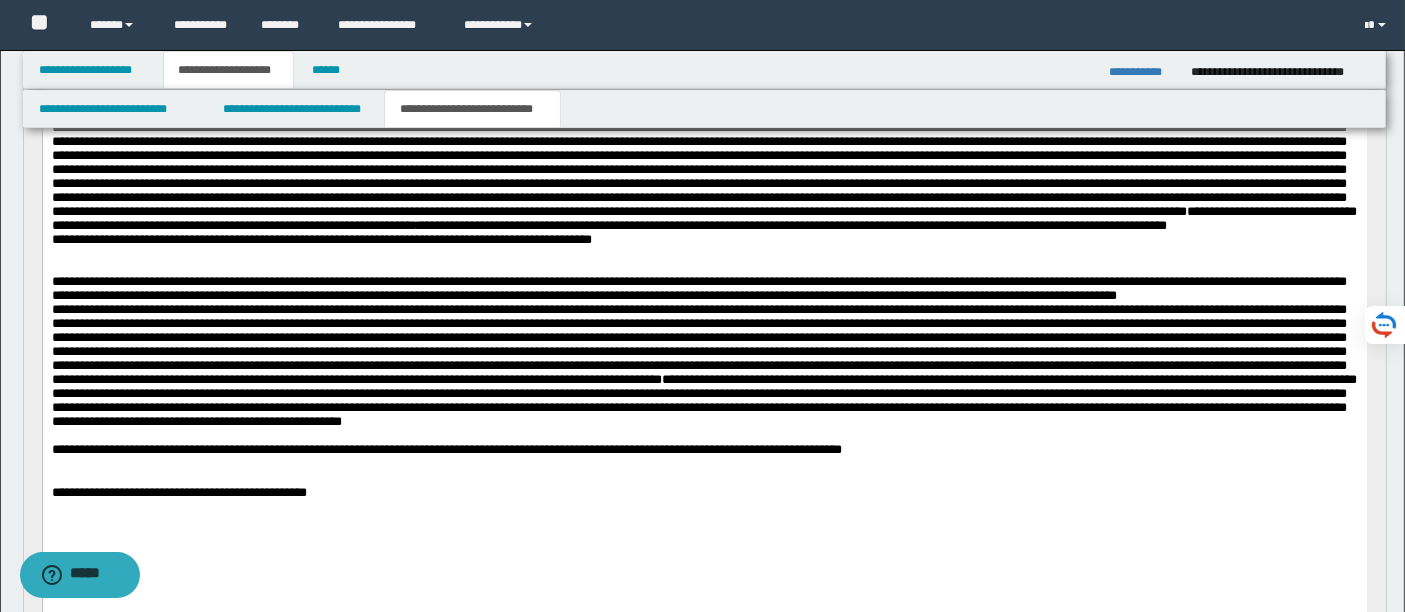 click on "**********" at bounding box center (703, 400) 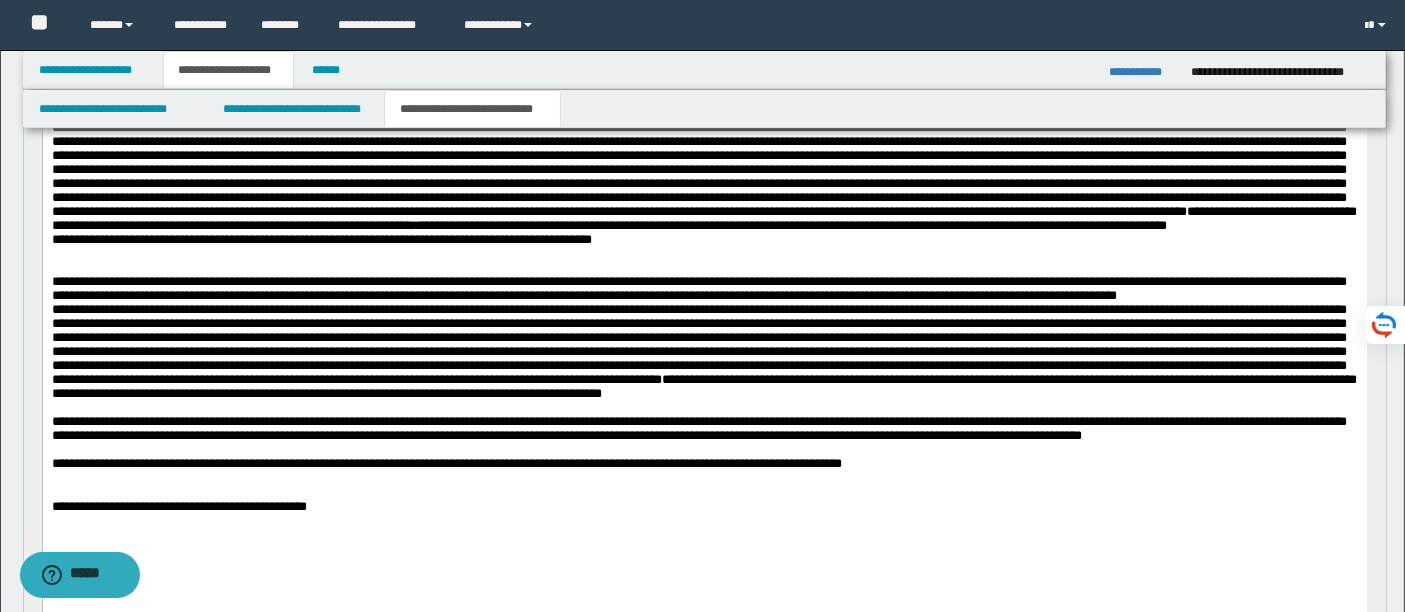 click on "**********" at bounding box center (704, 352) 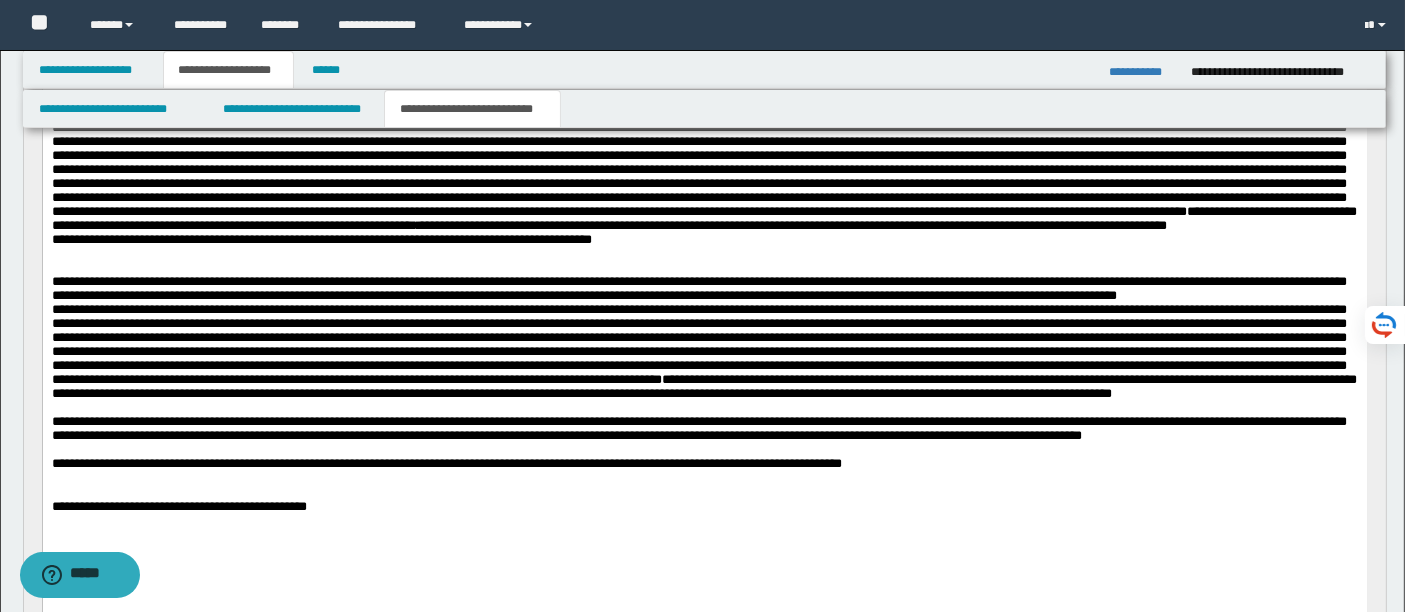 click on "**********" at bounding box center (704, 352) 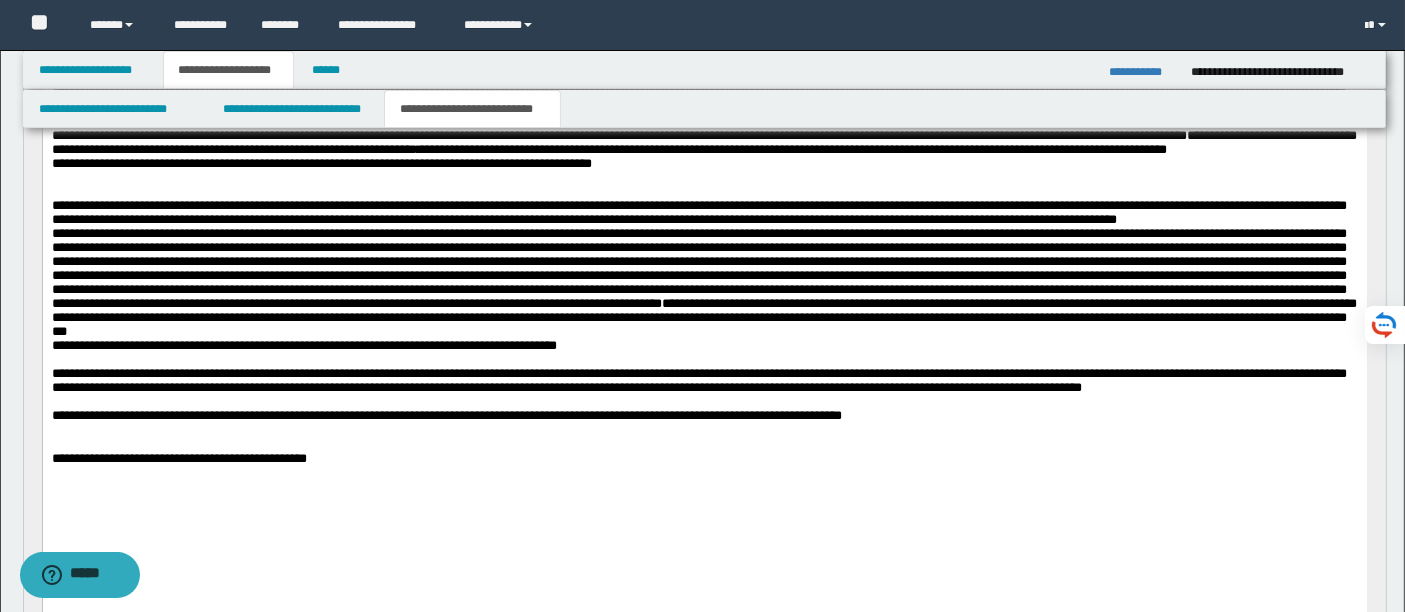 scroll, scrollTop: 463, scrollLeft: 0, axis: vertical 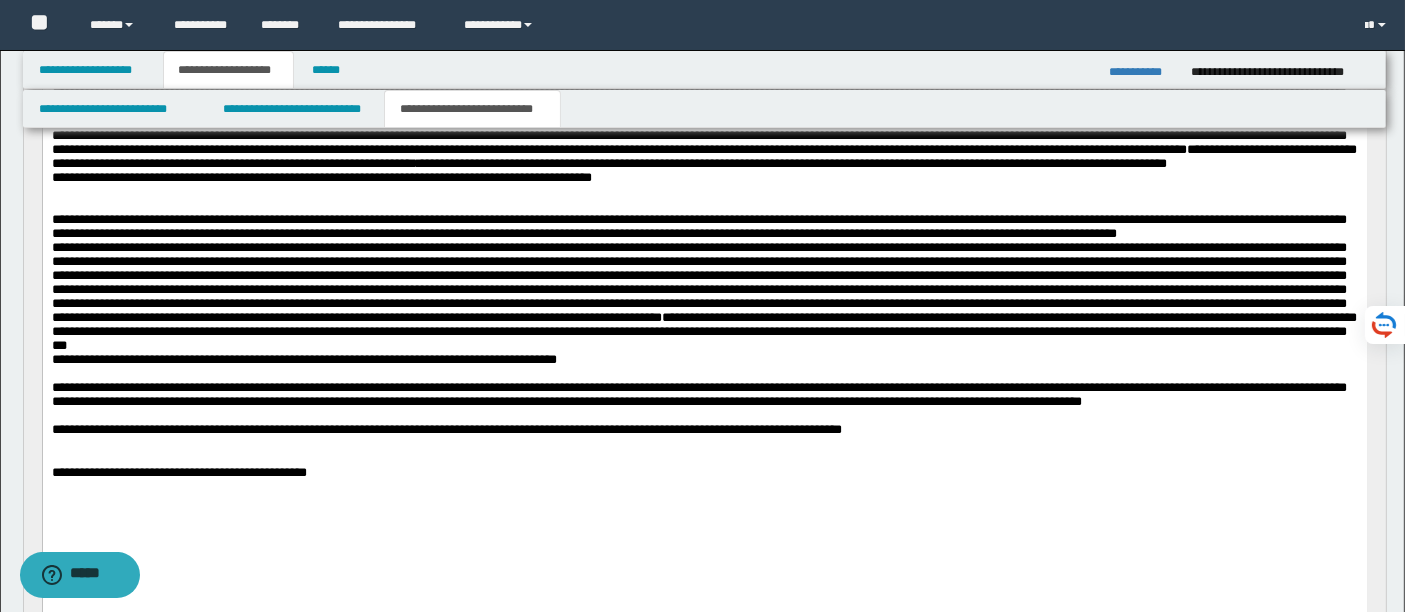 click on "**********" at bounding box center (704, 360) 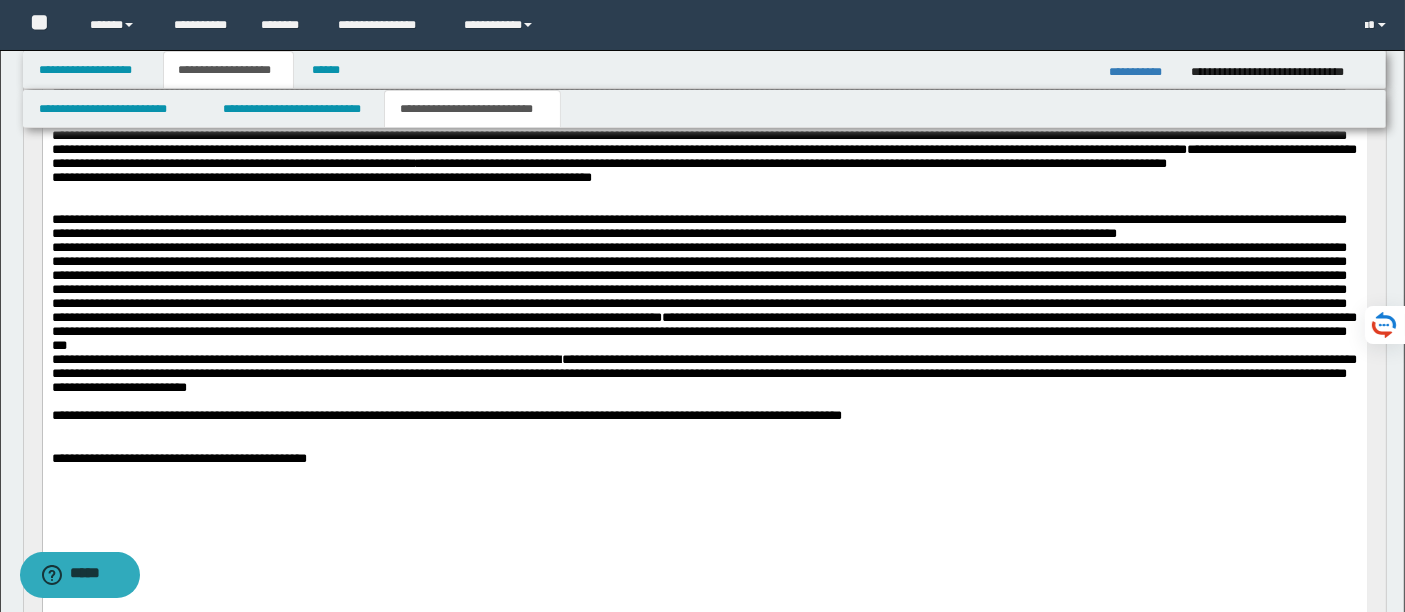 click at bounding box center [704, 402] 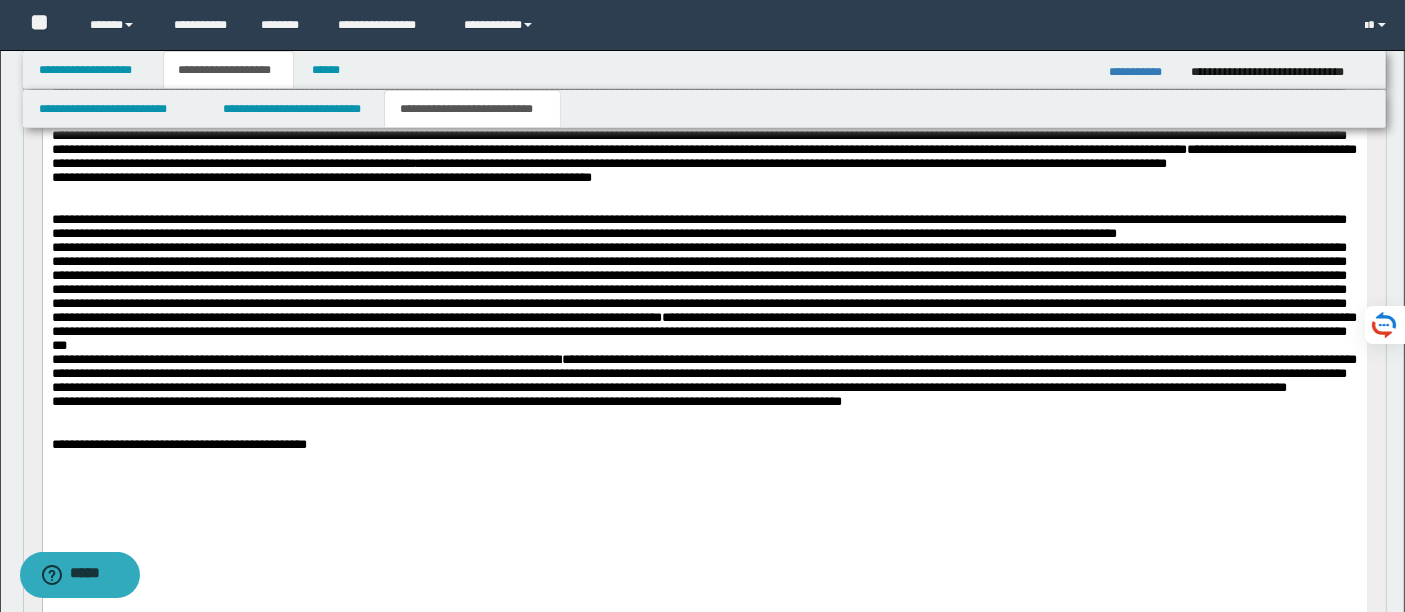 click at bounding box center (704, 416) 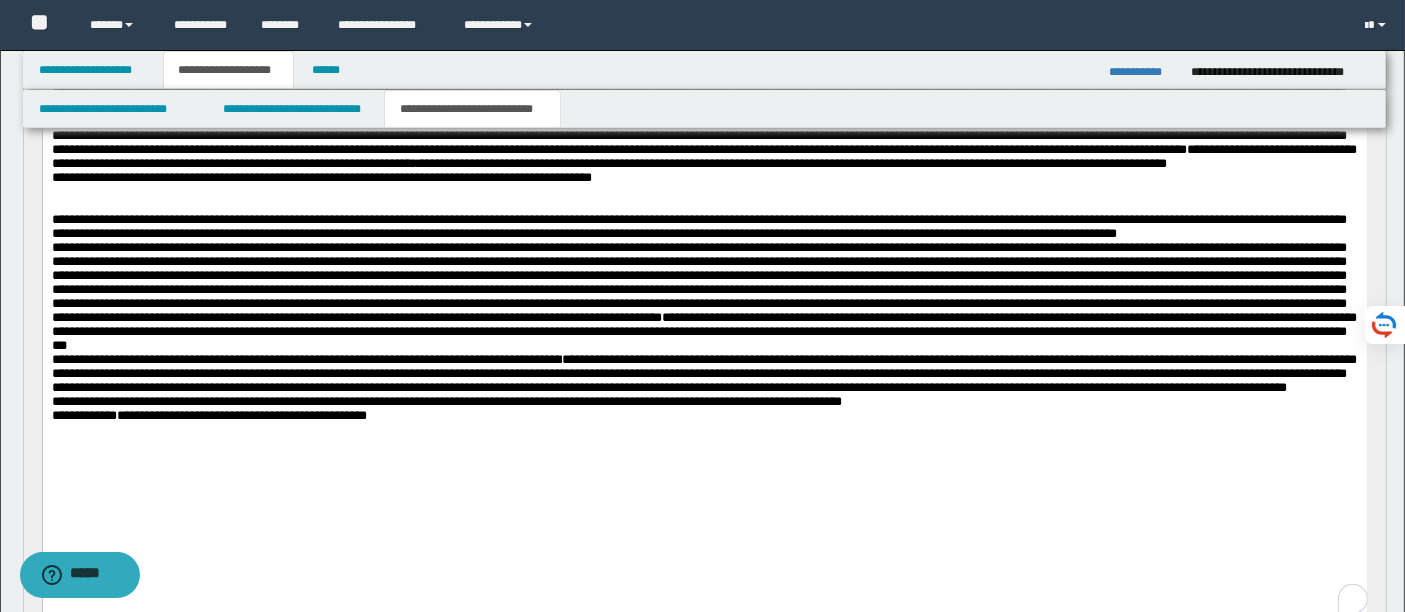 click on "**********" at bounding box center [704, 374] 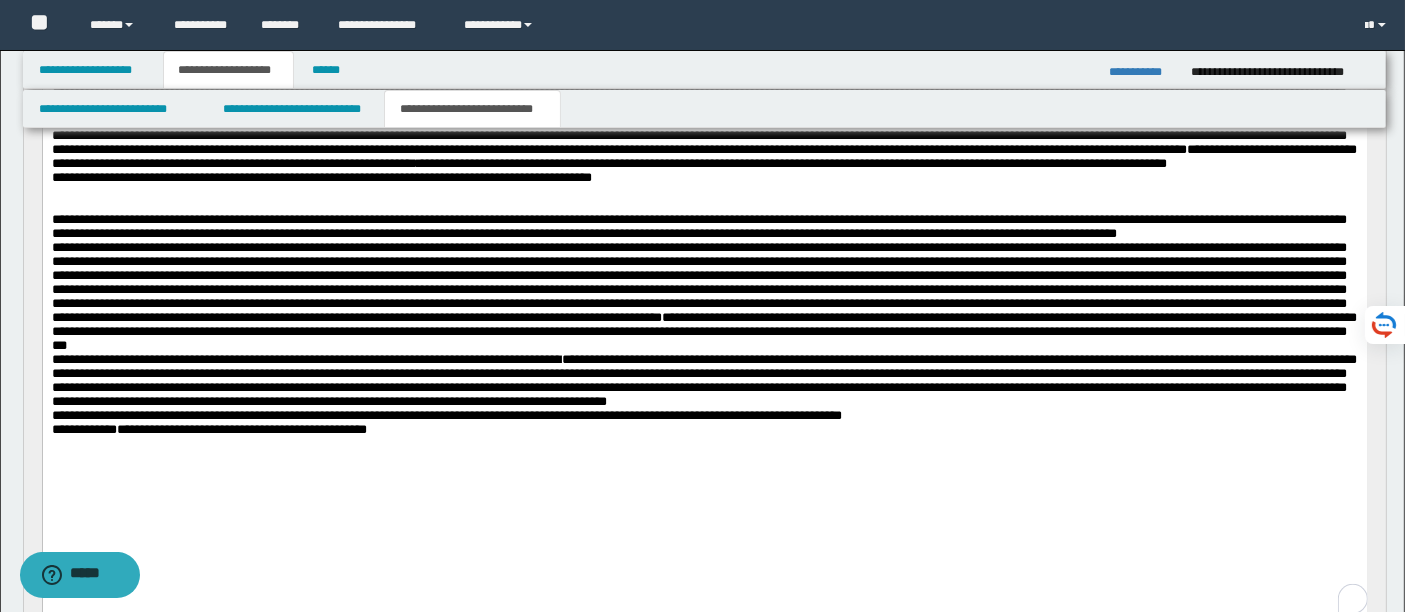 click on "**********" at bounding box center [704, 416] 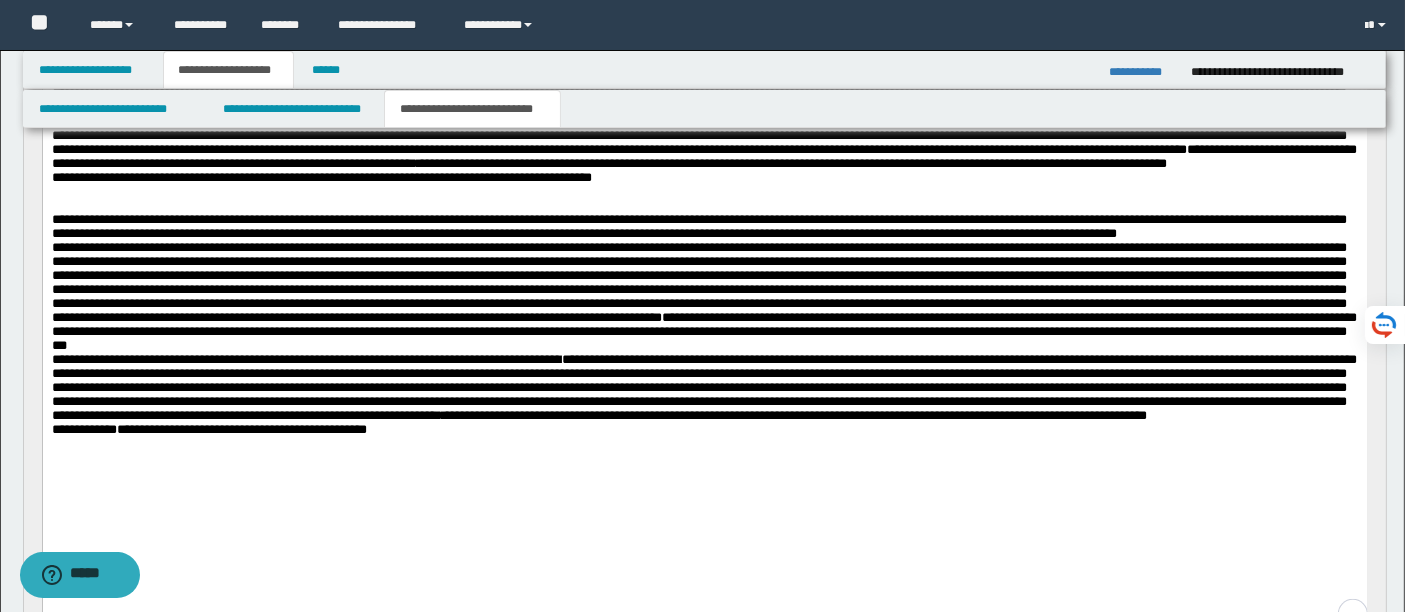 click on "**********" at bounding box center (793, 415) 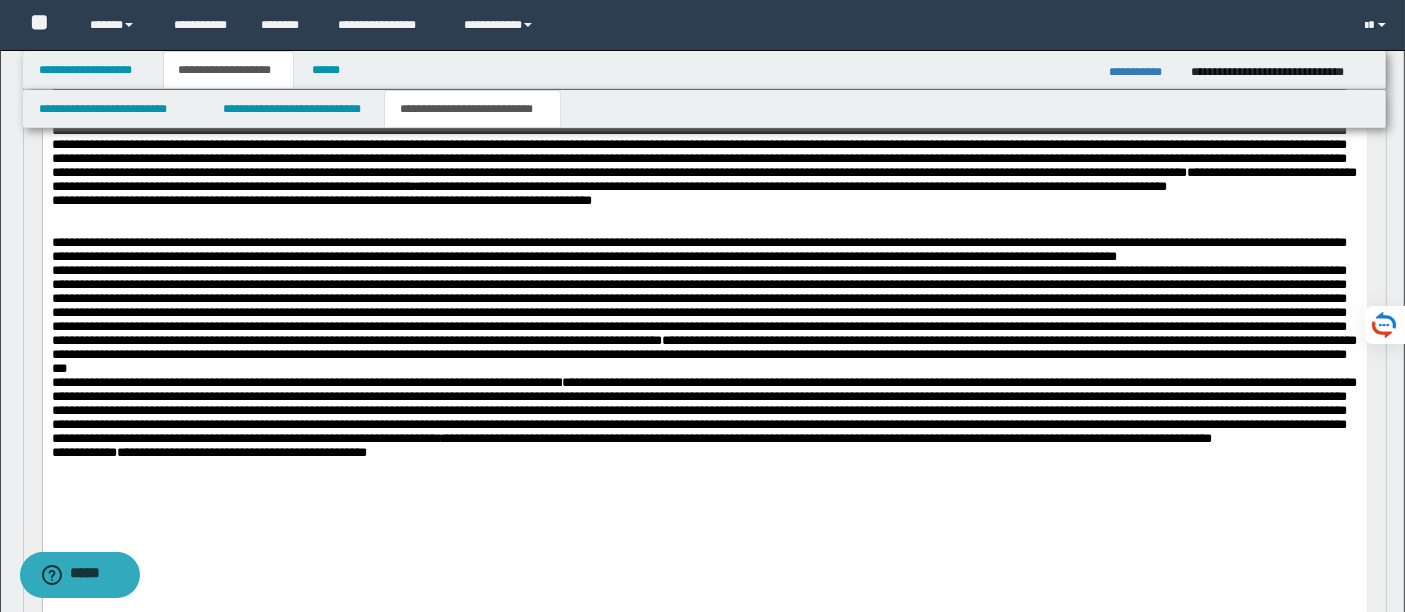 scroll, scrollTop: 430, scrollLeft: 0, axis: vertical 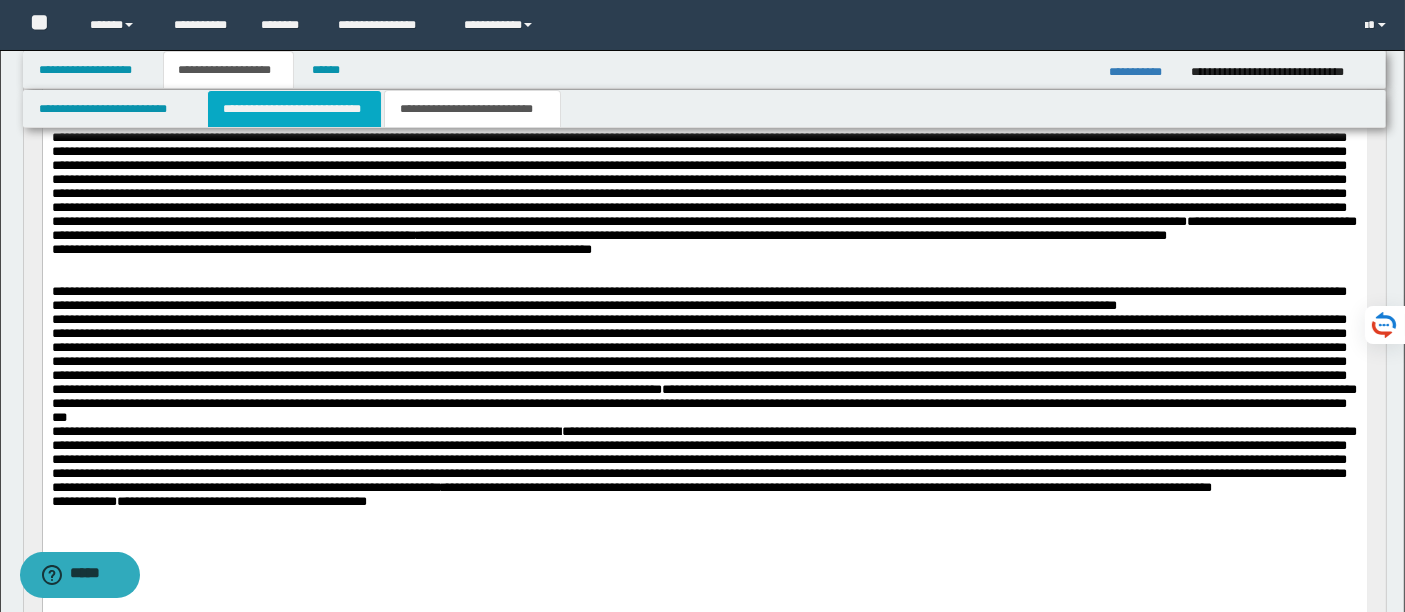 click on "**********" at bounding box center (294, 109) 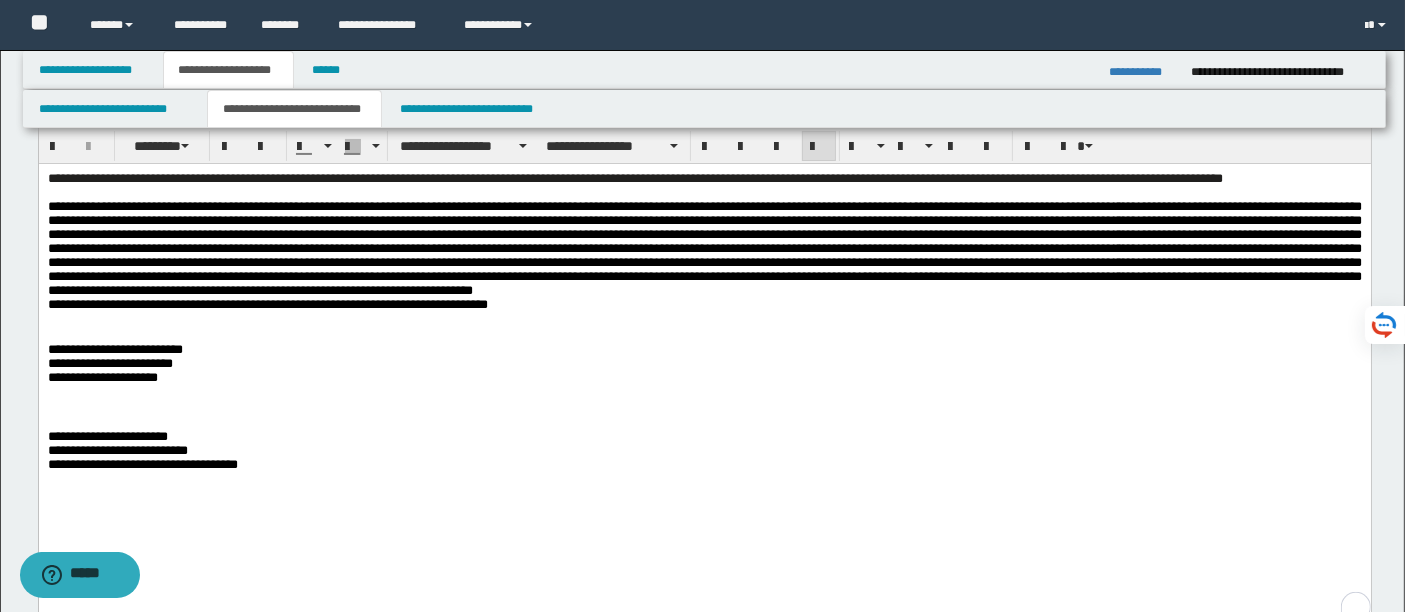 click at bounding box center [704, 409] 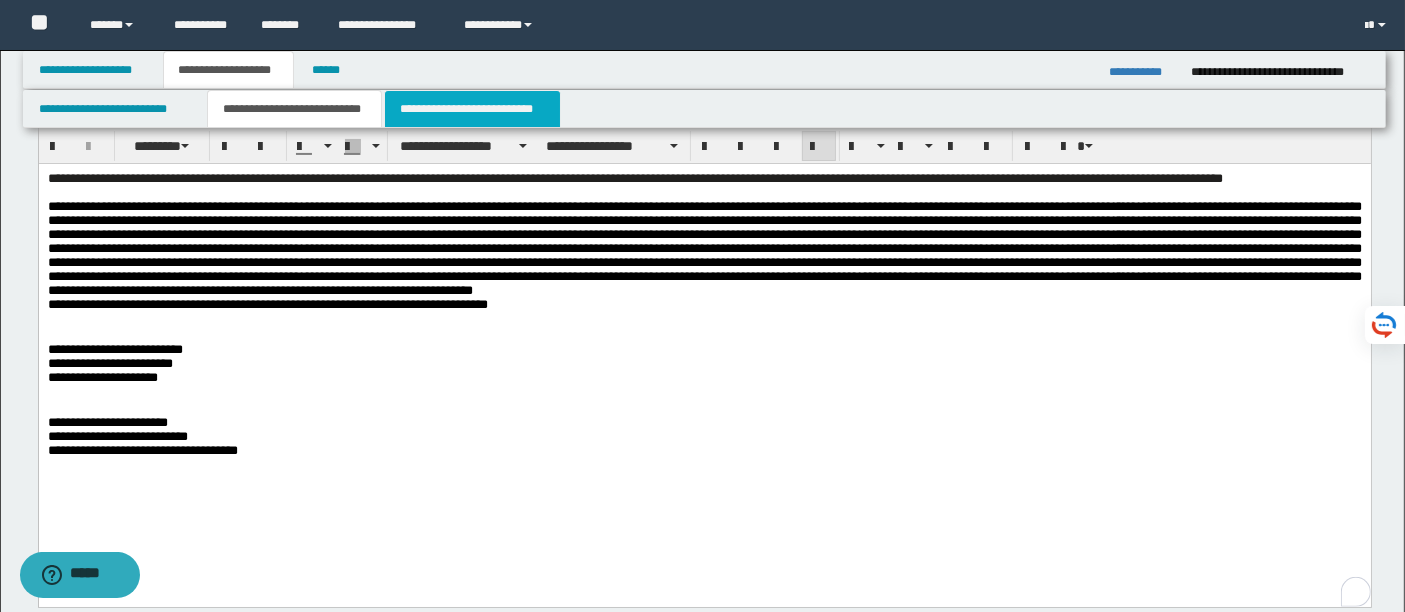 click on "**********" at bounding box center [472, 109] 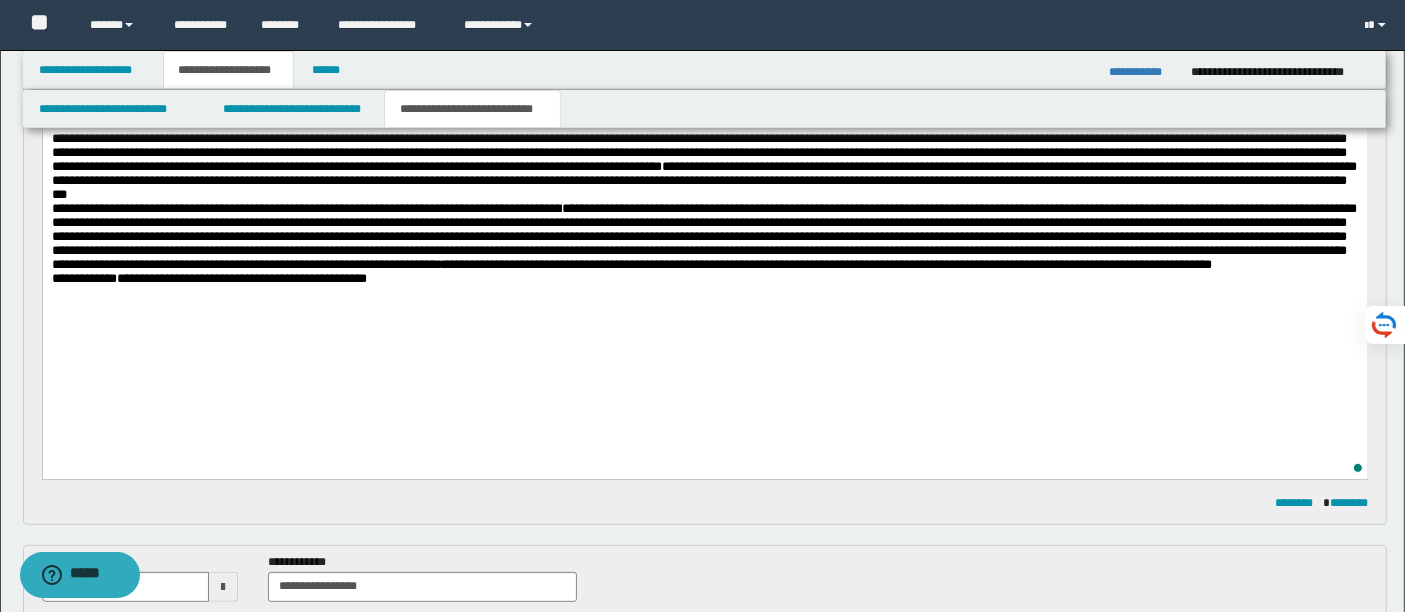scroll, scrollTop: 611, scrollLeft: 0, axis: vertical 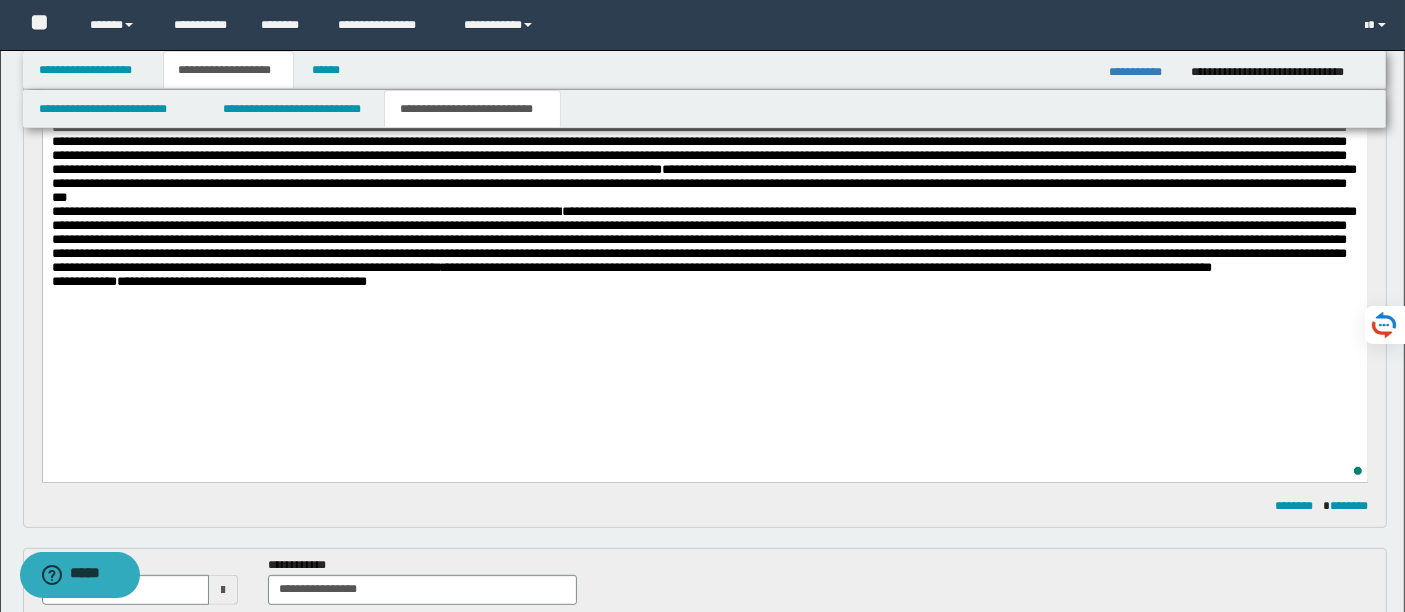 click on "**********" at bounding box center [704, 240] 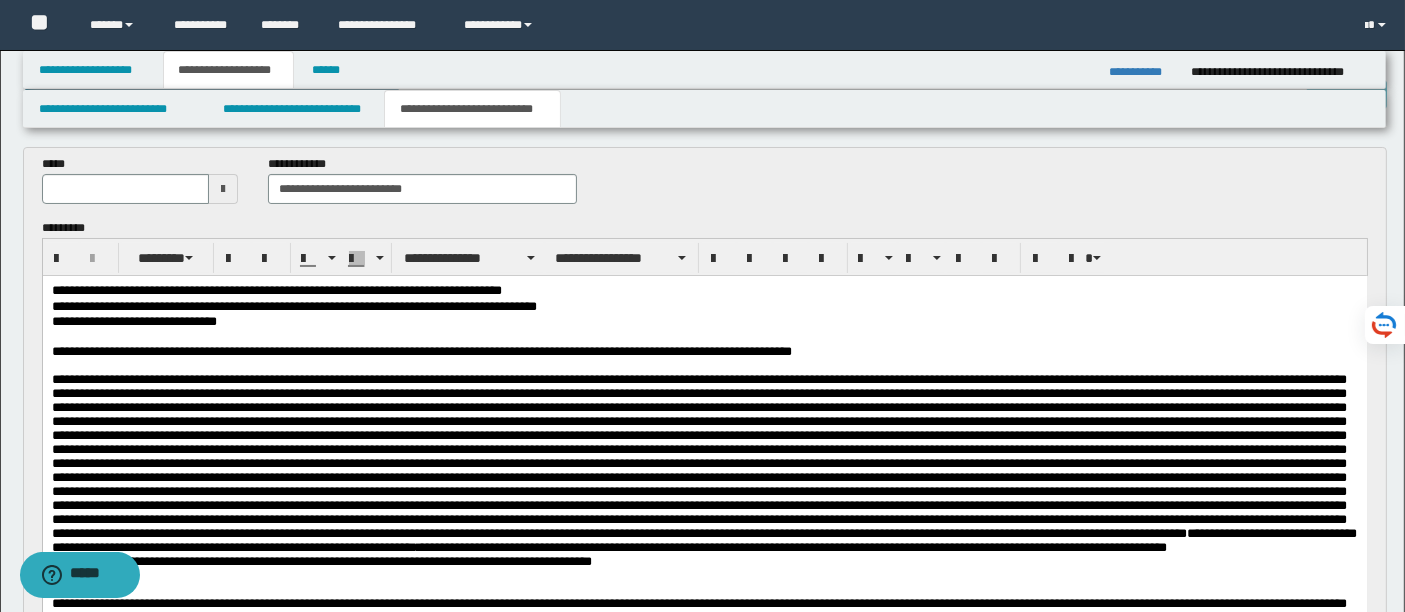 scroll, scrollTop: 2, scrollLeft: 0, axis: vertical 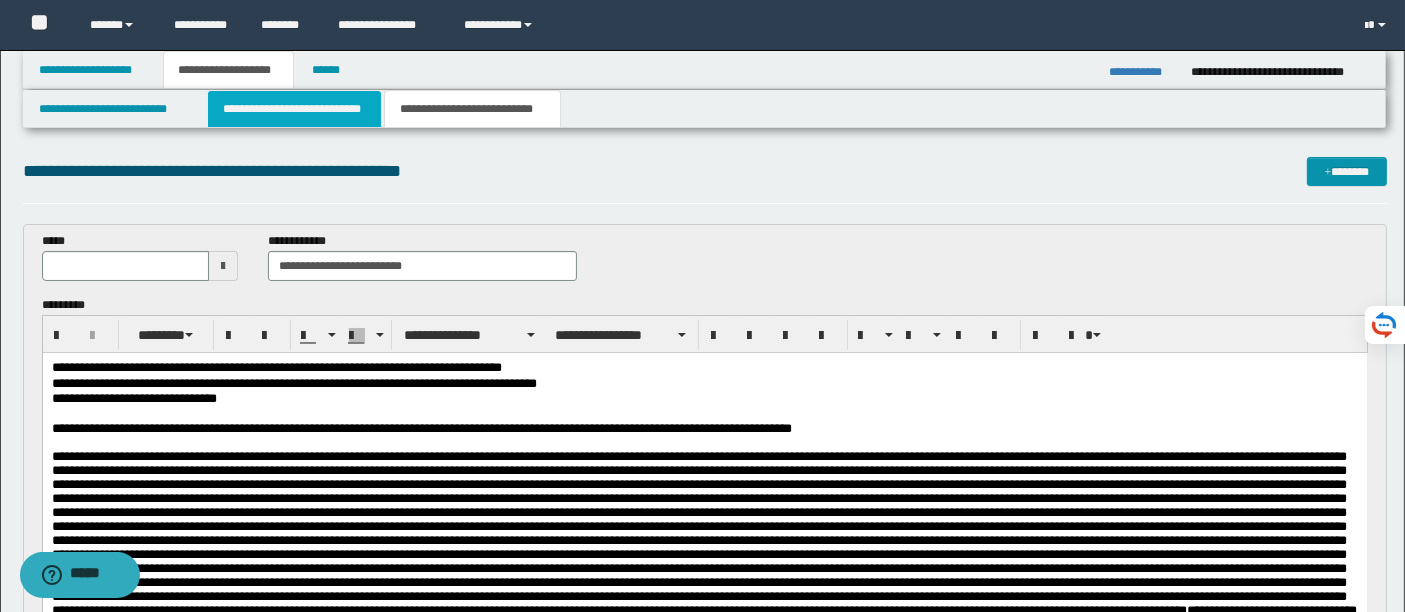 click on "**********" at bounding box center (294, 109) 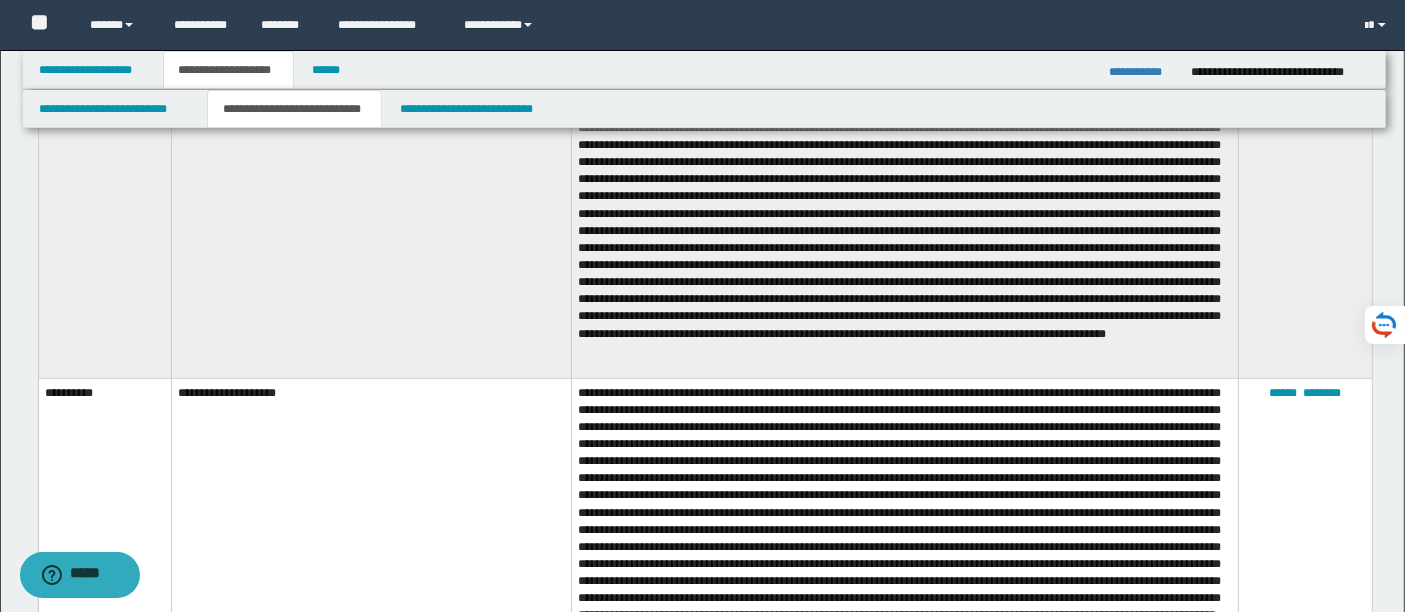 scroll, scrollTop: 466, scrollLeft: 0, axis: vertical 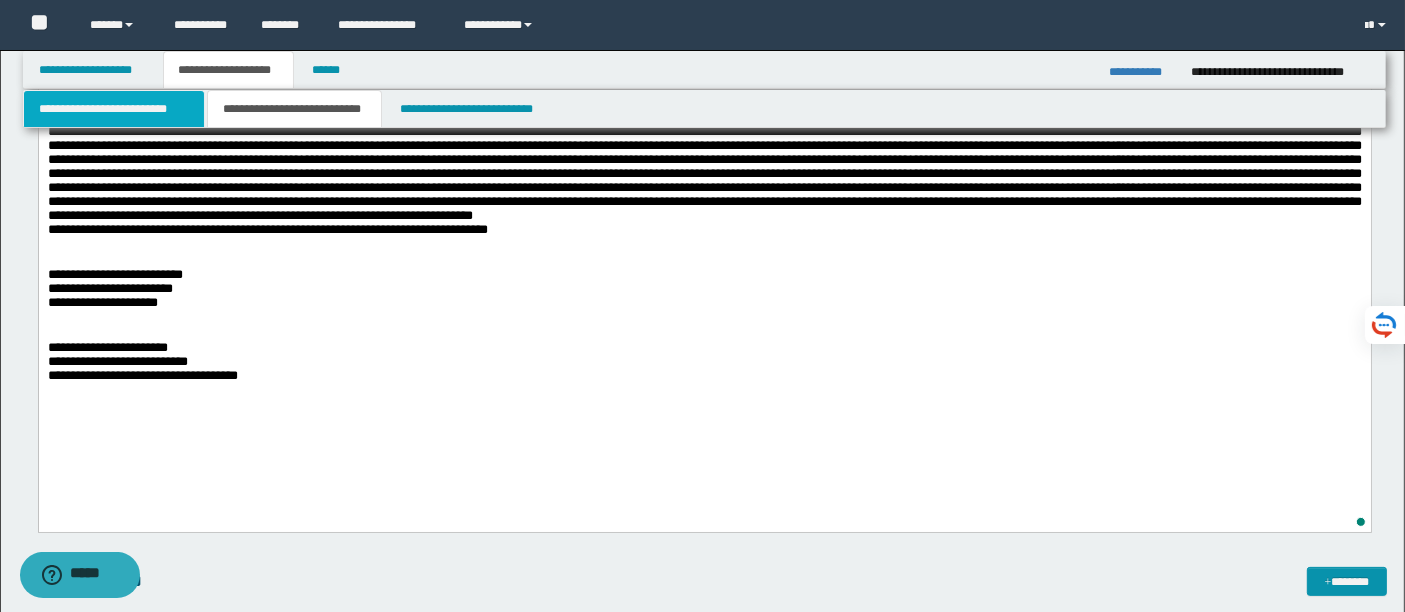 click on "**********" at bounding box center (114, 109) 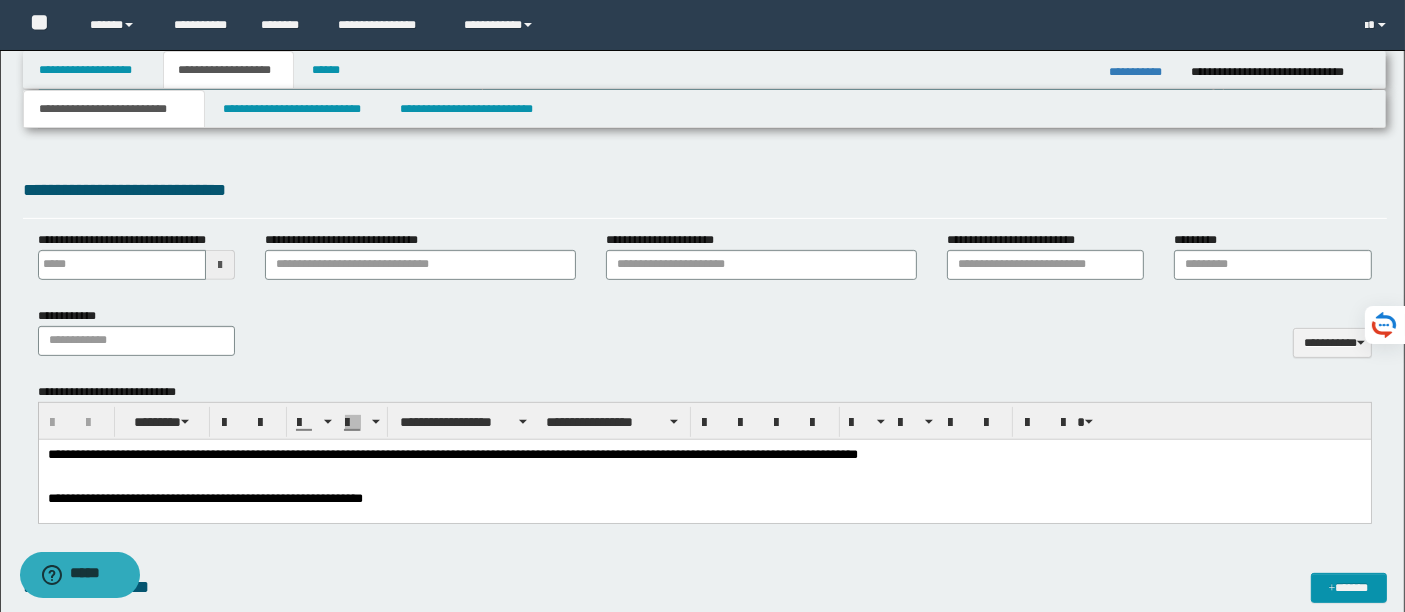 scroll, scrollTop: 796, scrollLeft: 0, axis: vertical 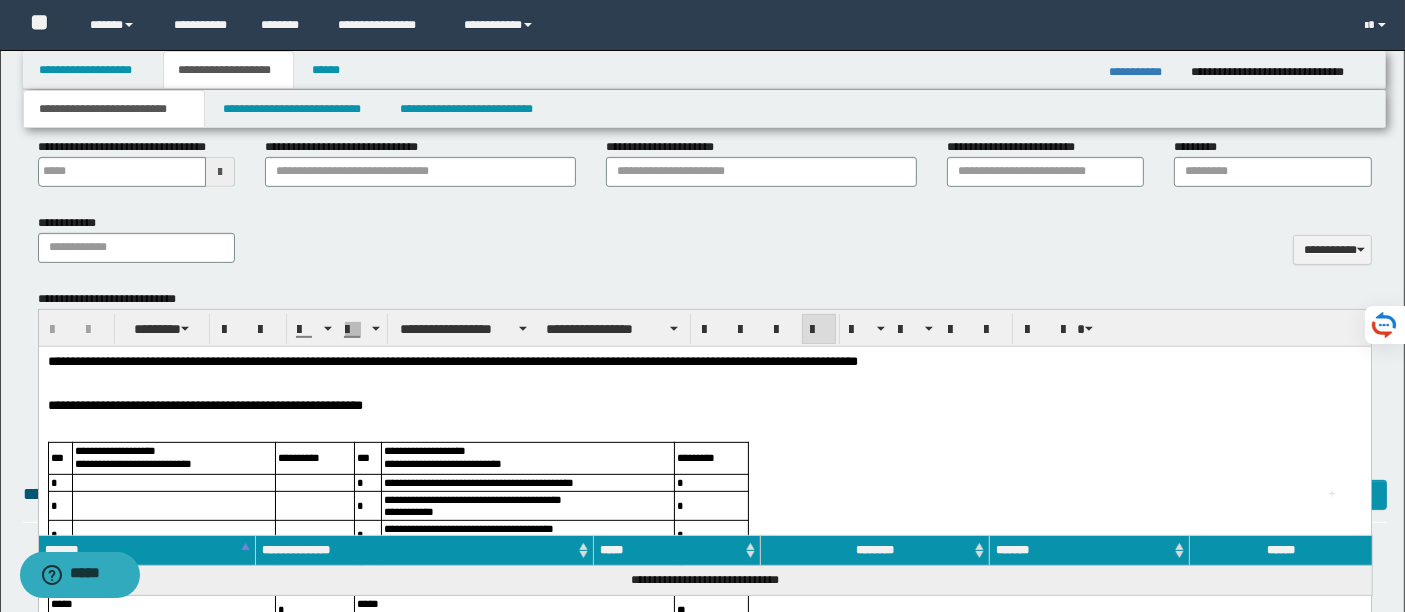 click on "**********" at bounding box center [452, 360] 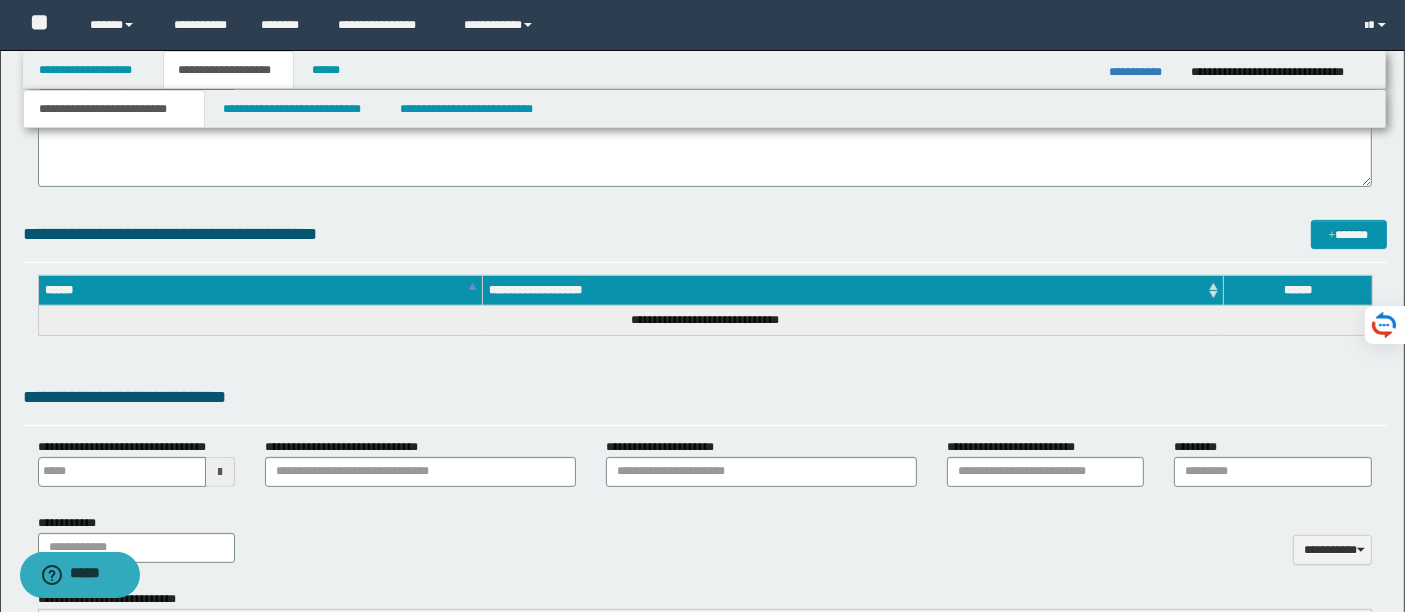 scroll, scrollTop: 490, scrollLeft: 0, axis: vertical 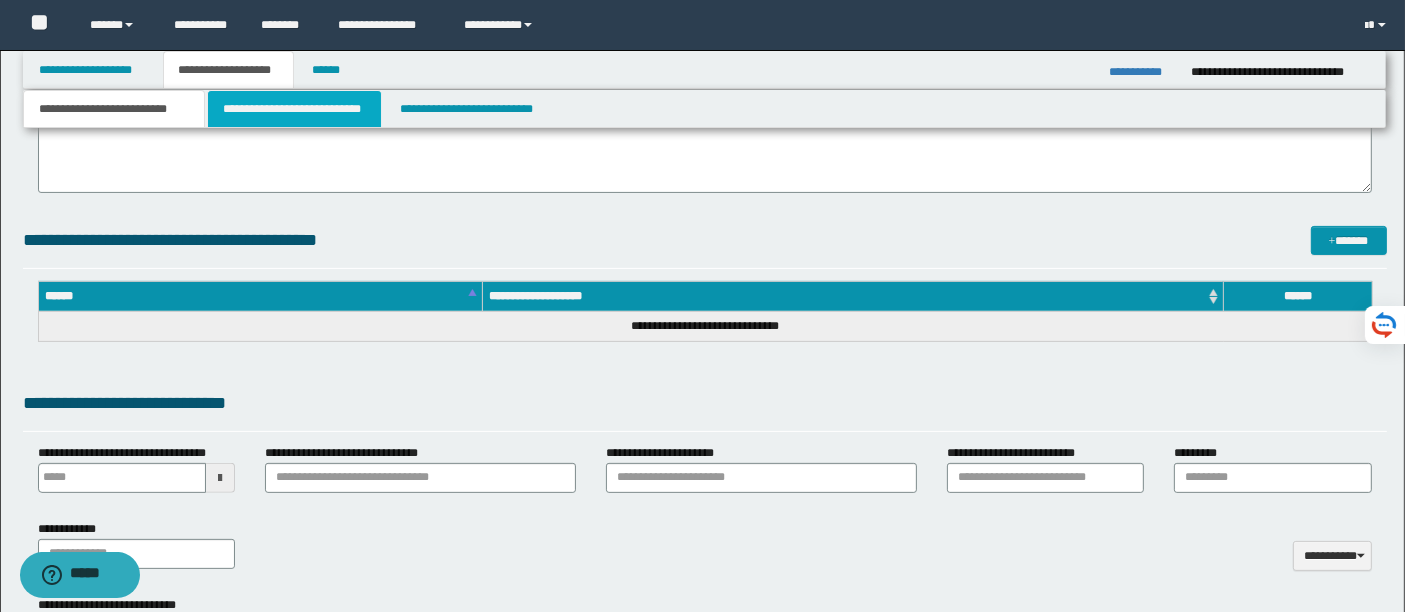 click on "**********" at bounding box center [294, 109] 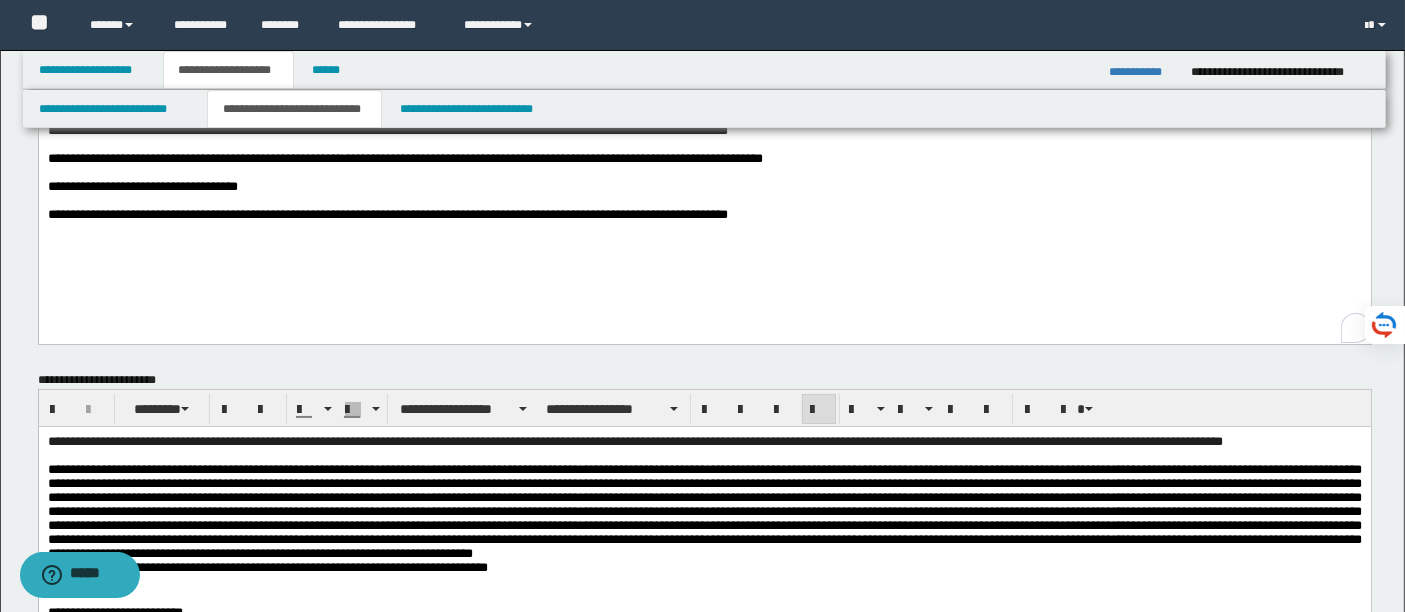 scroll, scrollTop: 72, scrollLeft: 0, axis: vertical 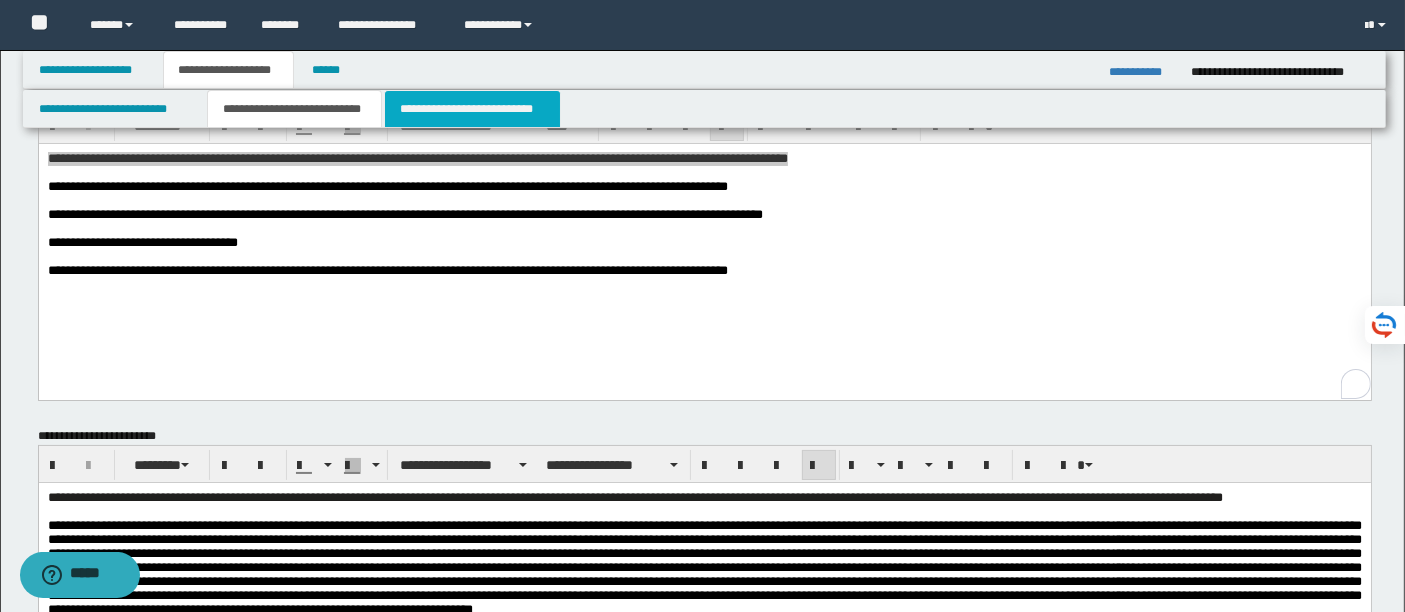 click on "**********" at bounding box center (472, 109) 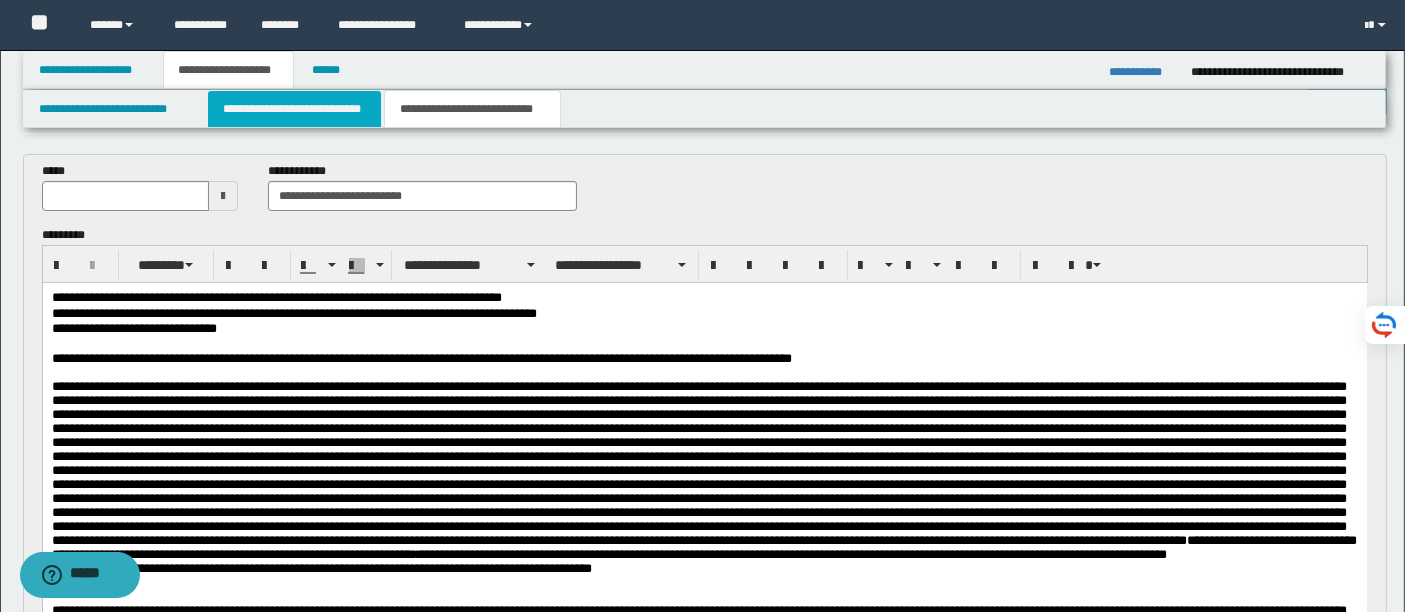 click on "**********" at bounding box center (294, 109) 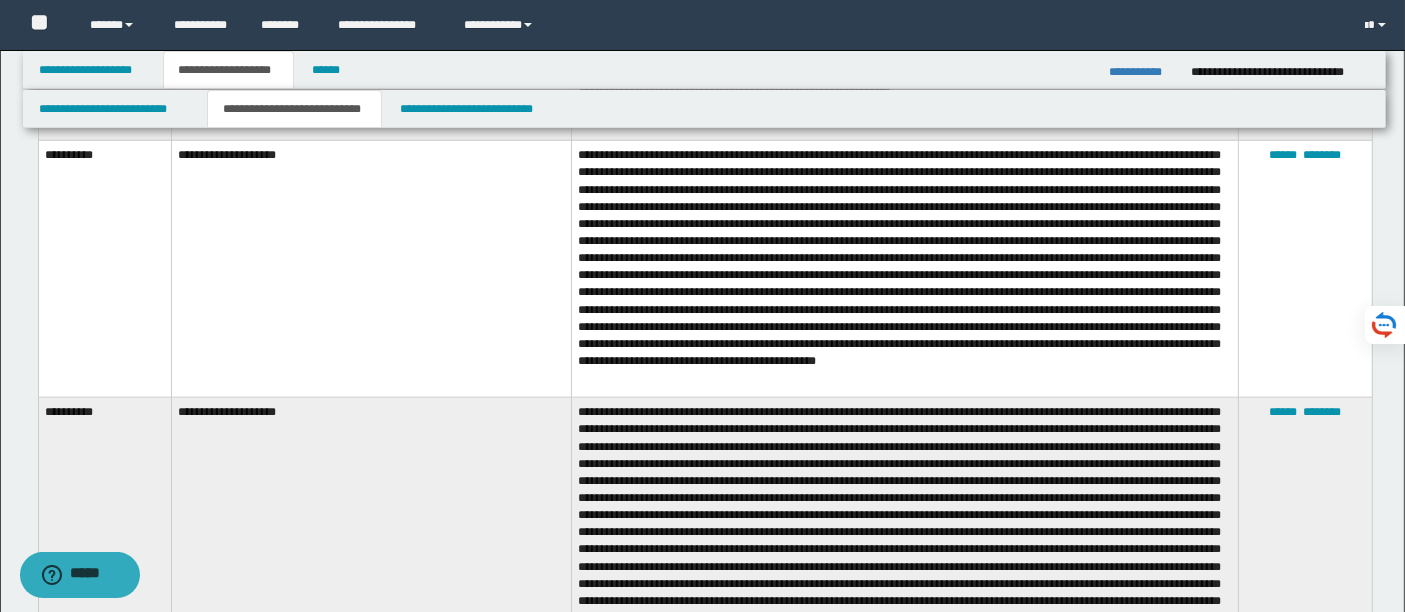 scroll, scrollTop: 2011, scrollLeft: 0, axis: vertical 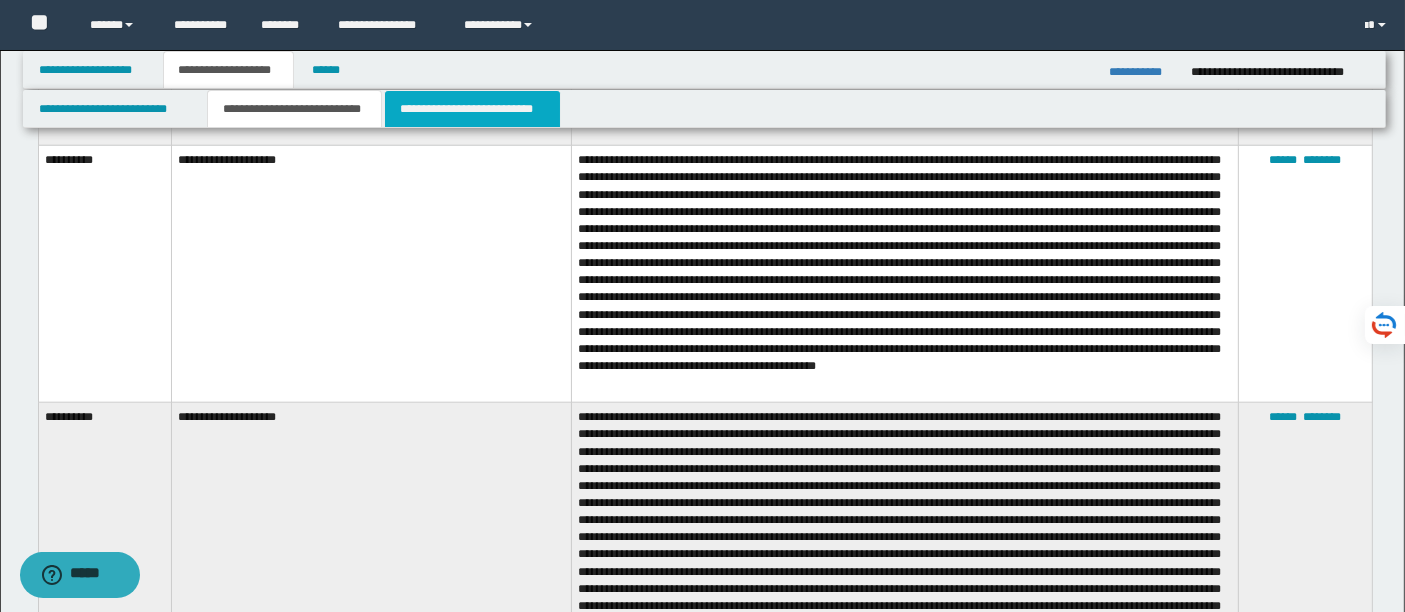 click on "**********" at bounding box center (472, 109) 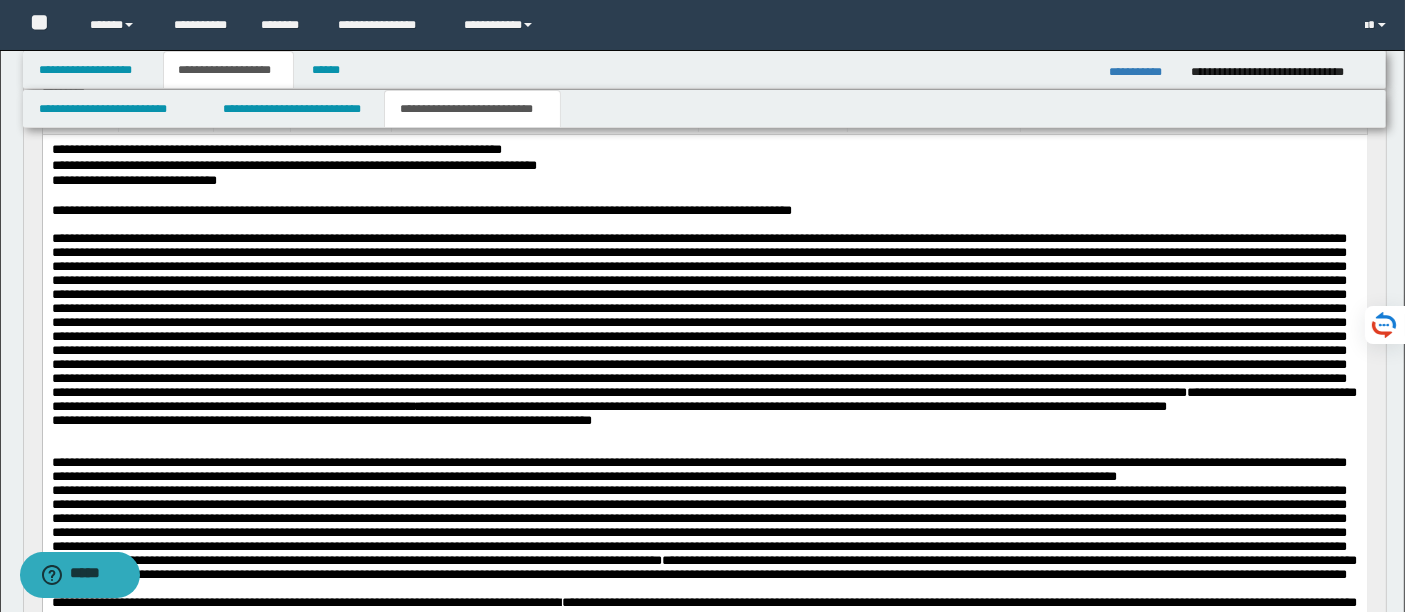 scroll, scrollTop: 214, scrollLeft: 0, axis: vertical 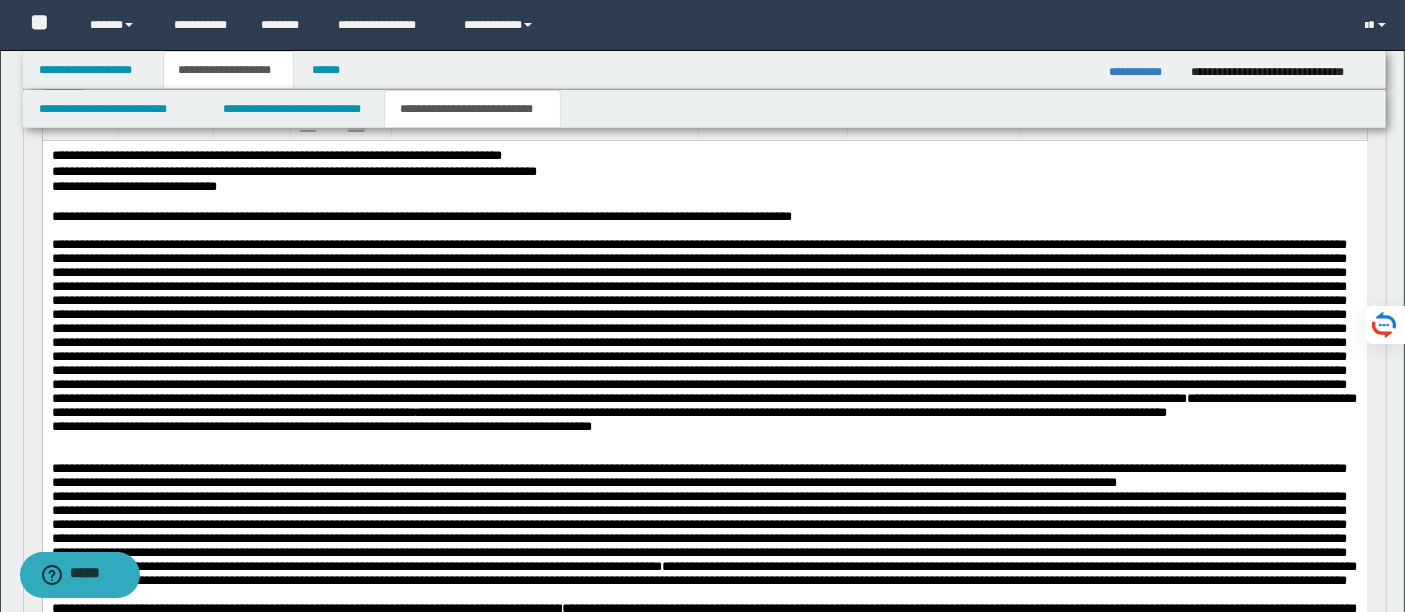 click at bounding box center [698, 320] 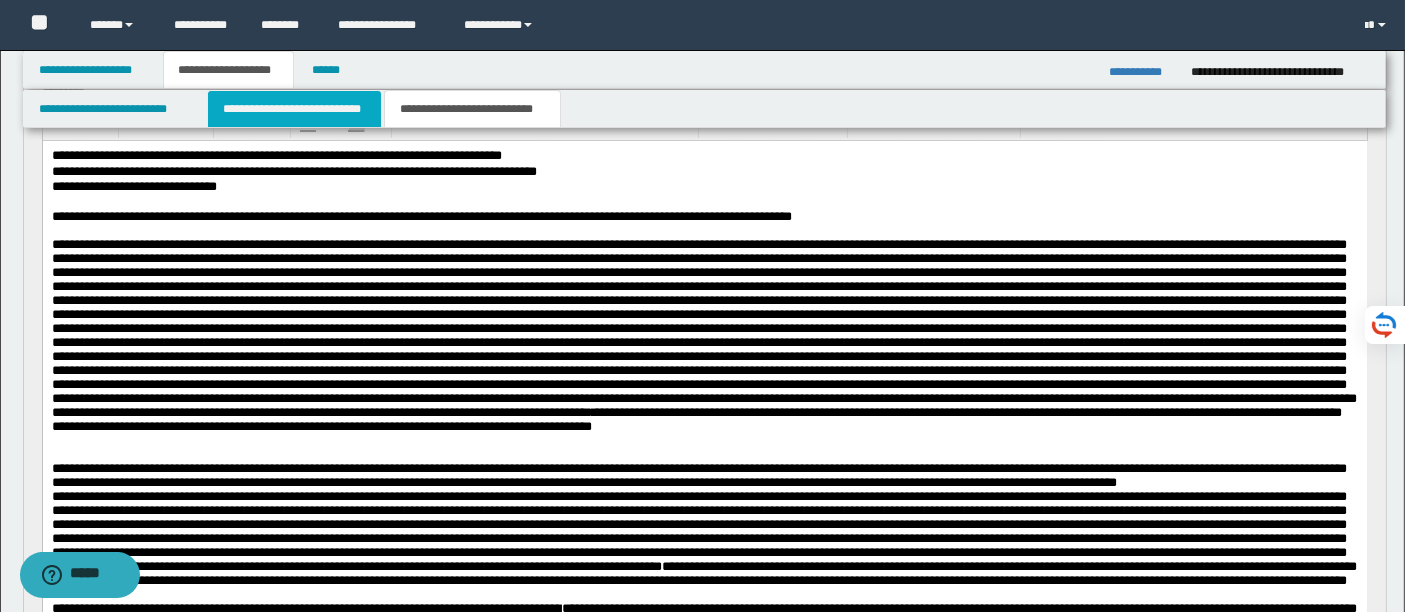 click on "**********" at bounding box center [294, 109] 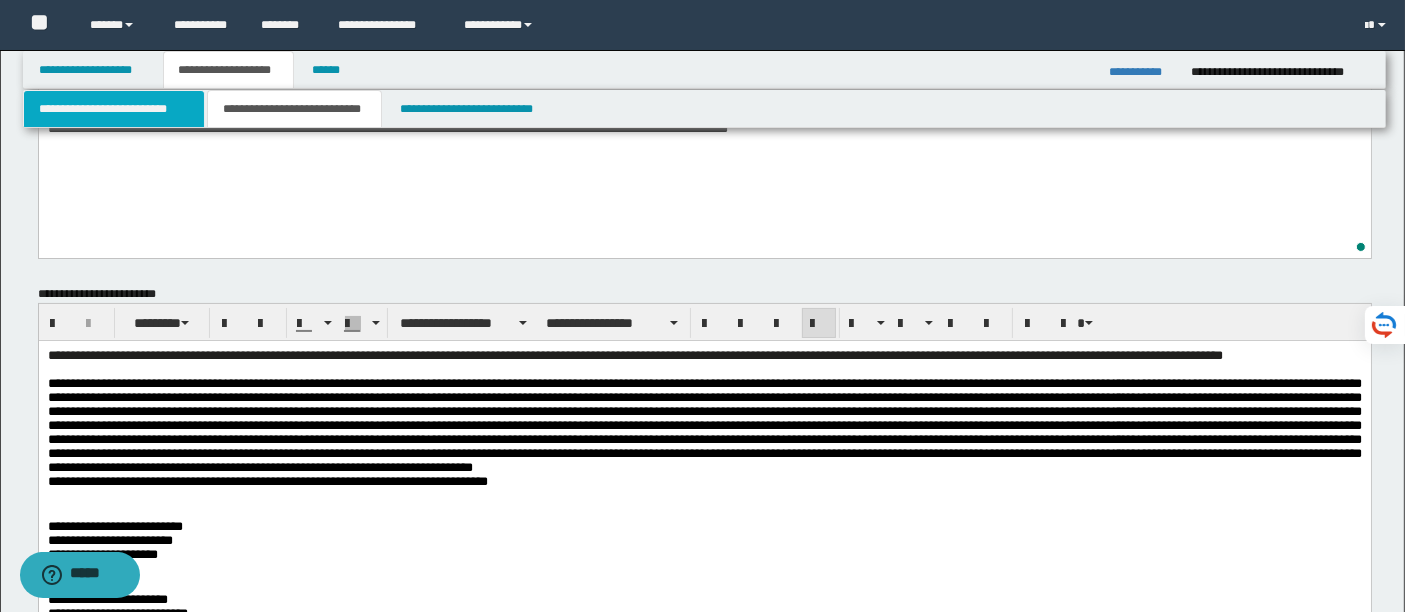 click on "**********" at bounding box center [114, 109] 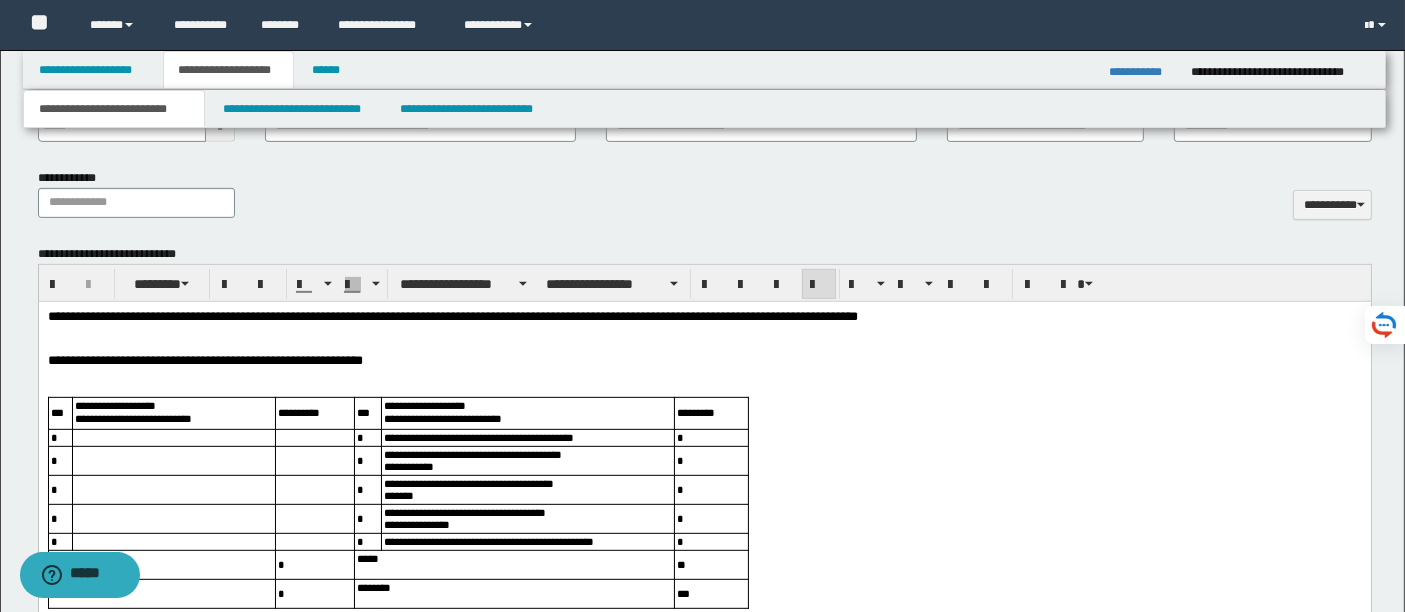 scroll, scrollTop: 844, scrollLeft: 0, axis: vertical 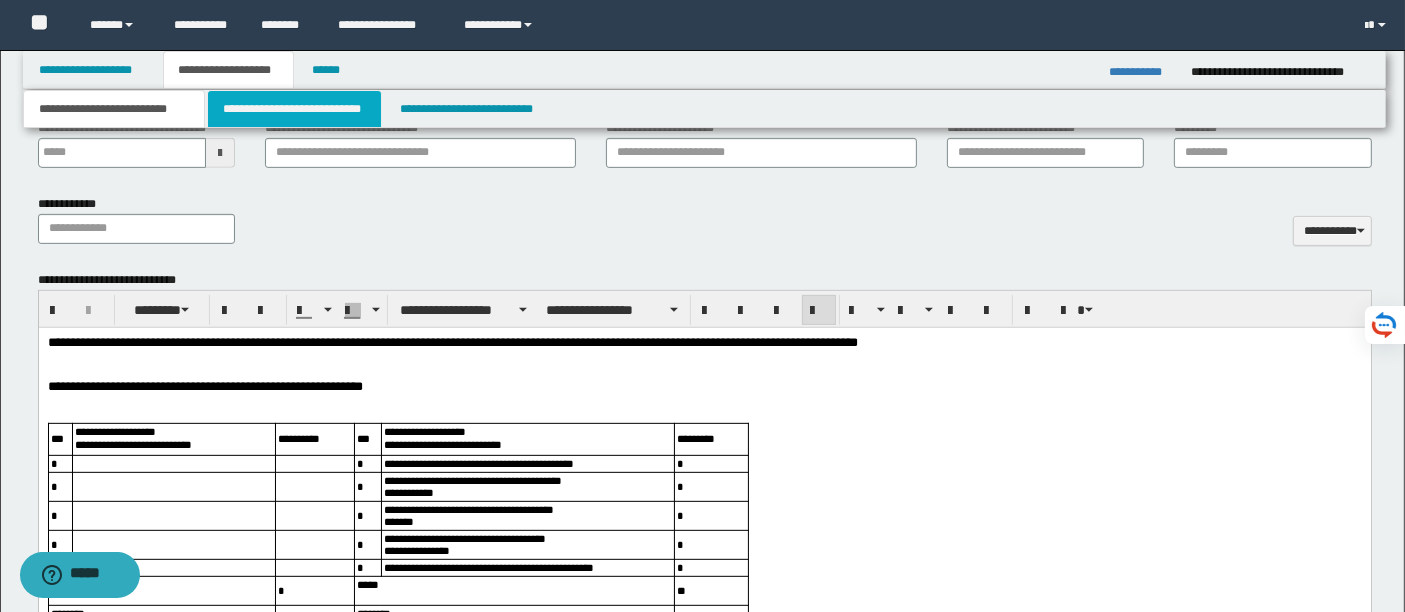 click on "**********" at bounding box center [294, 109] 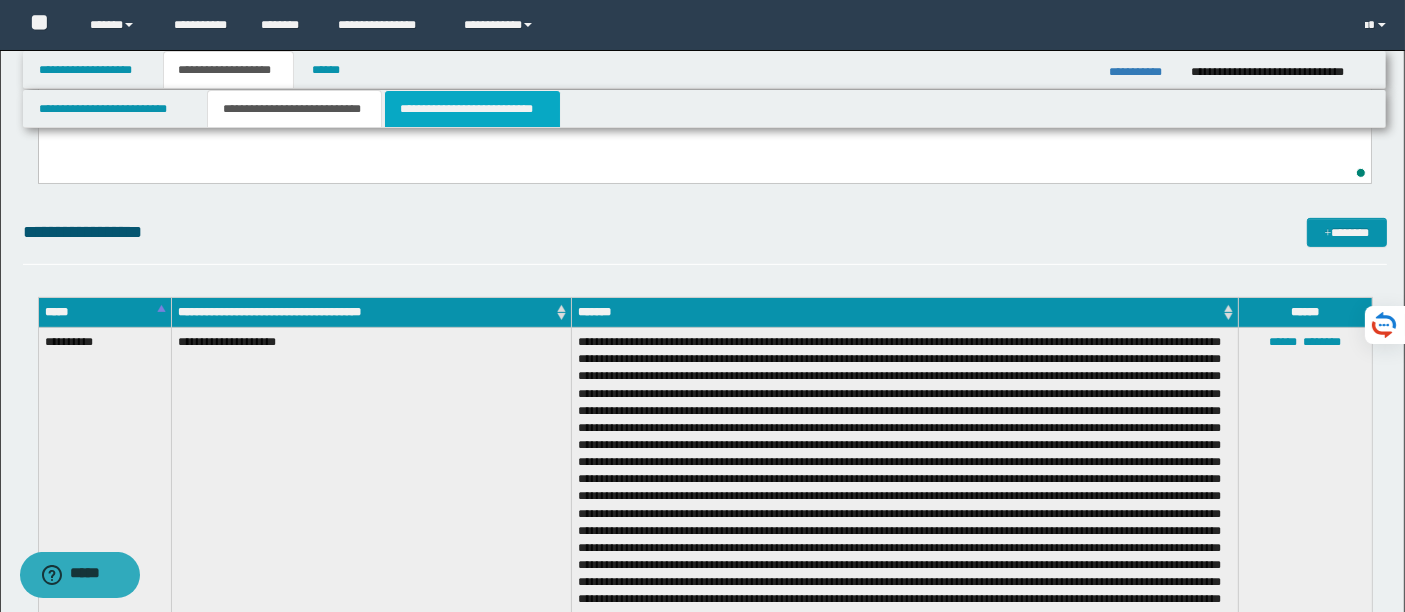click on "**********" at bounding box center (472, 109) 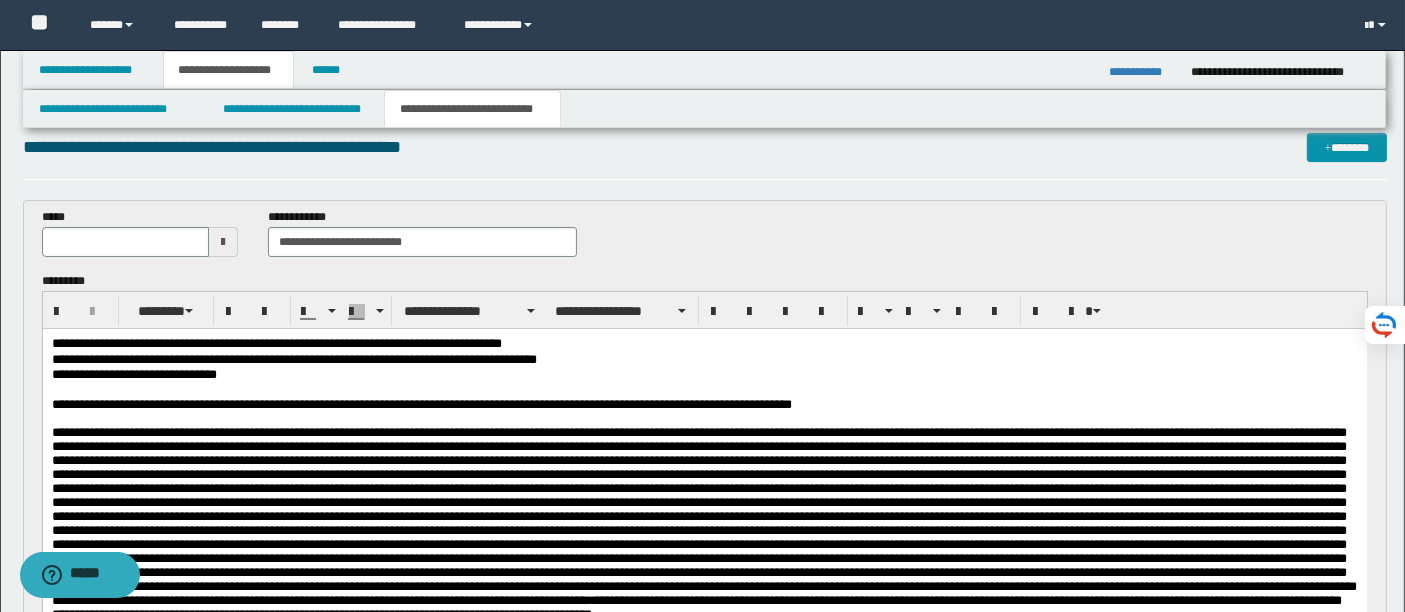 scroll, scrollTop: 0, scrollLeft: 0, axis: both 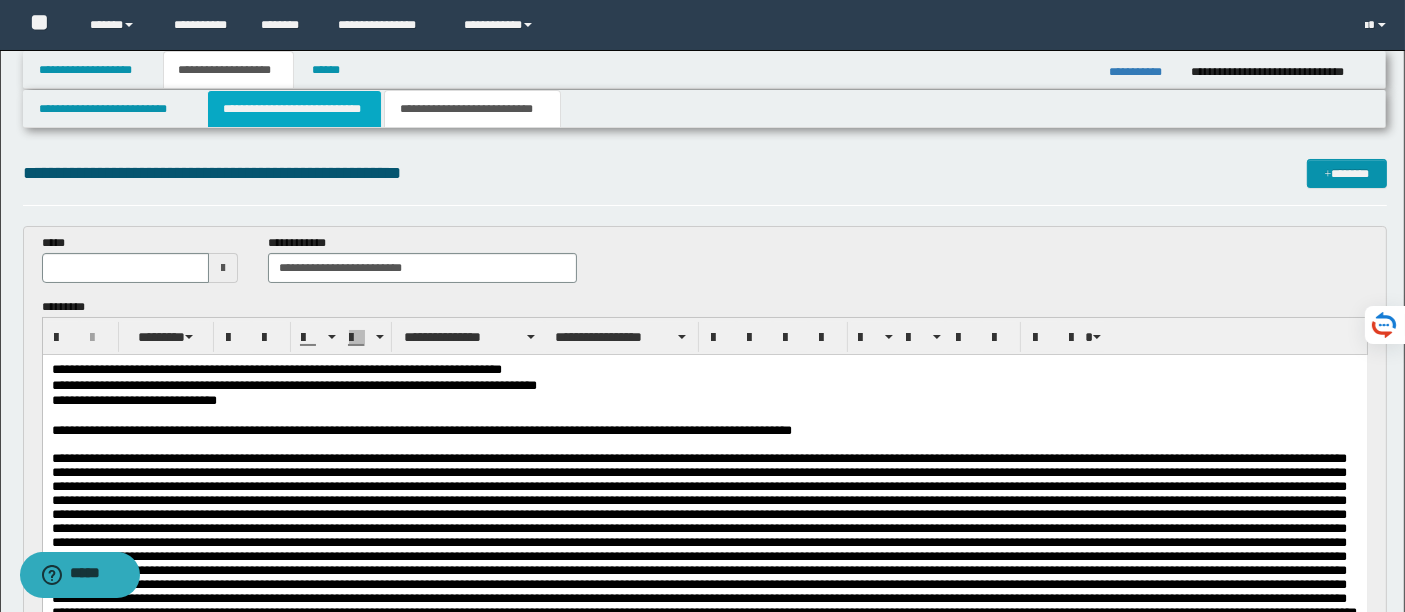 click on "**********" at bounding box center [294, 109] 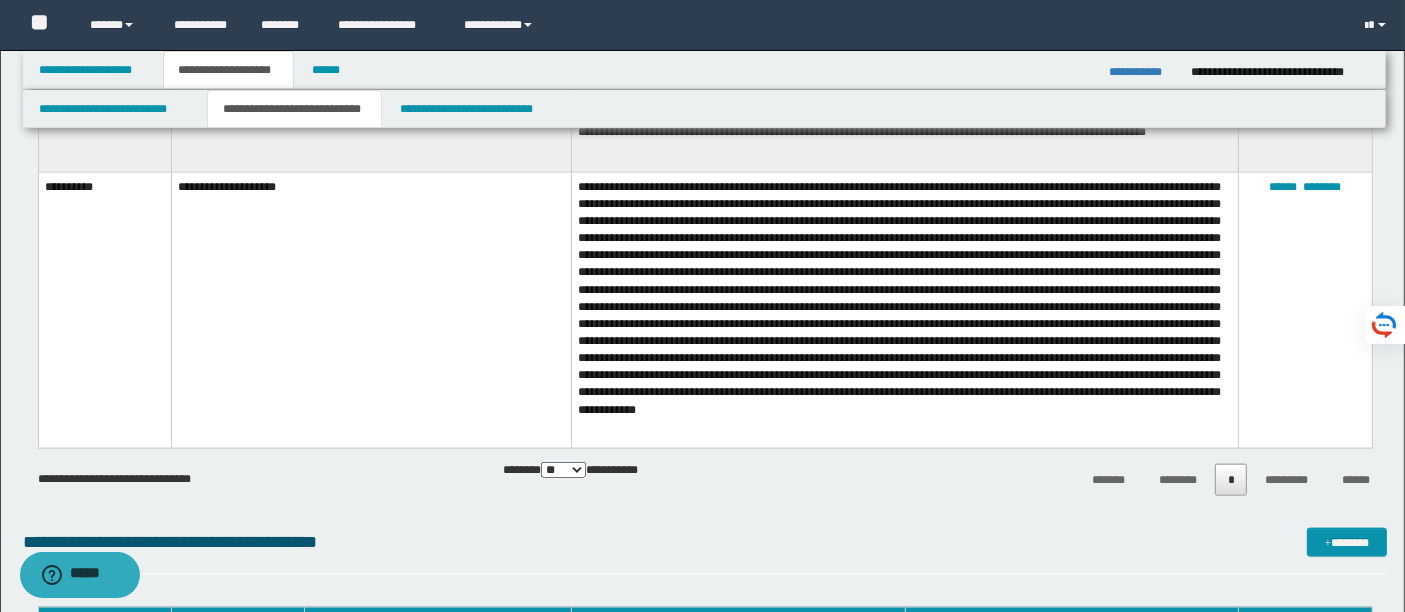 scroll, scrollTop: 2587, scrollLeft: 0, axis: vertical 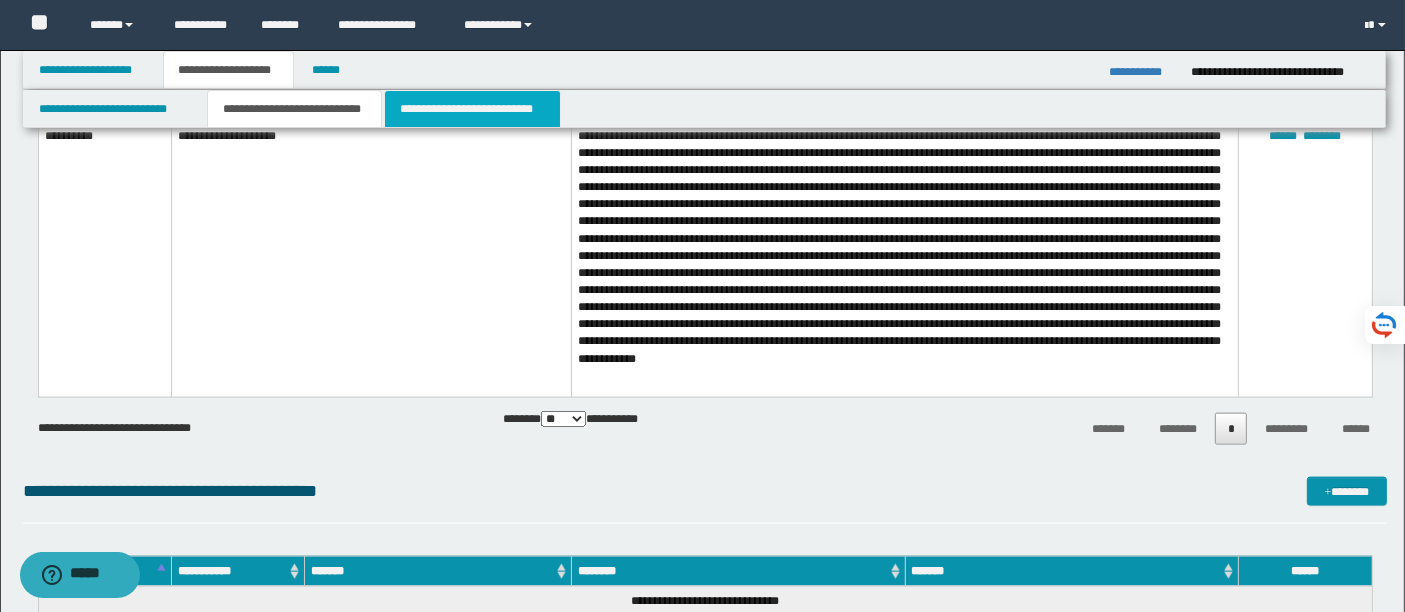 click on "**********" at bounding box center (472, 109) 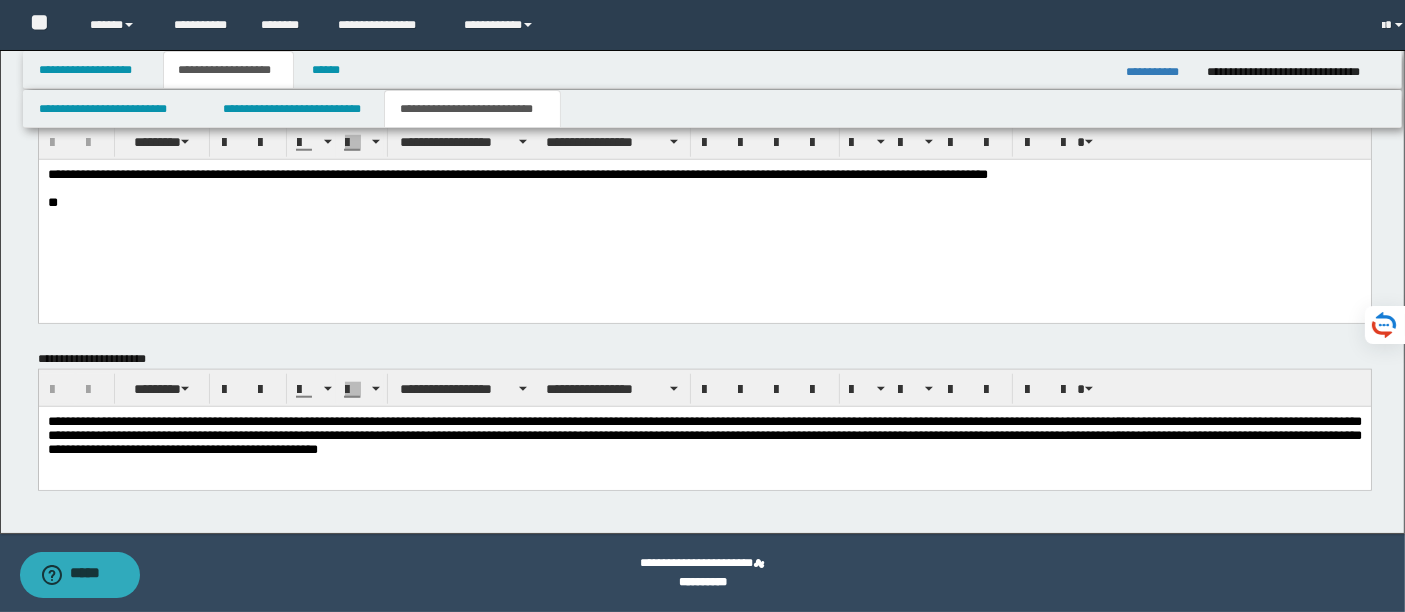 scroll, scrollTop: 1860, scrollLeft: 0, axis: vertical 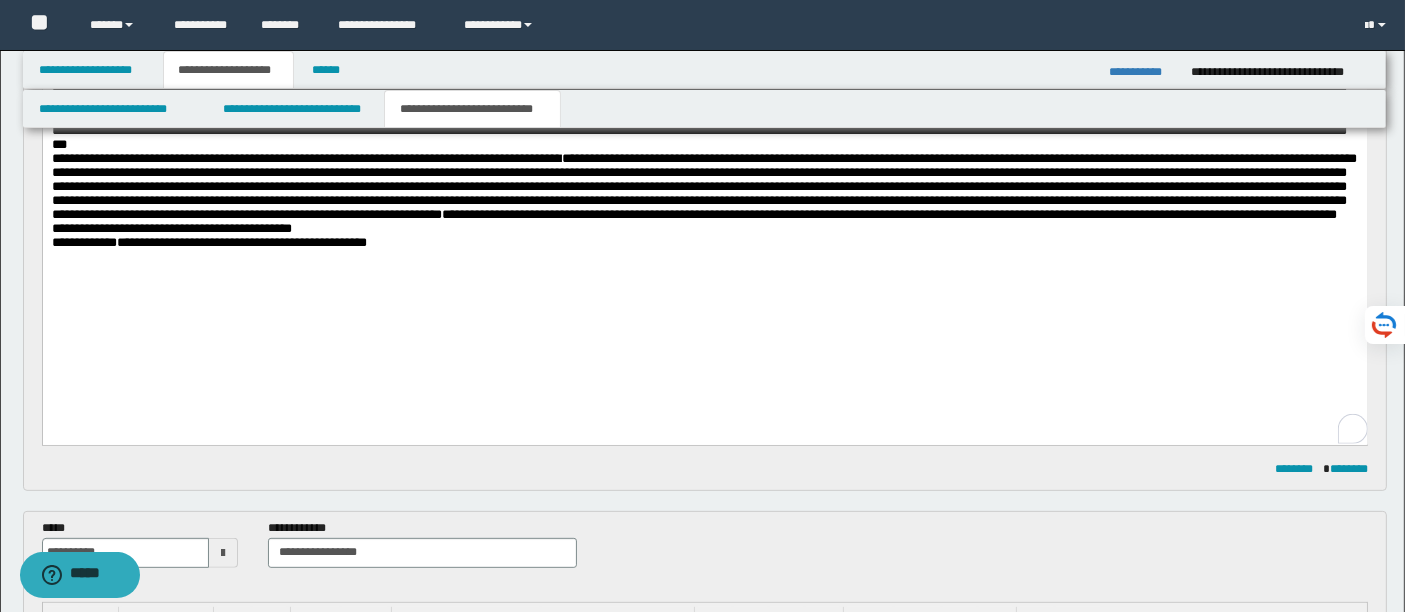 click on "**********" at bounding box center [704, 43] 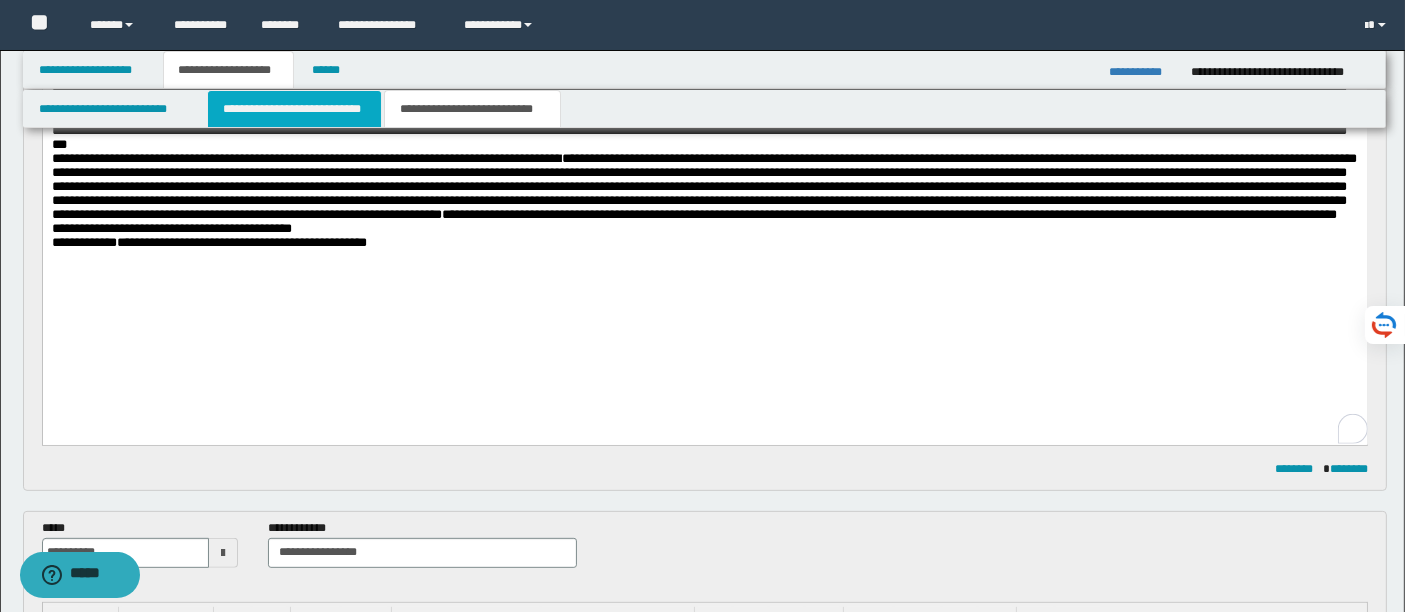 click on "**********" at bounding box center [294, 109] 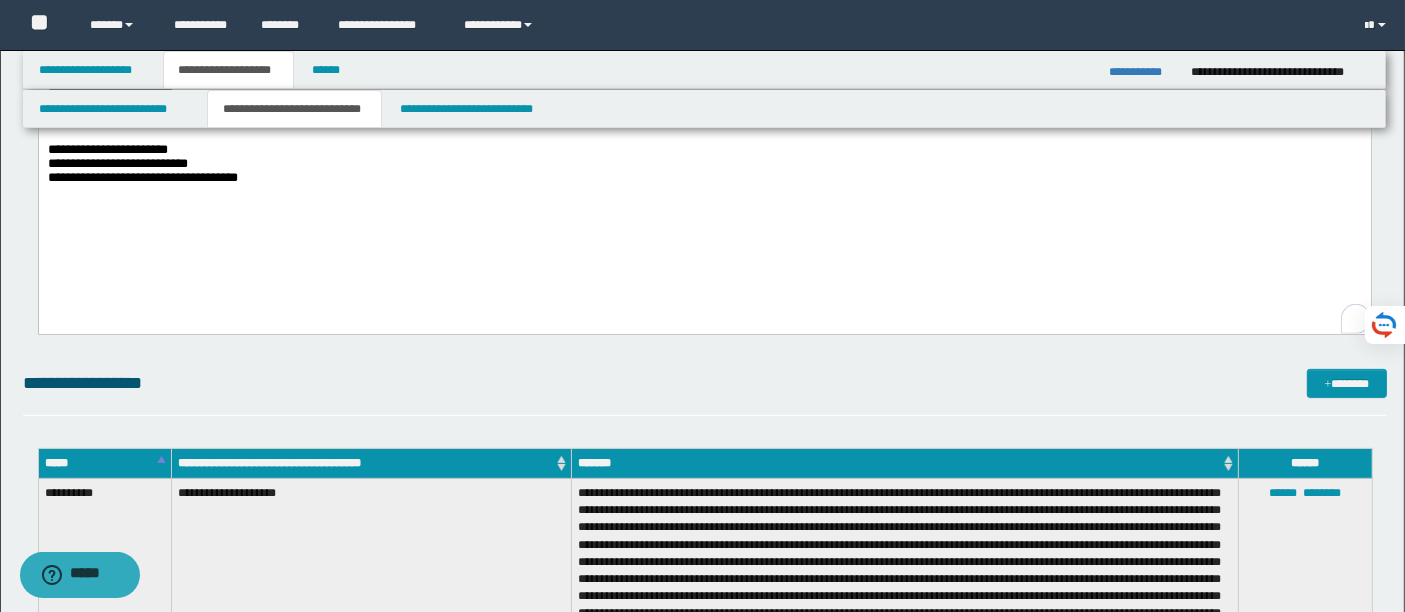 drag, startPoint x: 1418, startPoint y: 158, endPoint x: 853, endPoint y: 315, distance: 586.4077 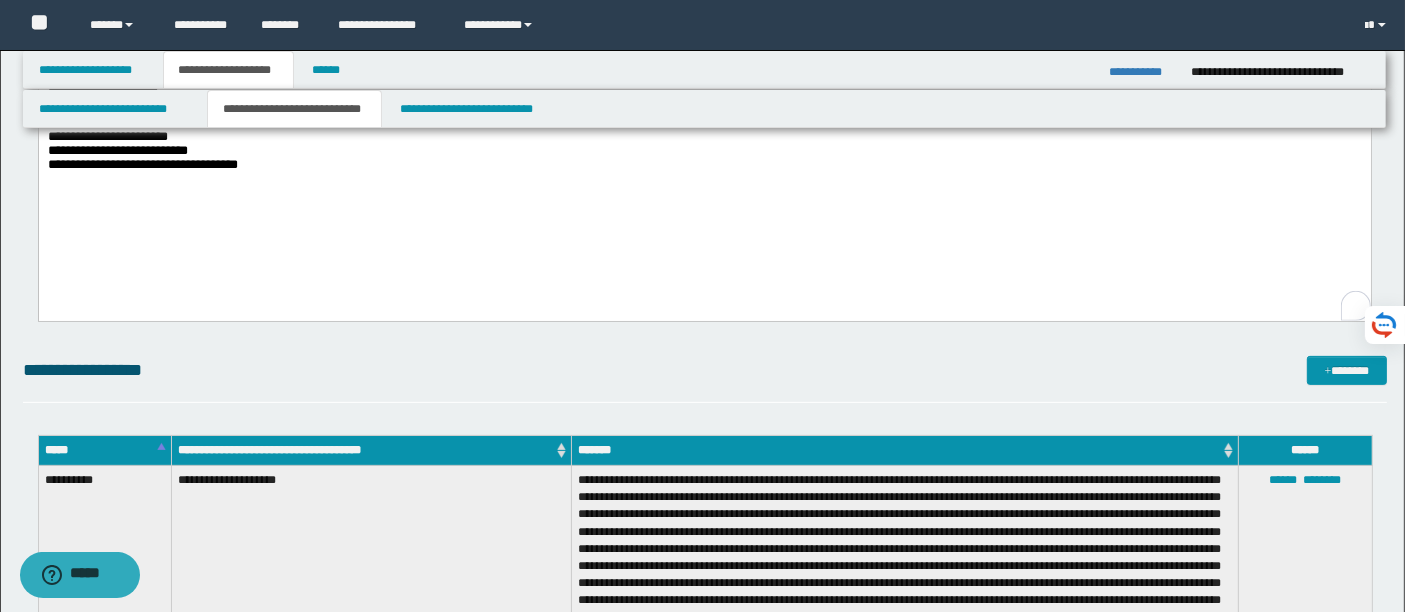 scroll, scrollTop: 524, scrollLeft: 0, axis: vertical 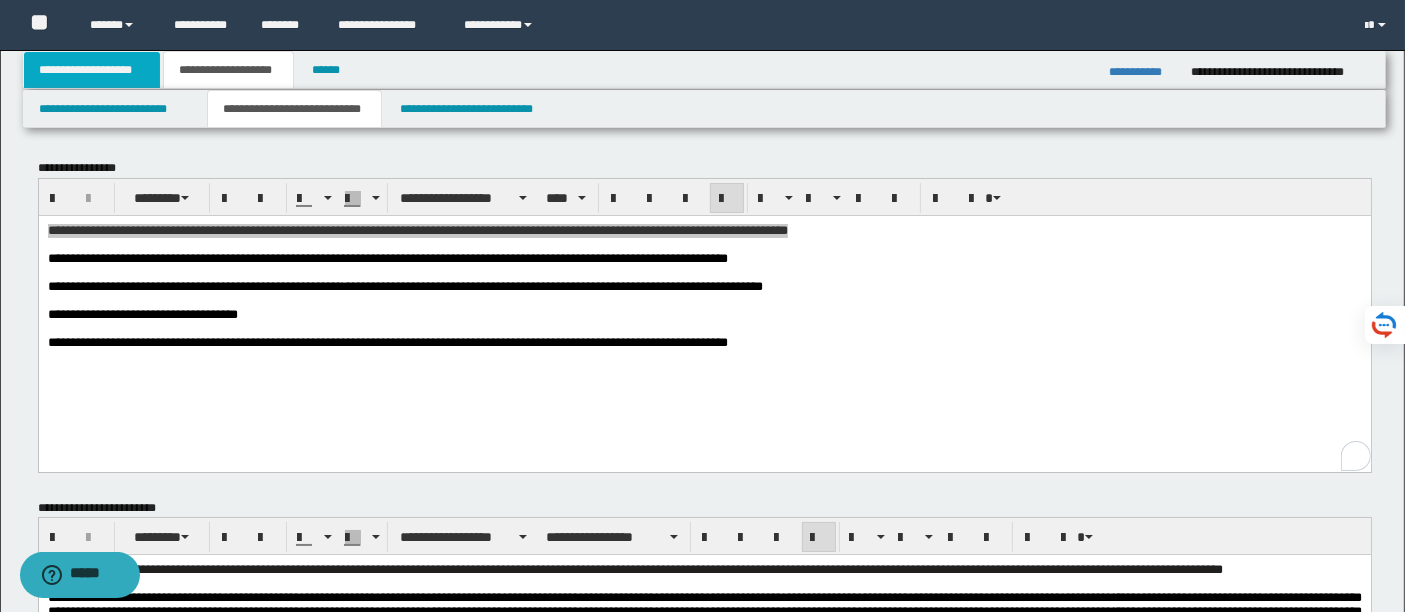 click on "**********" at bounding box center [92, 70] 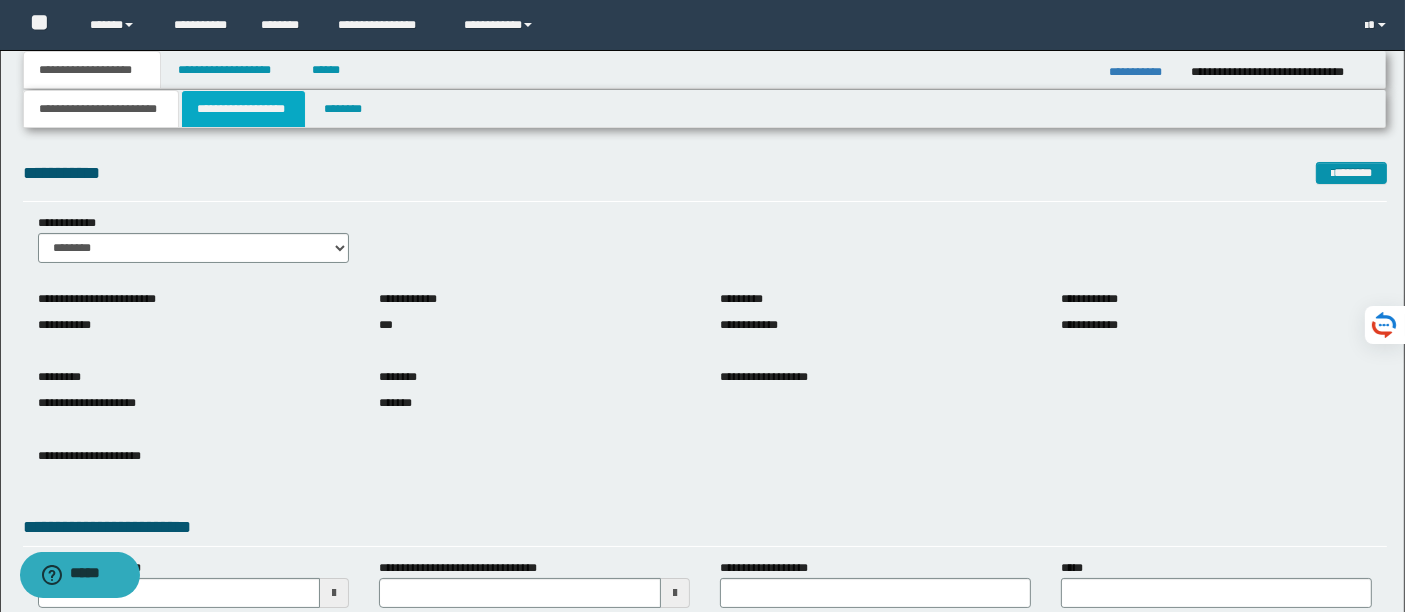 click on "**********" at bounding box center [243, 109] 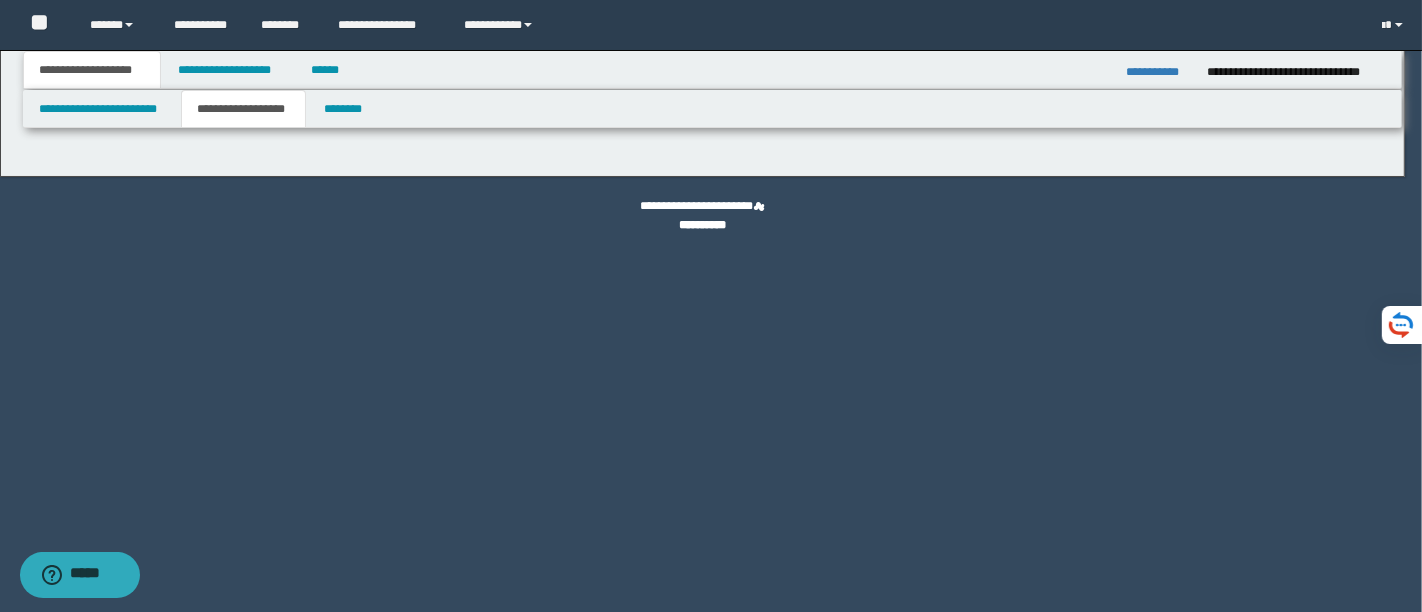 type on "**********" 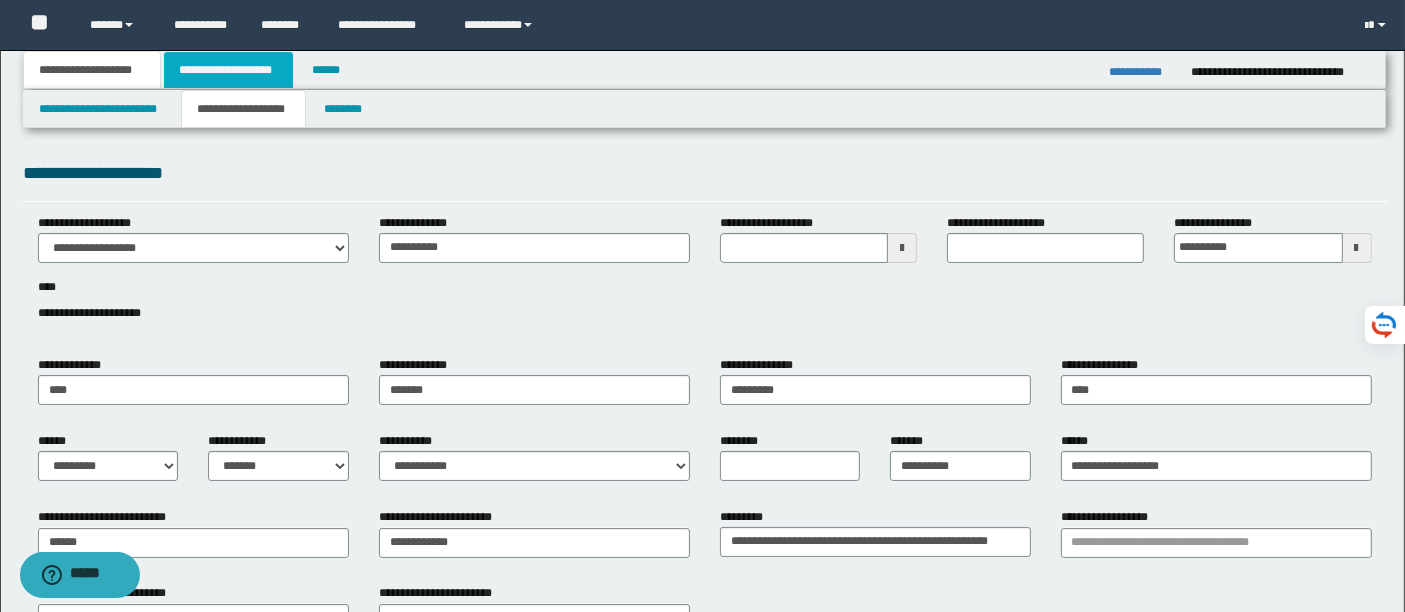 click on "**********" at bounding box center (228, 70) 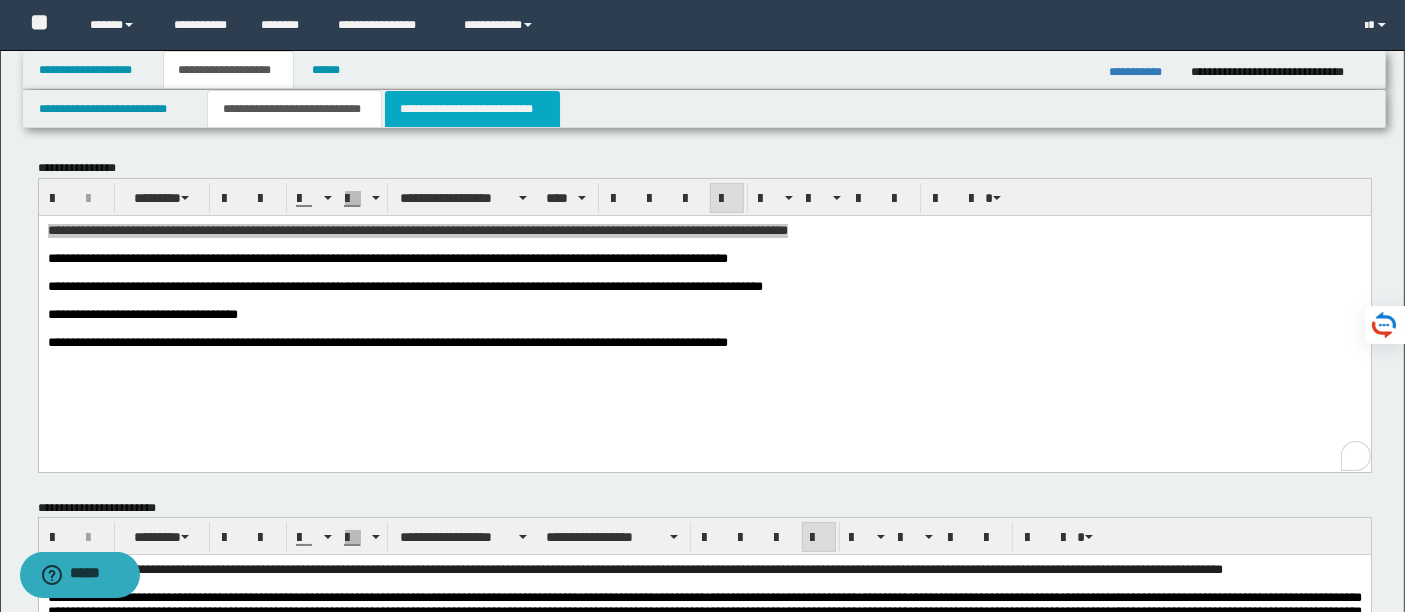 click on "**********" at bounding box center (472, 109) 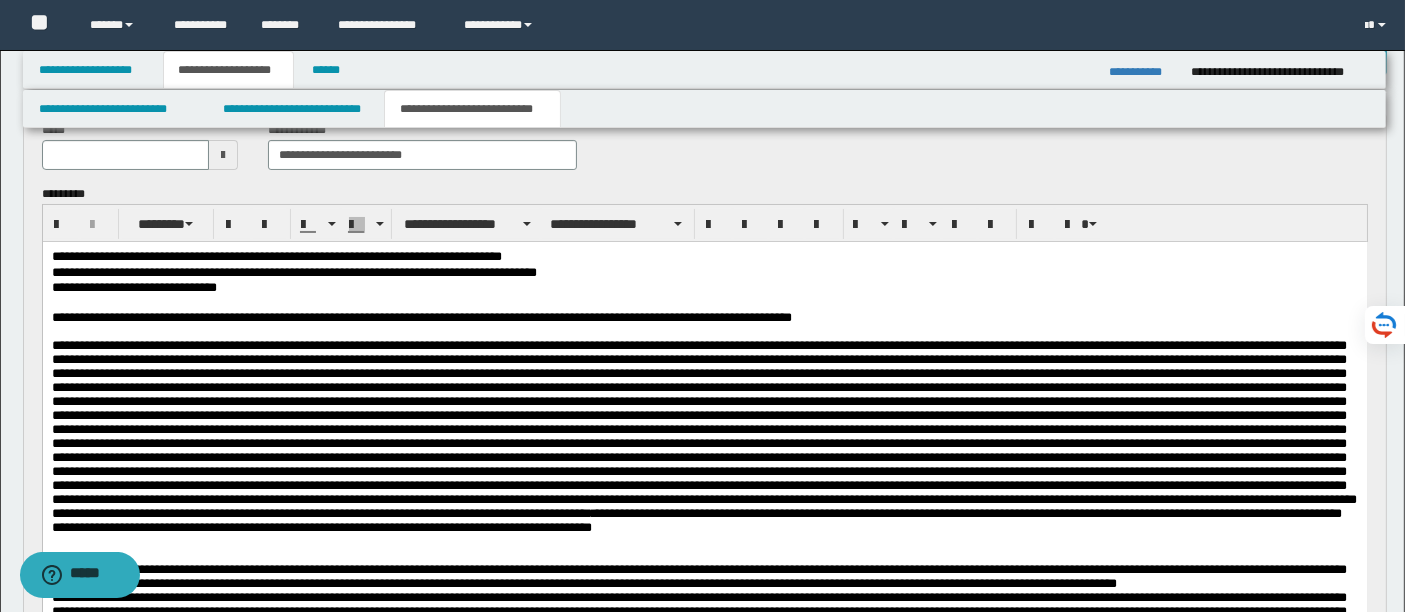 scroll, scrollTop: 110, scrollLeft: 0, axis: vertical 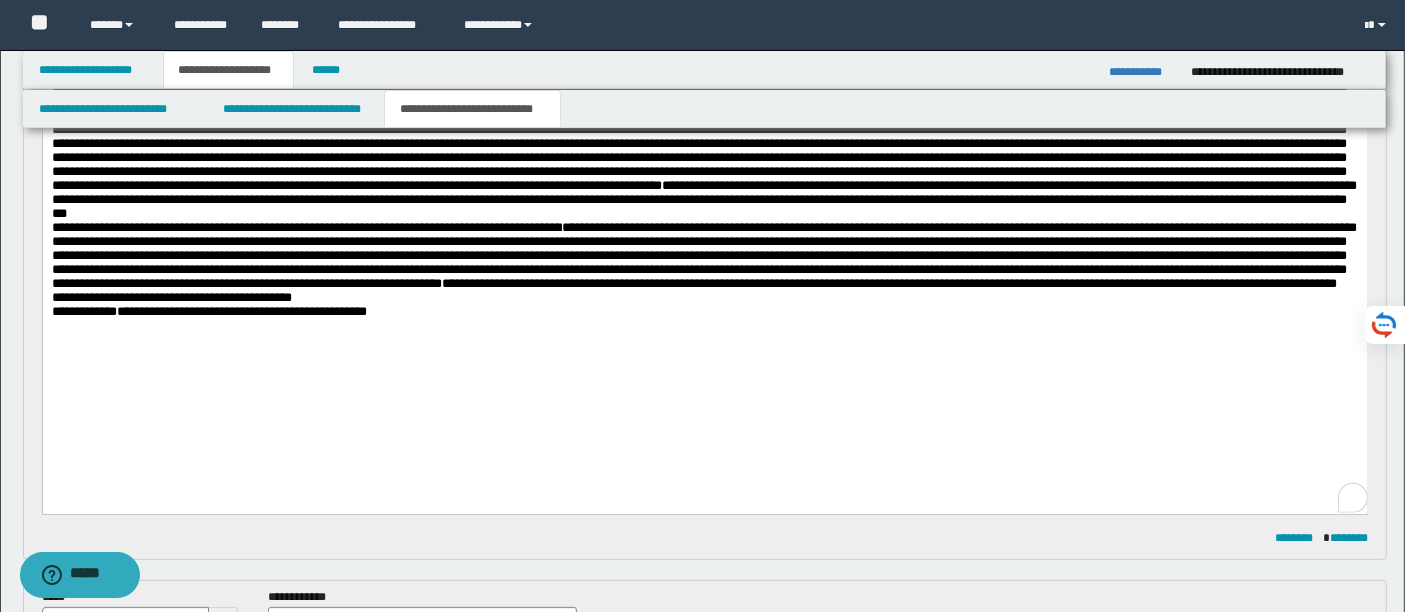 click on "**********" at bounding box center [704, 112] 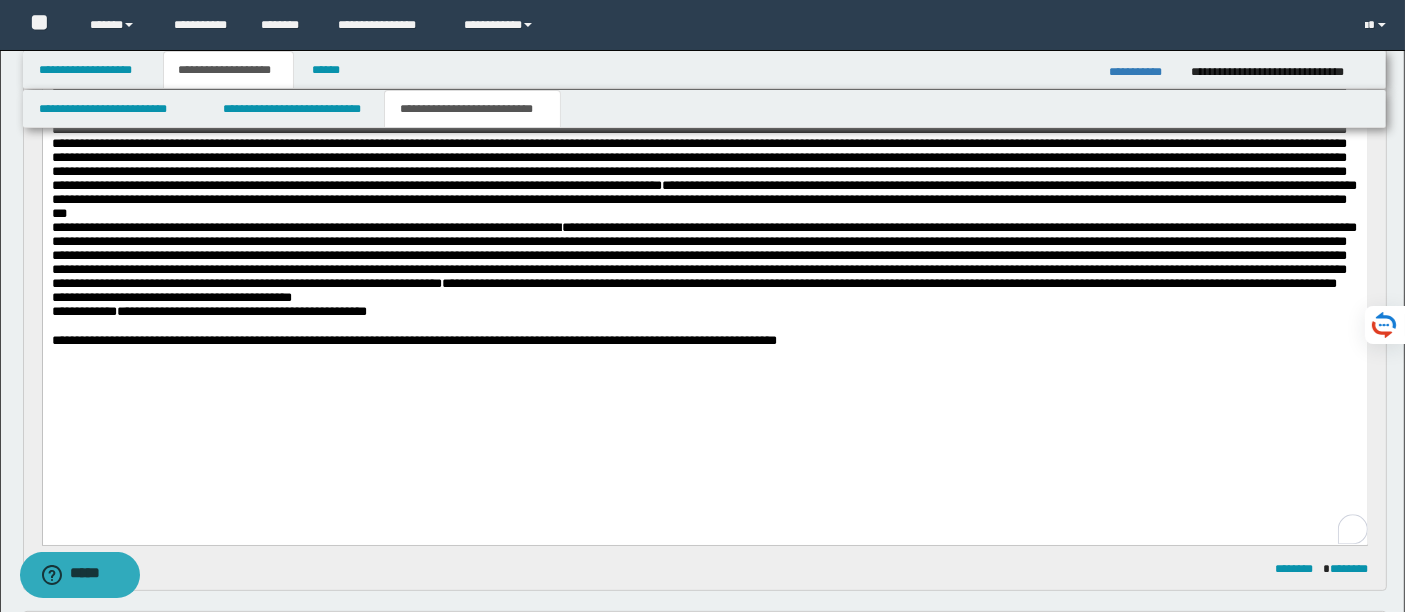 click at bounding box center (704, 327) 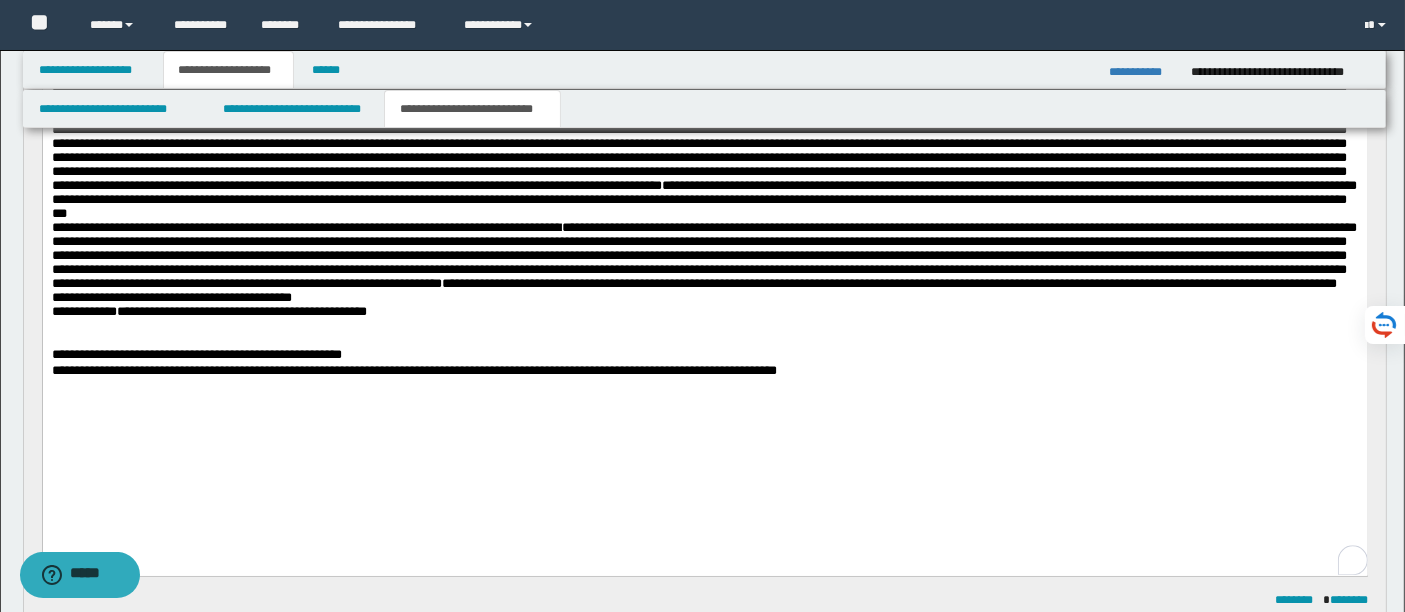 click on "**********" at bounding box center (704, 372) 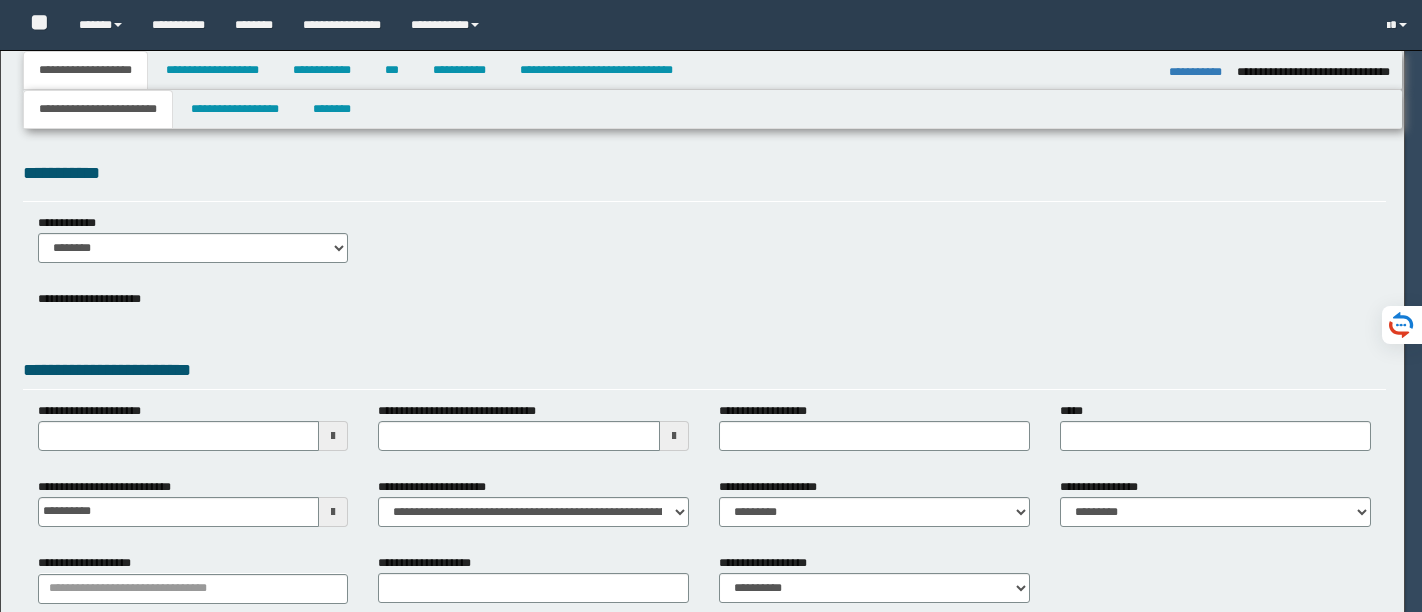 select on "*" 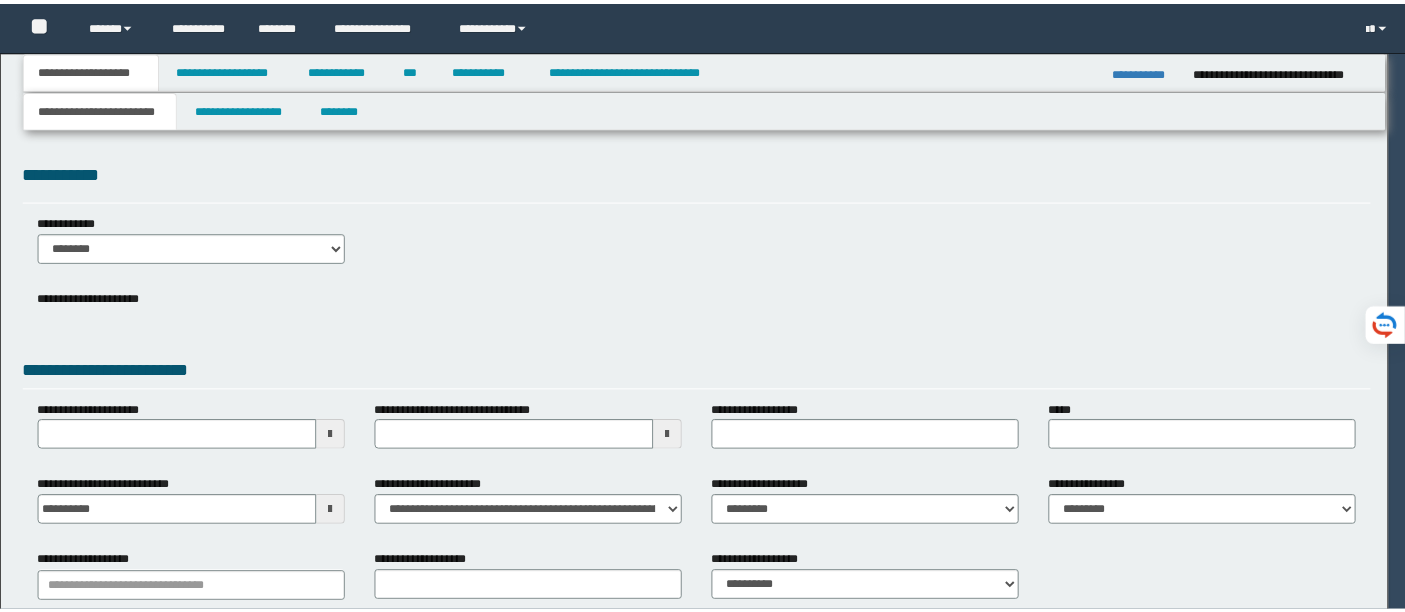 scroll, scrollTop: 0, scrollLeft: 0, axis: both 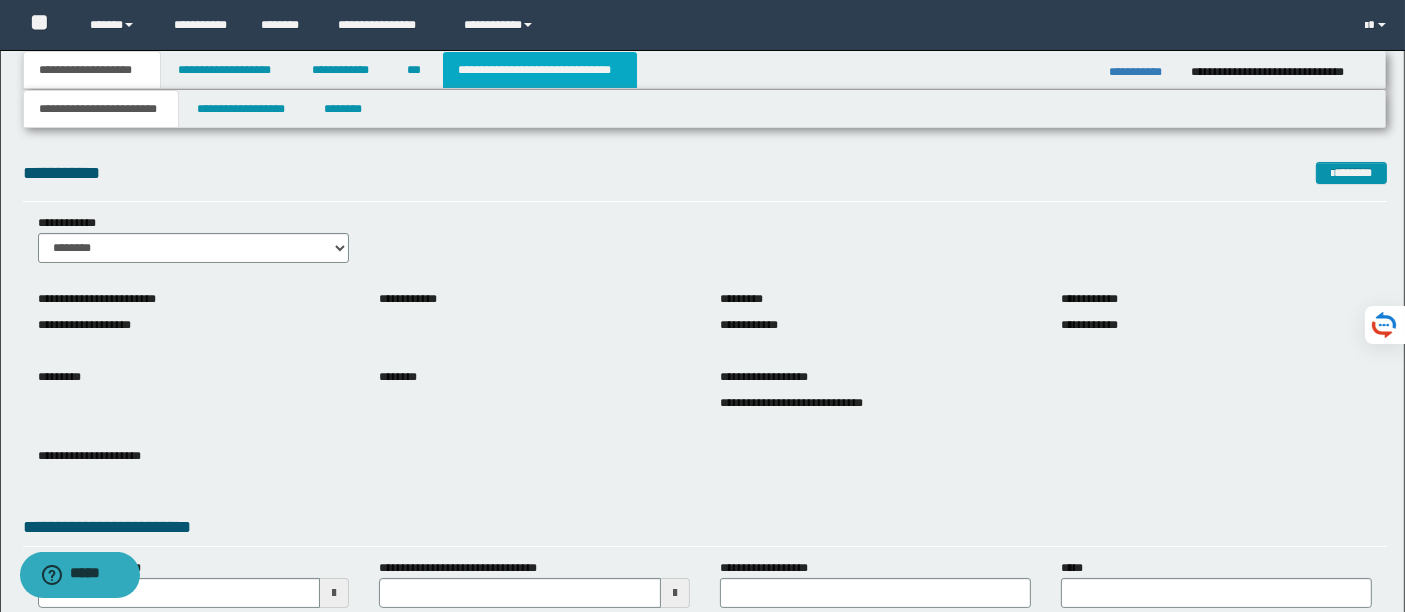 click on "**********" at bounding box center [540, 70] 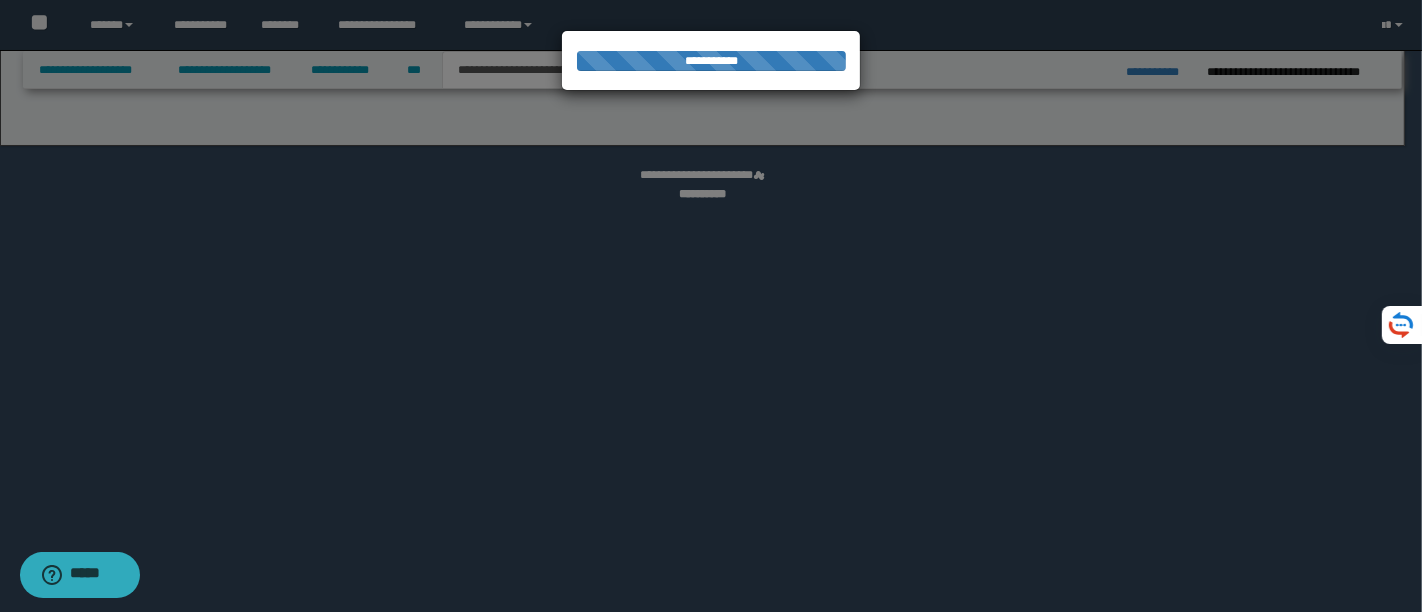 select on "*" 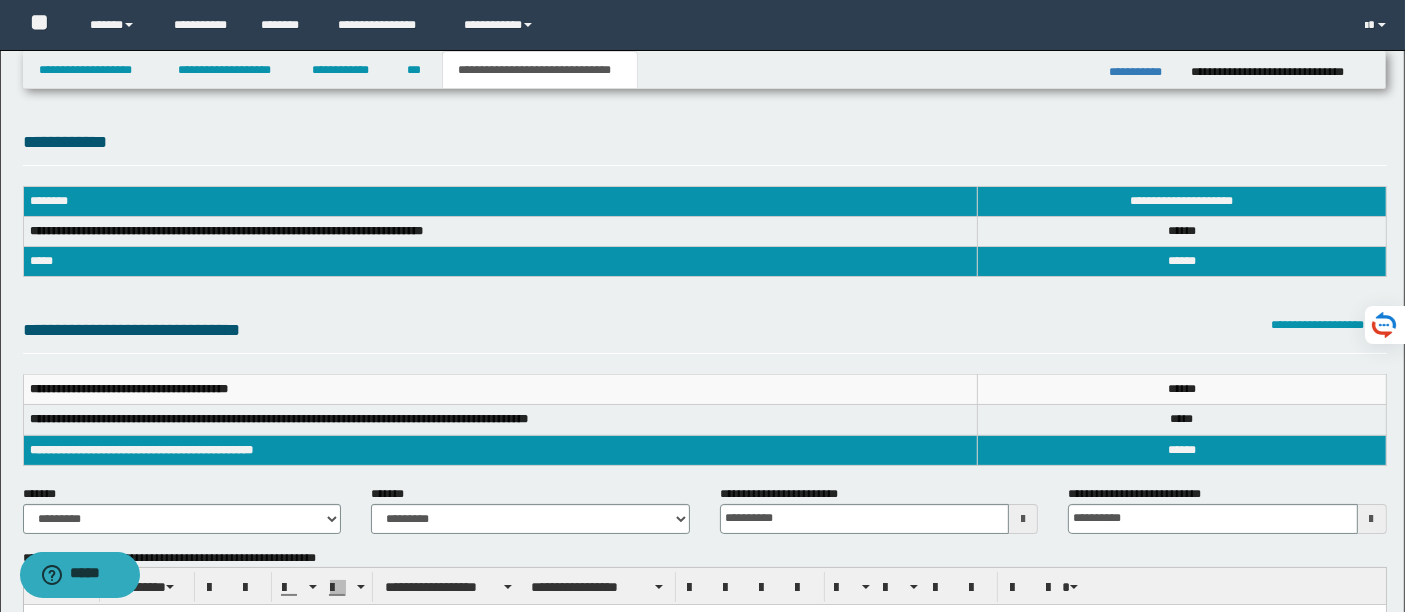 scroll, scrollTop: 0, scrollLeft: 0, axis: both 